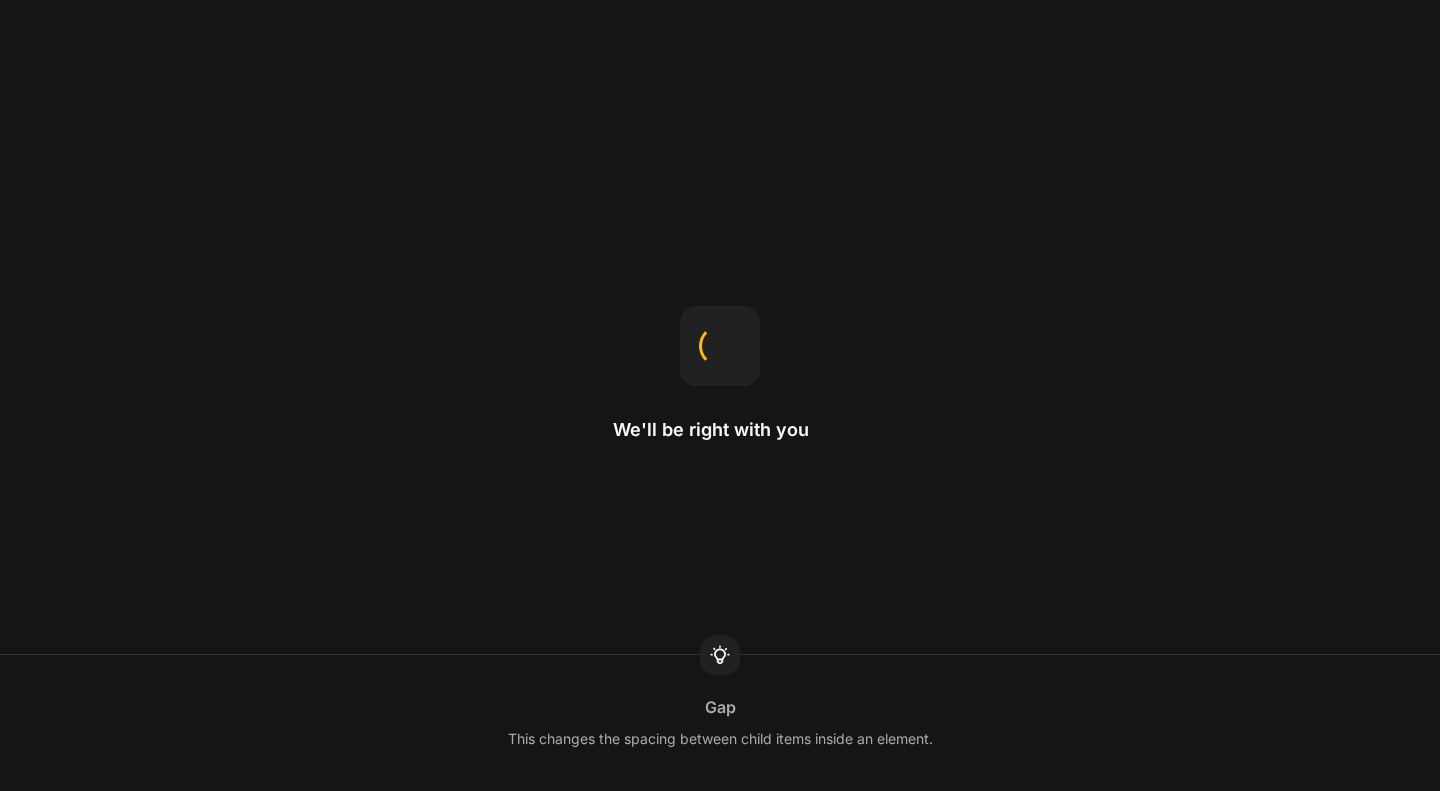 scroll, scrollTop: 0, scrollLeft: 0, axis: both 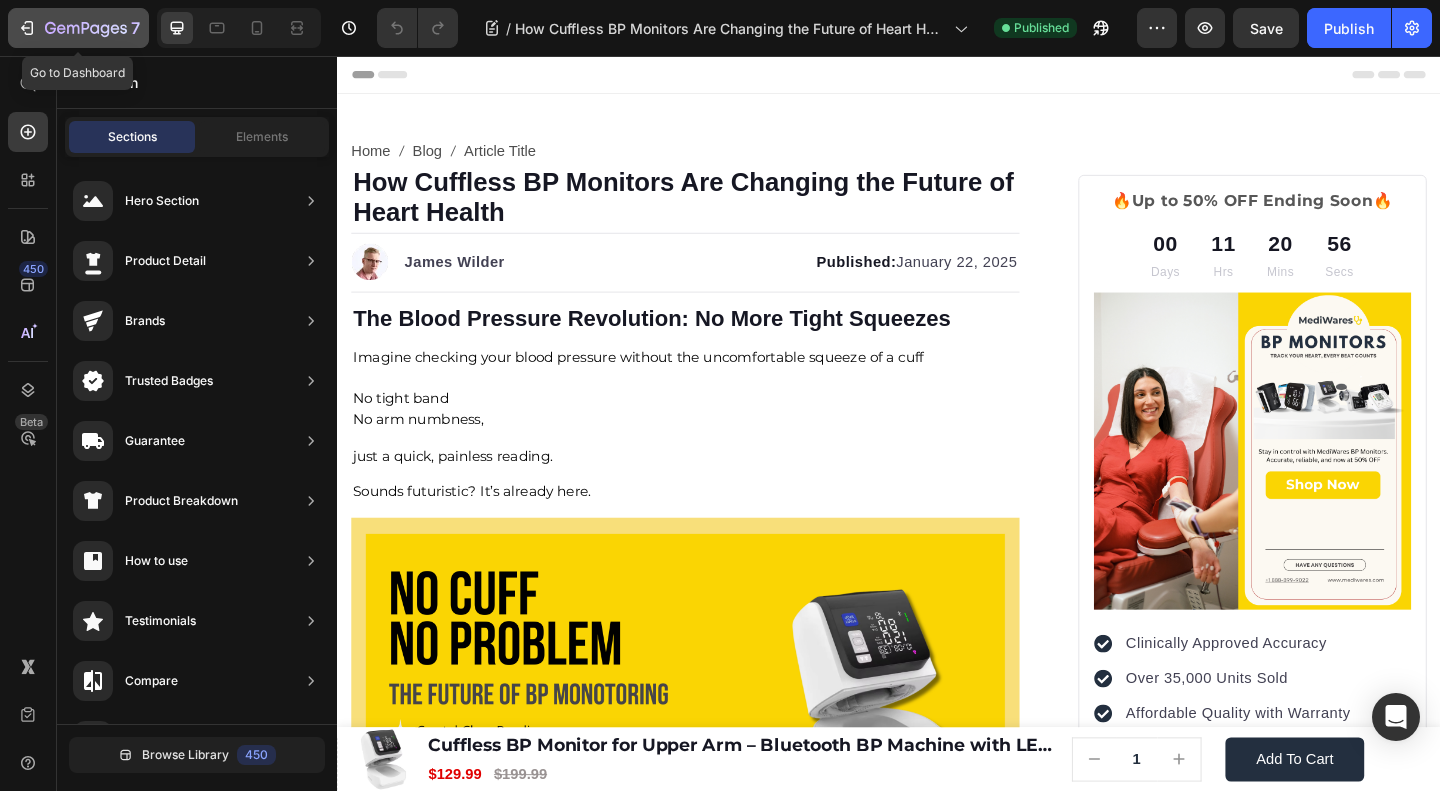 click on "7" 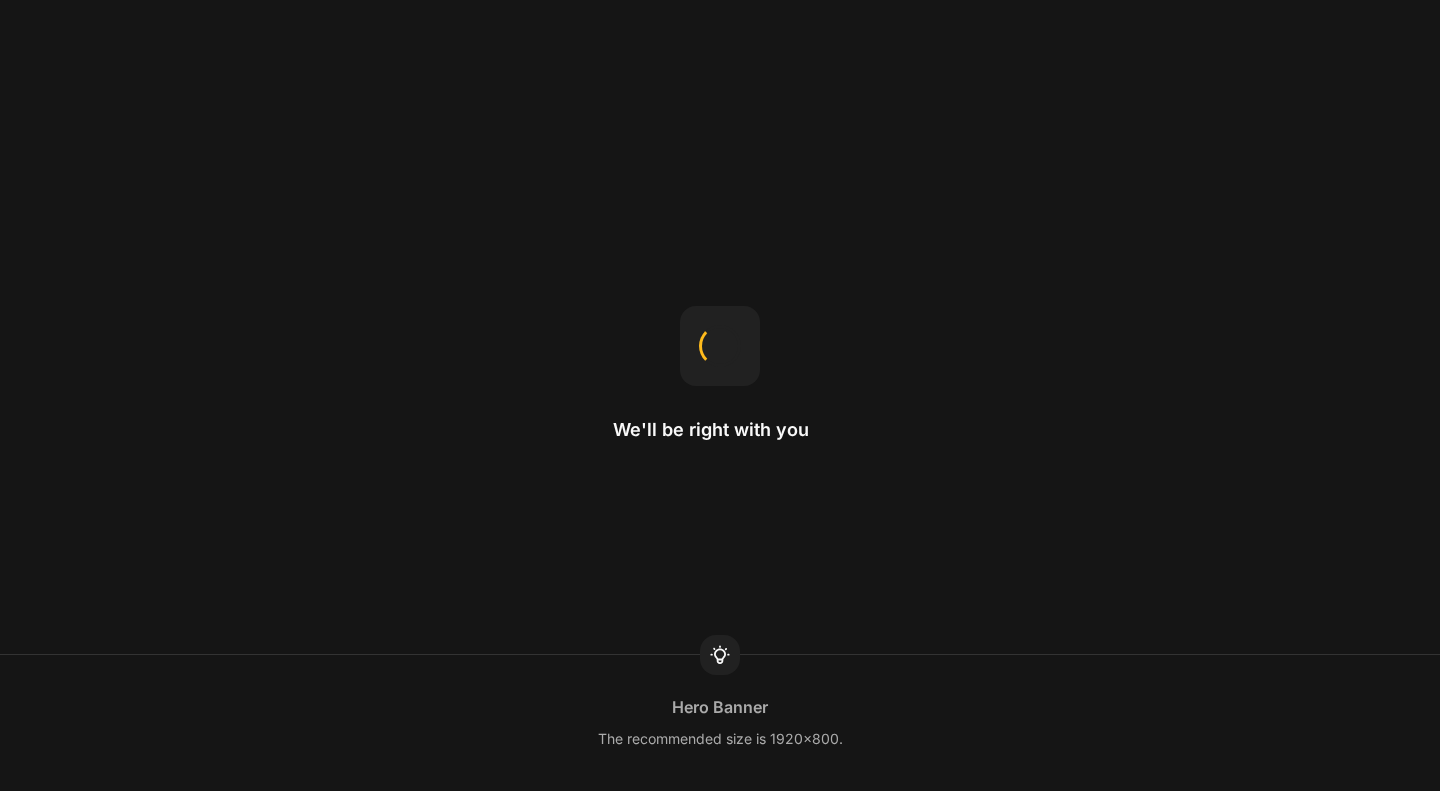 scroll, scrollTop: 0, scrollLeft: 0, axis: both 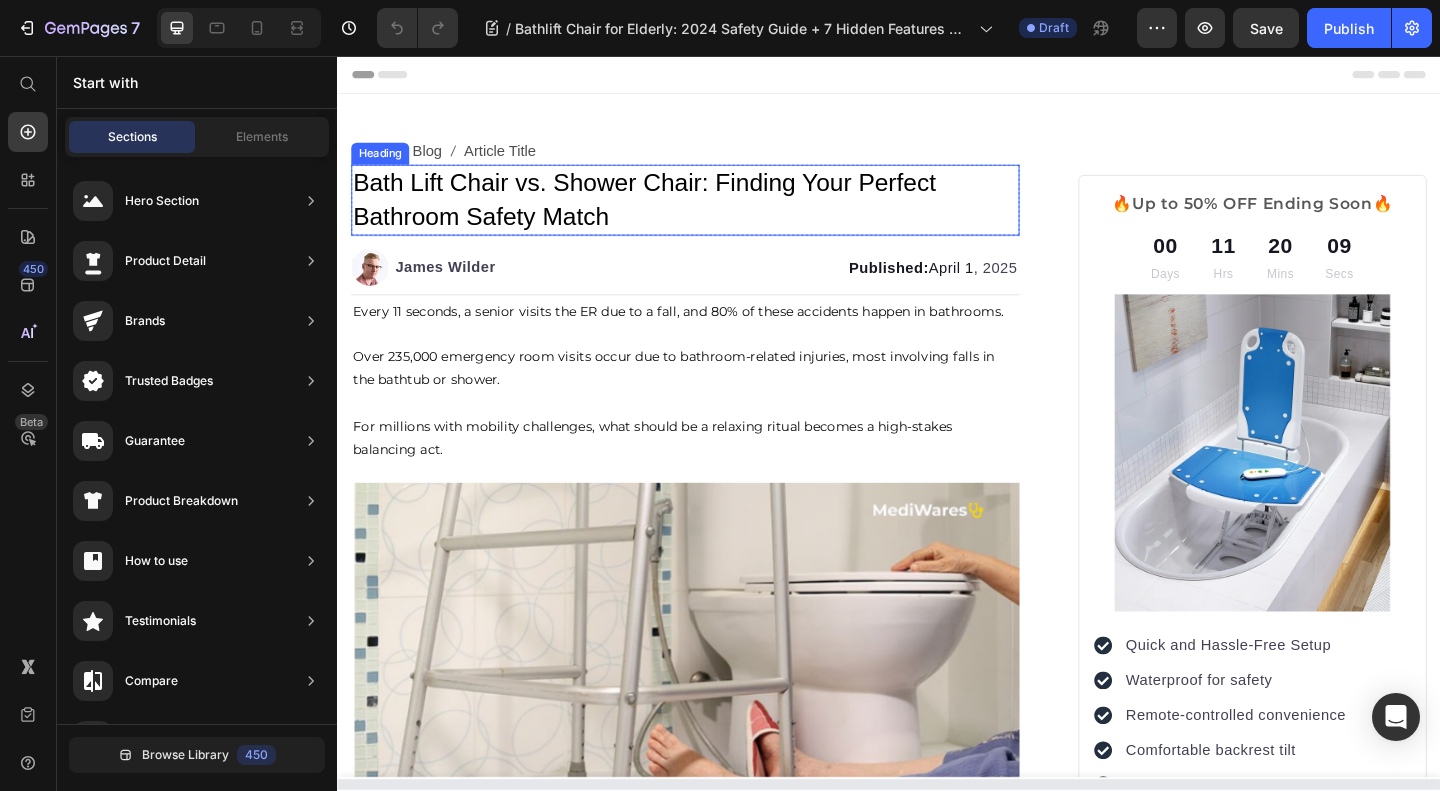 click on "Bath Lift Chair vs. Shower Chair: Finding Your Perfect Bathroom Safety Match" at bounding box center (671, 212) 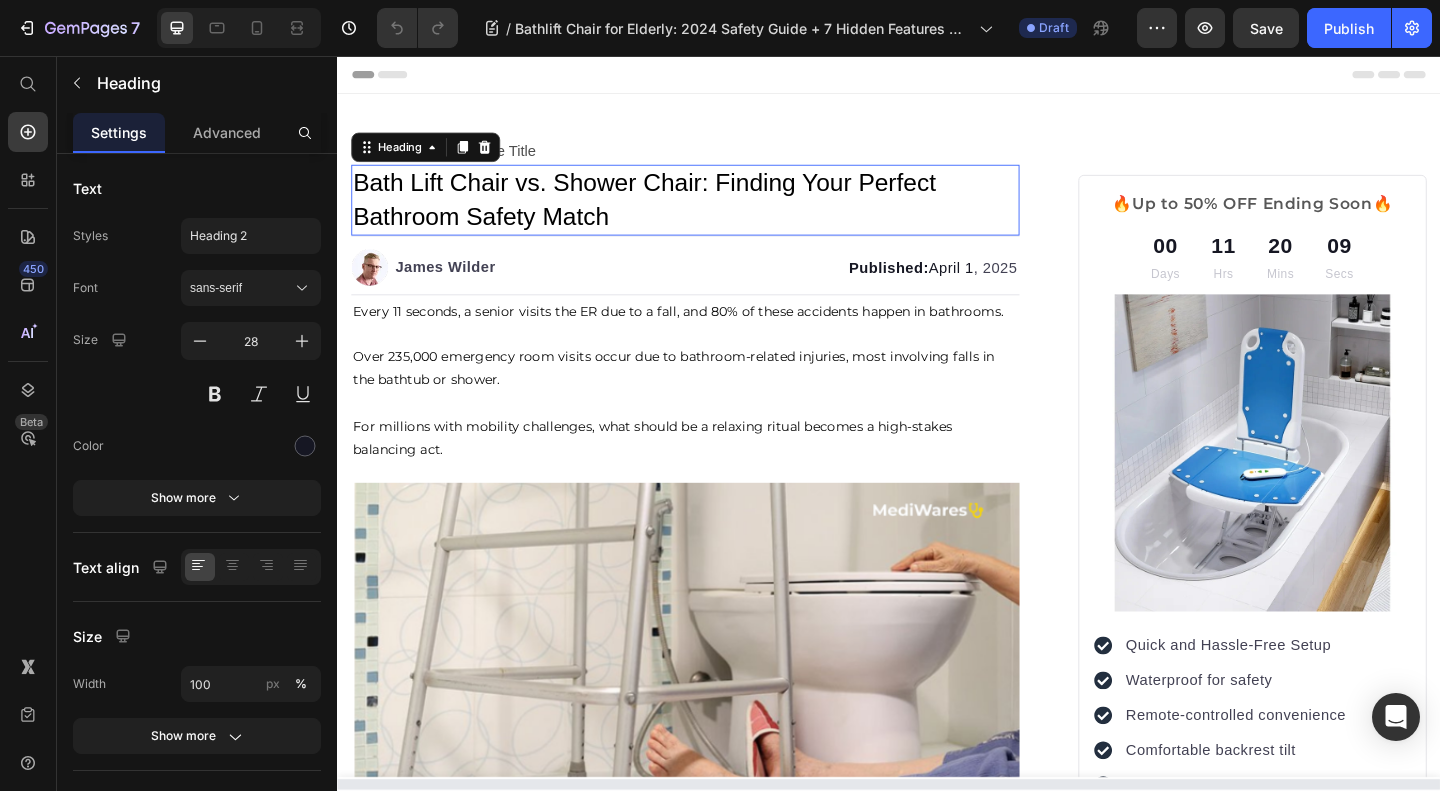 click on "Bath Lift Chair vs. Shower Chair: Finding Your Perfect Bathroom Safety Match" at bounding box center (671, 212) 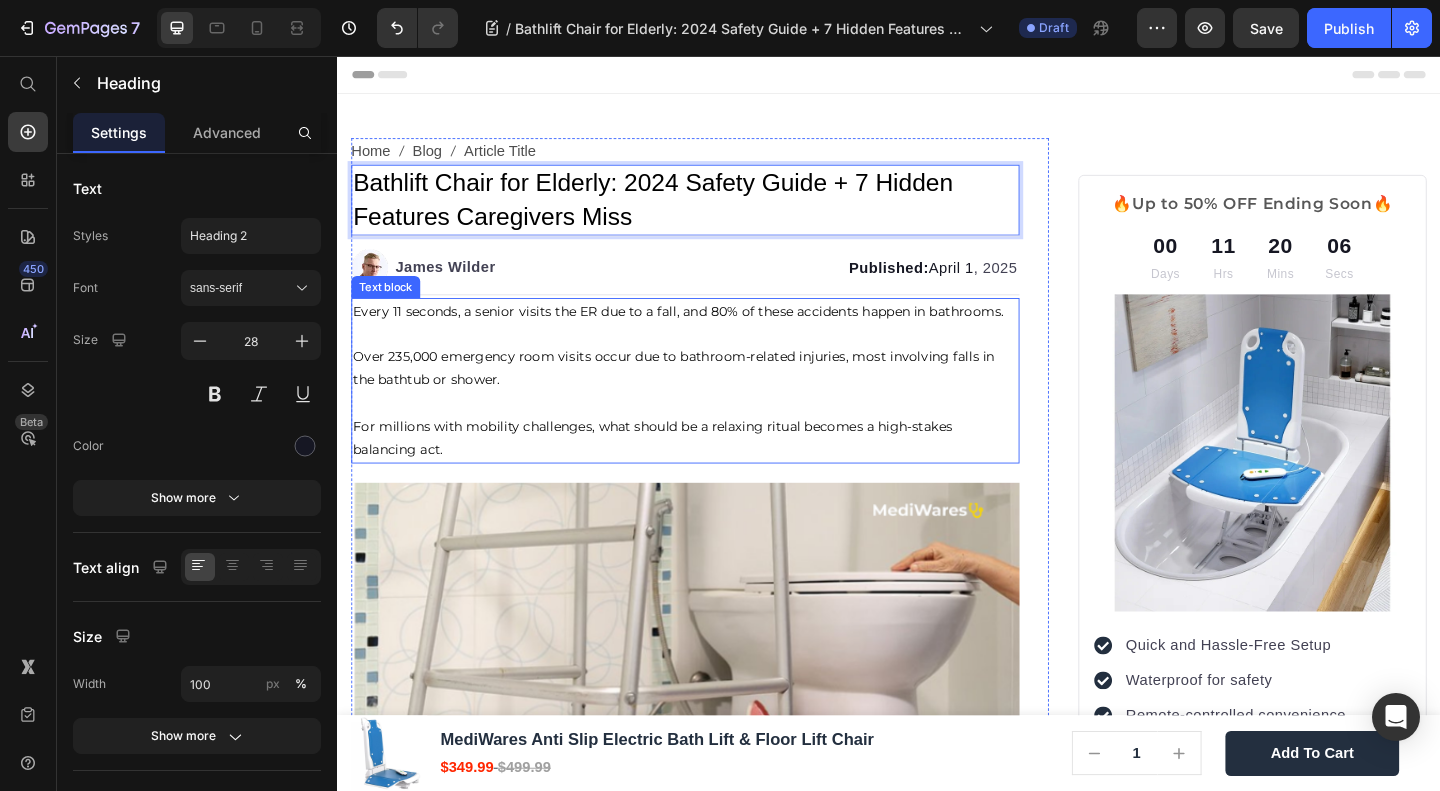click at bounding box center [715, 358] 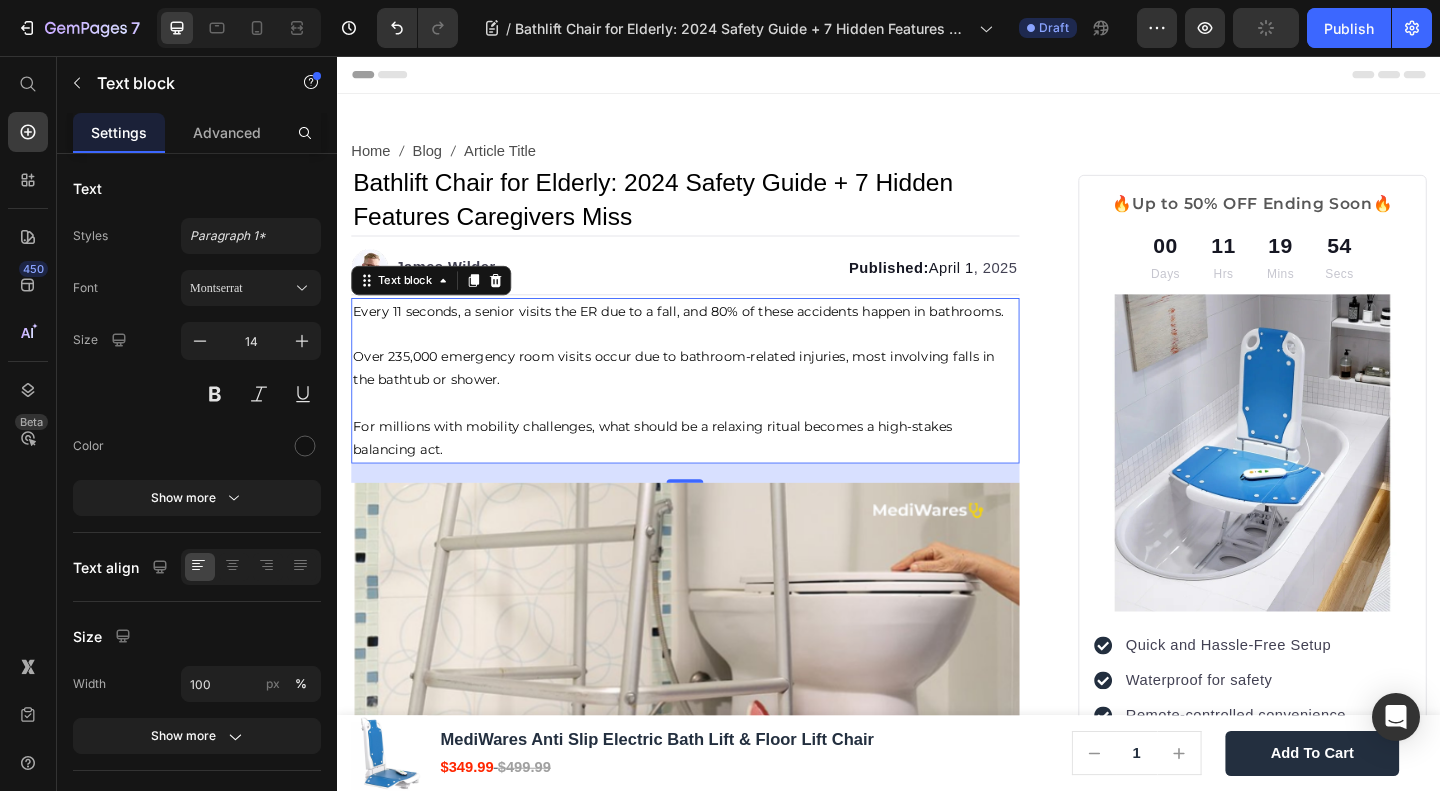 click on "Over 235,000 emergency room visits occur due to bathroom-related injuries, most involving falls in the bathtub or shower." at bounding box center [703, 395] 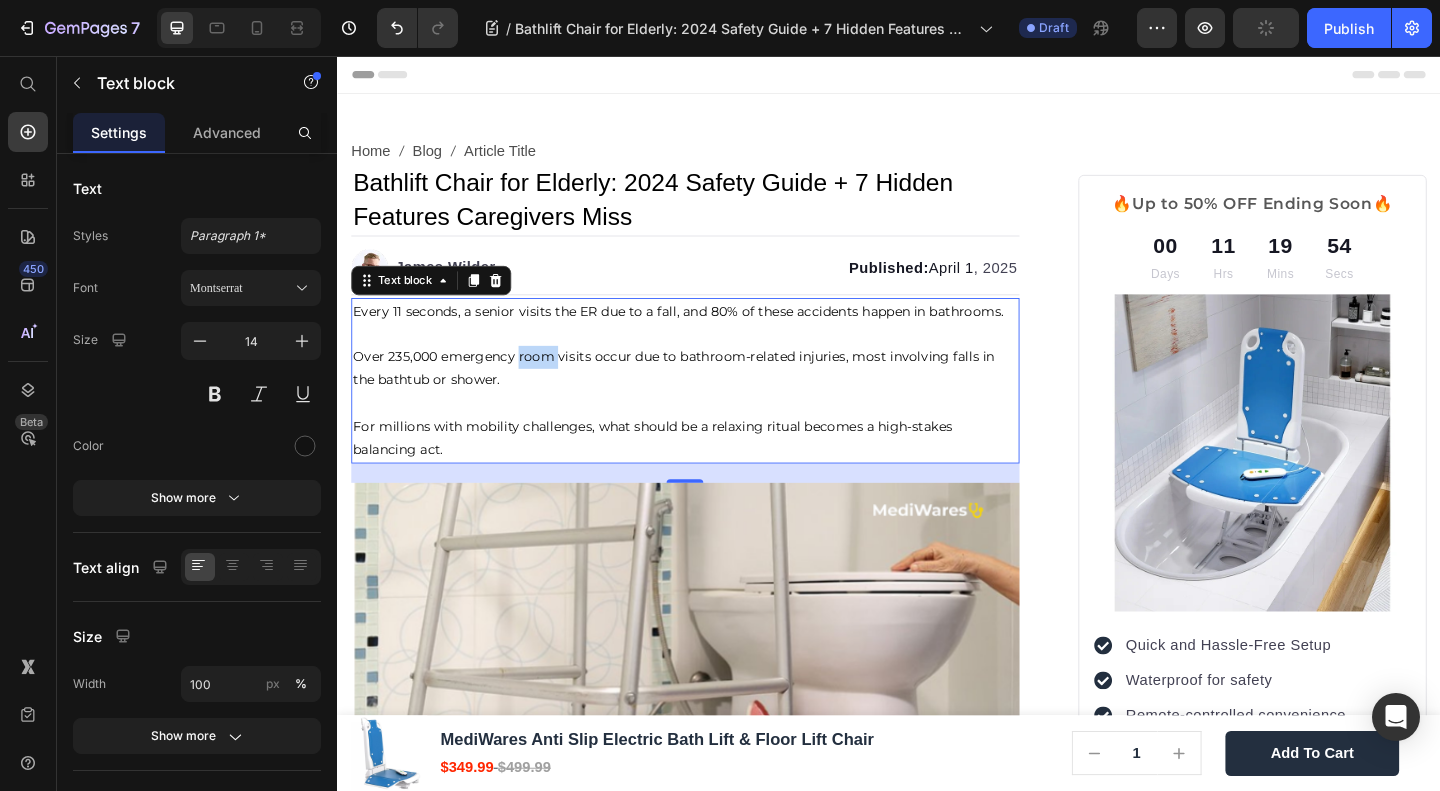 click on "Over 235,000 emergency room visits occur due to bathroom-related injuries, most involving falls in the bathtub or shower." at bounding box center (703, 395) 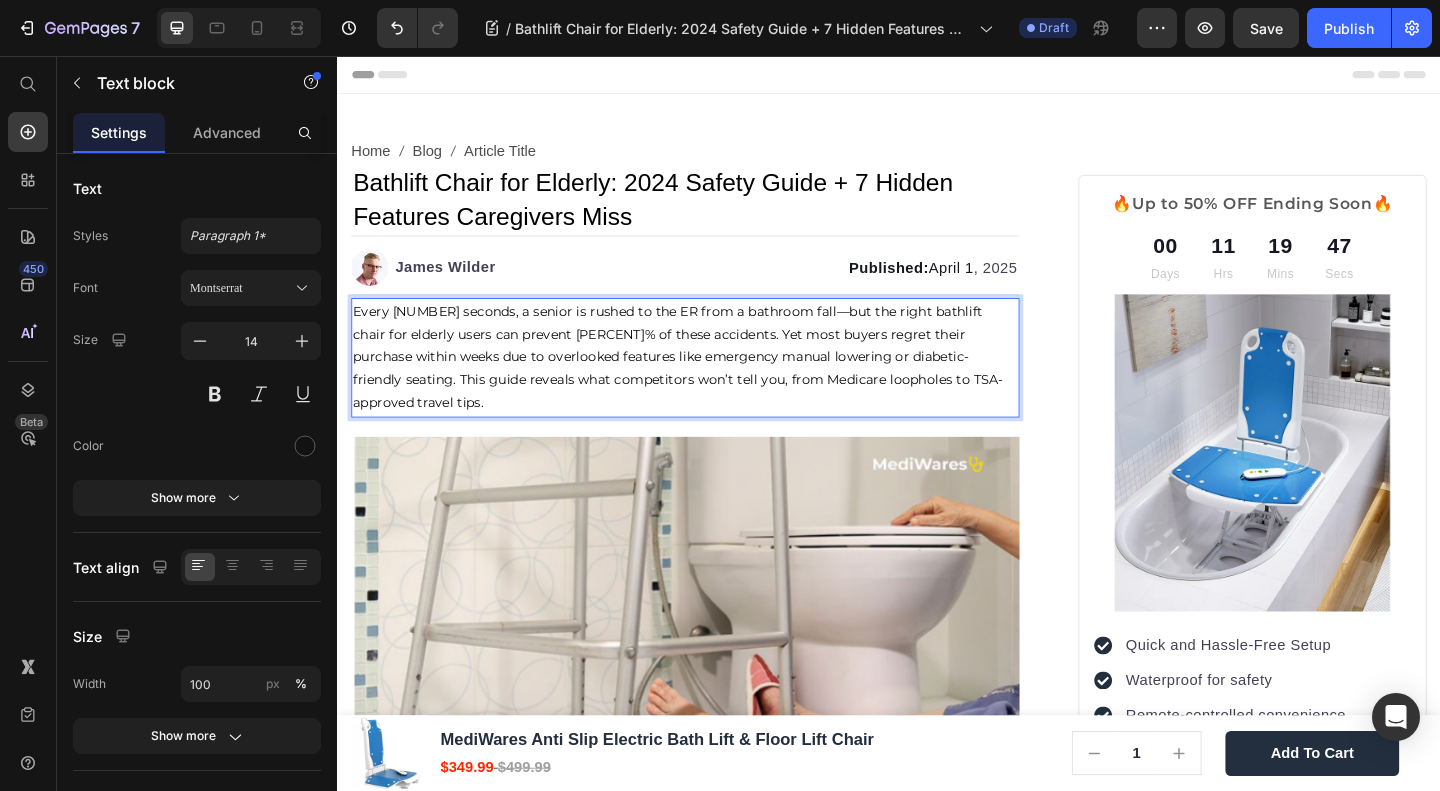 click on "Every [NUMBER] seconds, a senior is rushed to the ER from a bathroom fall—but the right bathlift chair for elderly users can prevent [PERCENT]% of these accidents. Yet most buyers regret their purchase within weeks due to overlooked features like emergency manual lowering or diabetic-friendly seating. This guide reveals what competitors won’t tell you, from Medicare loopholes to TSA-approved travel tips." at bounding box center [707, 383] 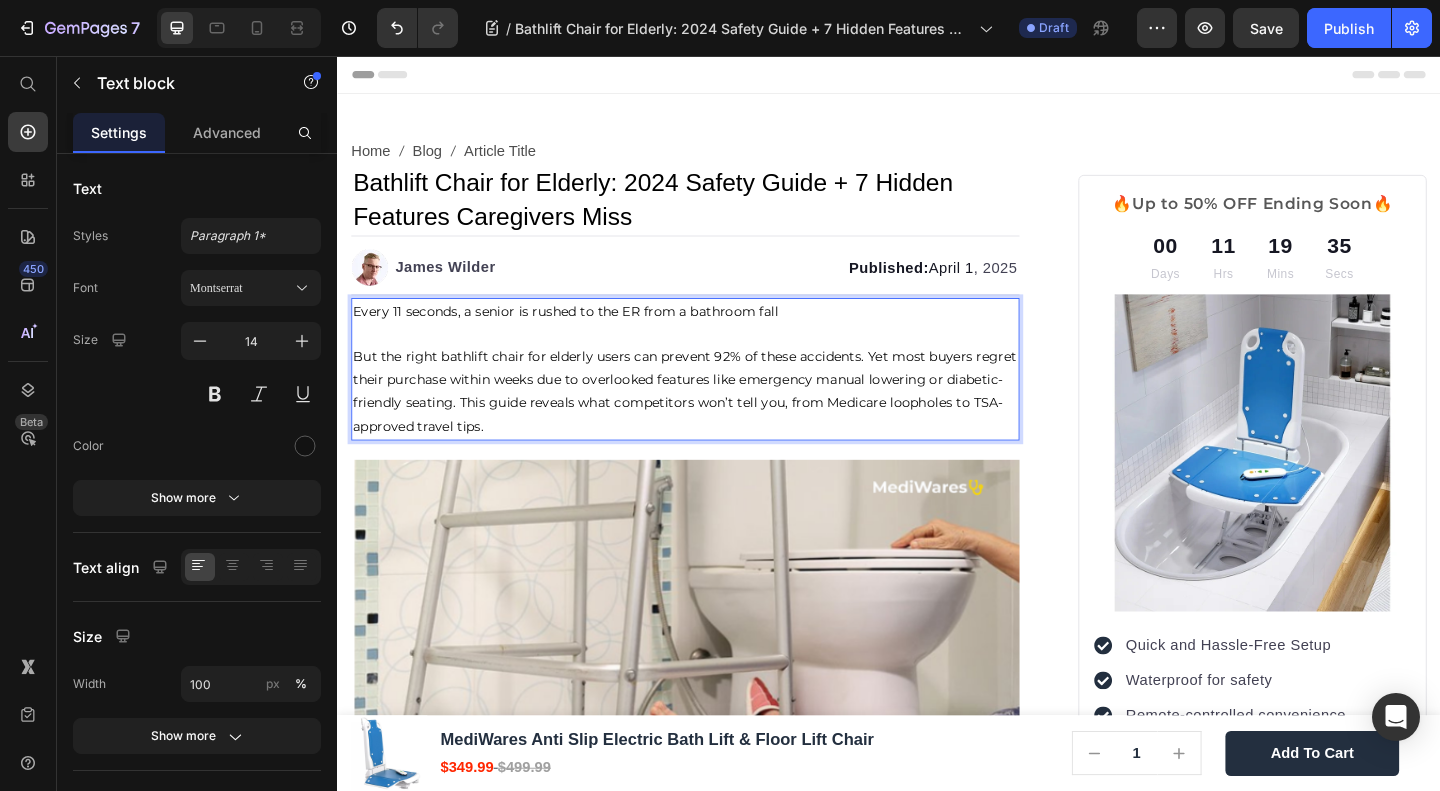 click on "But the right bathlift chair for elderly users can prevent 92% of these accidents. Yet most buyers regret their purchase within weeks due to overlooked features like emergency manual lowering or diabetic-friendly seating. This guide reveals what competitors won’t tell you, from Medicare loopholes to TSA-approved travel tips." at bounding box center (715, 421) 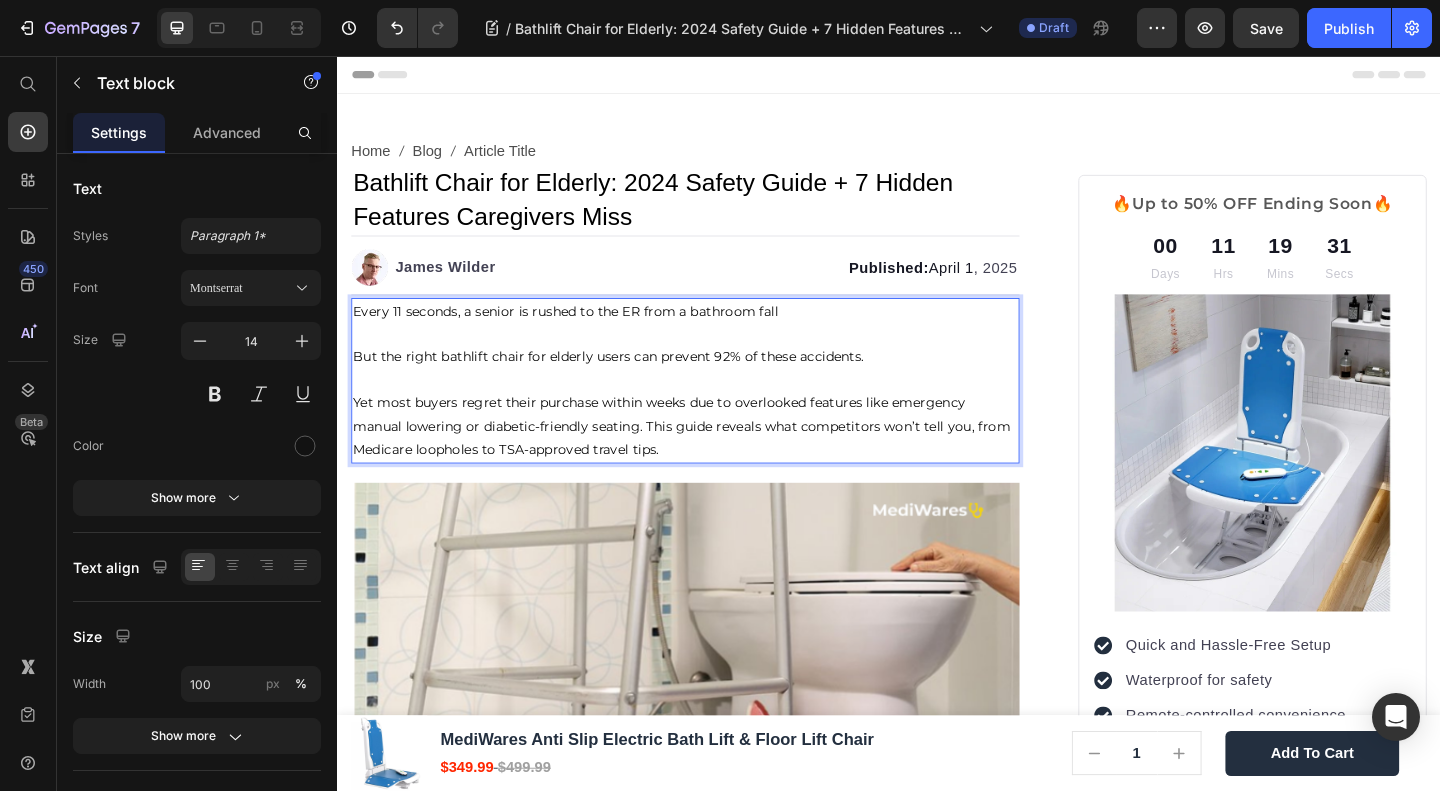 click on "Yet most buyers regret their purchase within weeks due to overlooked features like emergency manual lowering or diabetic-friendly seating. This guide reveals what competitors won’t tell you, from Medicare loopholes to TSA-approved travel tips." at bounding box center (711, 458) 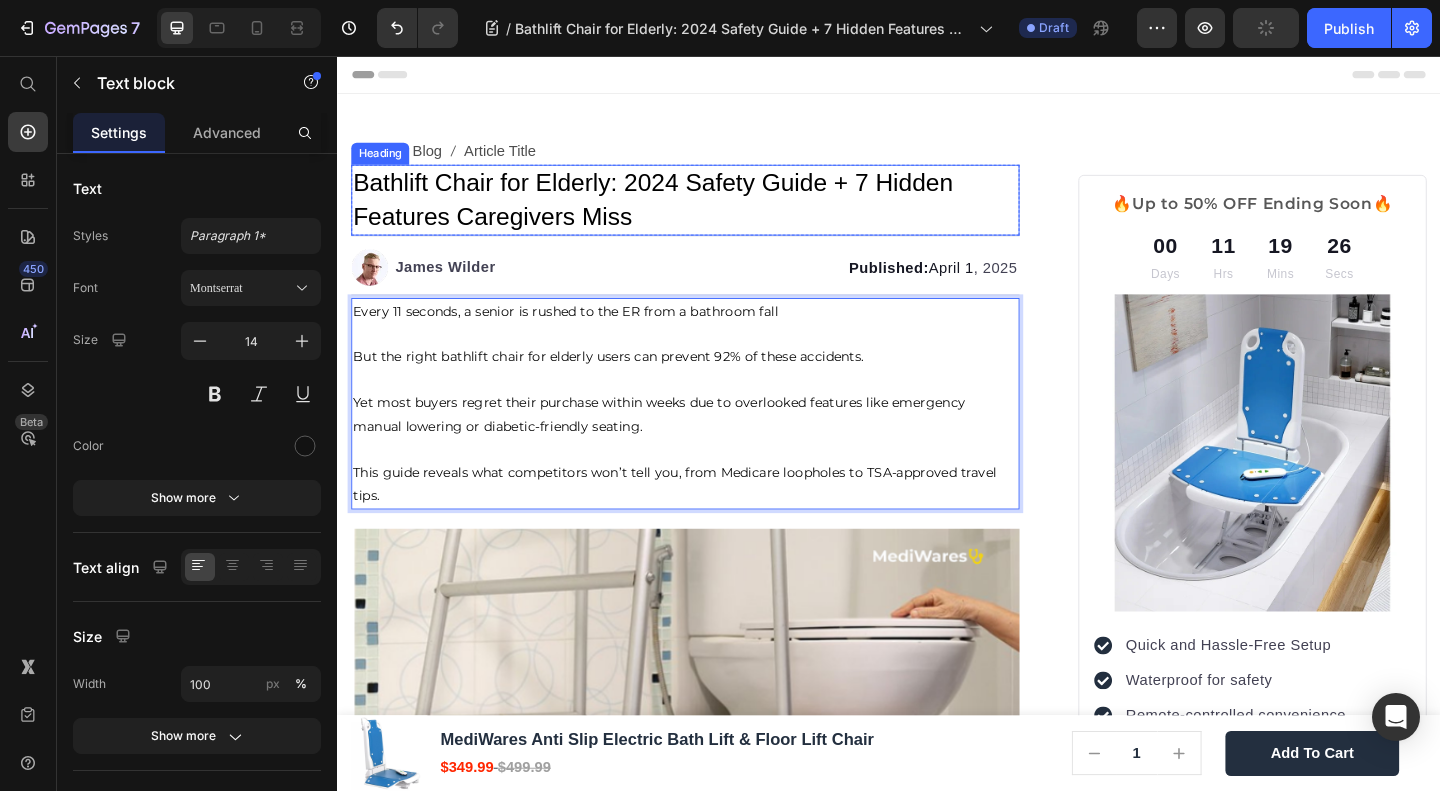 click on "Bathlift Chair for Elderly: 2024 Safety Guide + 7 Hidden Features Caregivers Miss" at bounding box center (680, 212) 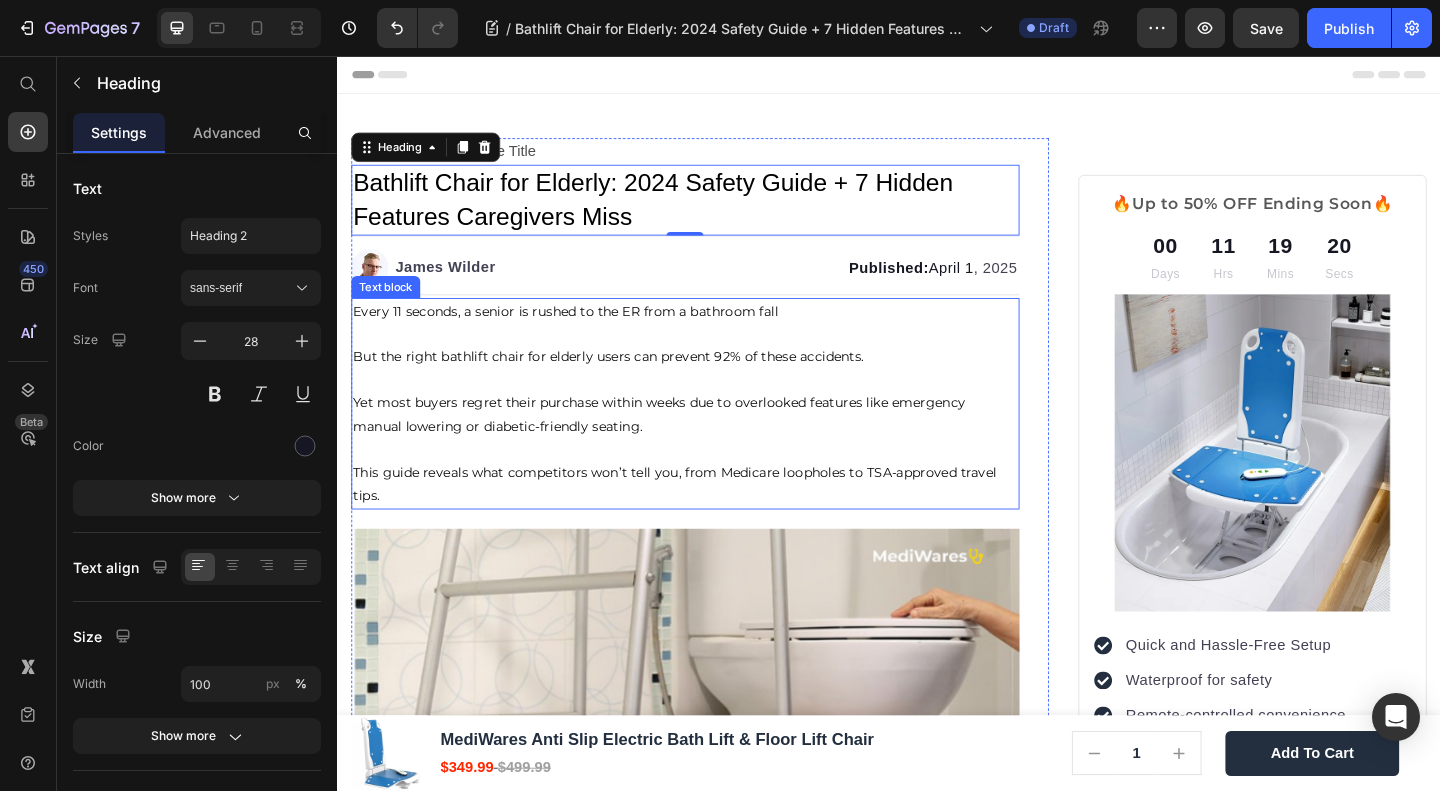 click on "Every 11 seconds, a senior is rushed to the ER from a bathroom fall But the right bathlift chair for elderly users can prevent 92% of these accidents." at bounding box center [715, 359] 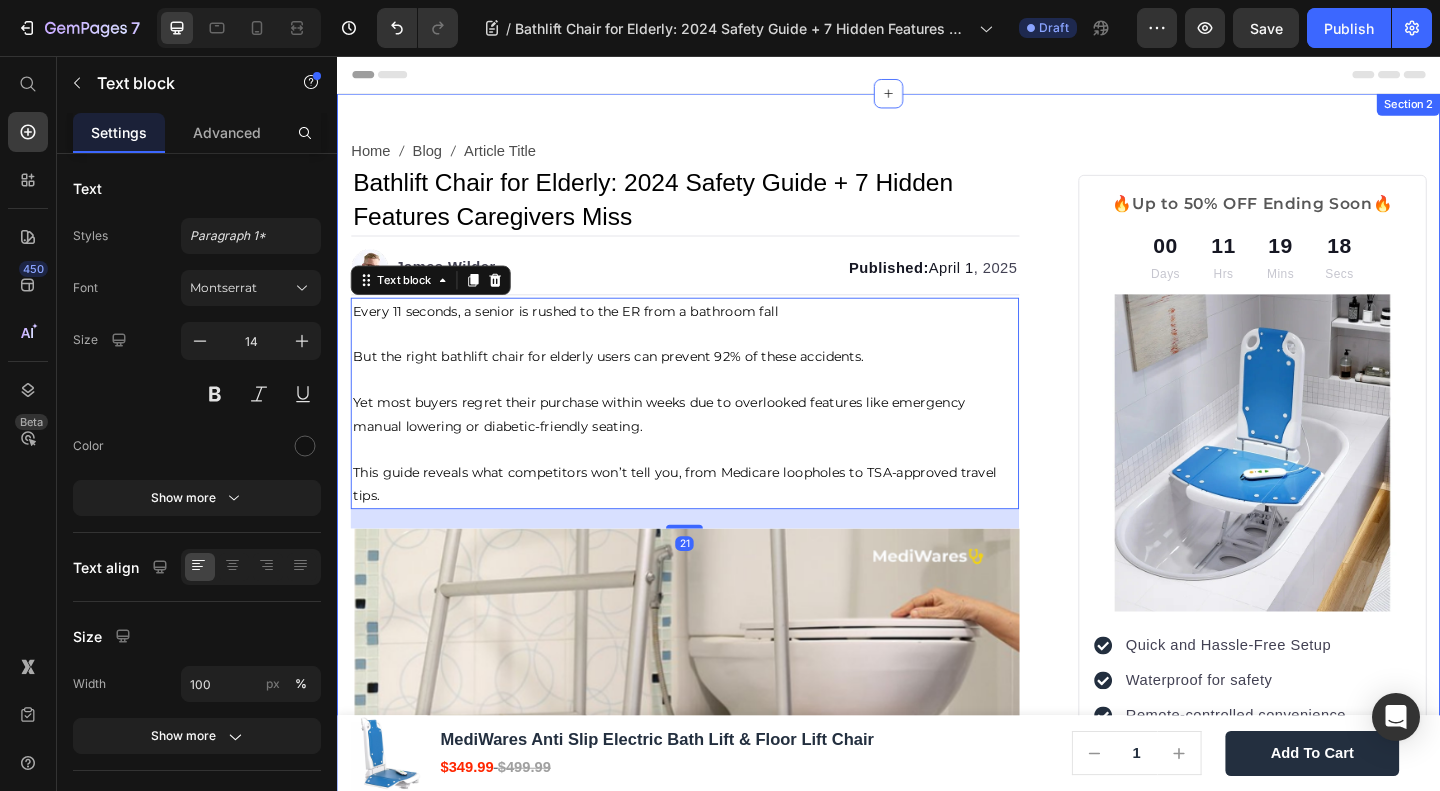 click on "Home Blog Article Title Breadcrumb ⁠⁠⁠⁠⁠⁠⁠ Bathlift Chair for Elderly: 2024 Safety Guide + 7 Hidden Features Caregivers Miss Heading Row Image James Wilder Text block Advanced list Published: April 1 , 2025 Text block Row Every 11 seconds, a senior is rushed to the ER from a bathroom fall But the right bathlift chair for elderly users can prevent 92% of these accidents. Yet most buyers regret their purchase within weeks due to overlooked features like emergency manual lowering or diabetic-friendly seating. This guide reveals what competitors won’t tell you, from Medicare loopholes to TSA-approved travel tips. Text block 21 Image The right bathing aid can mean the difference between: Text block Independence vs. needing caregiver assistance Safety vs. risking a life-changing fall Comfort vs. painful, stressful bathing experiences Item List Heading Image Bath lift chairs" at bounding box center [937, 3191] 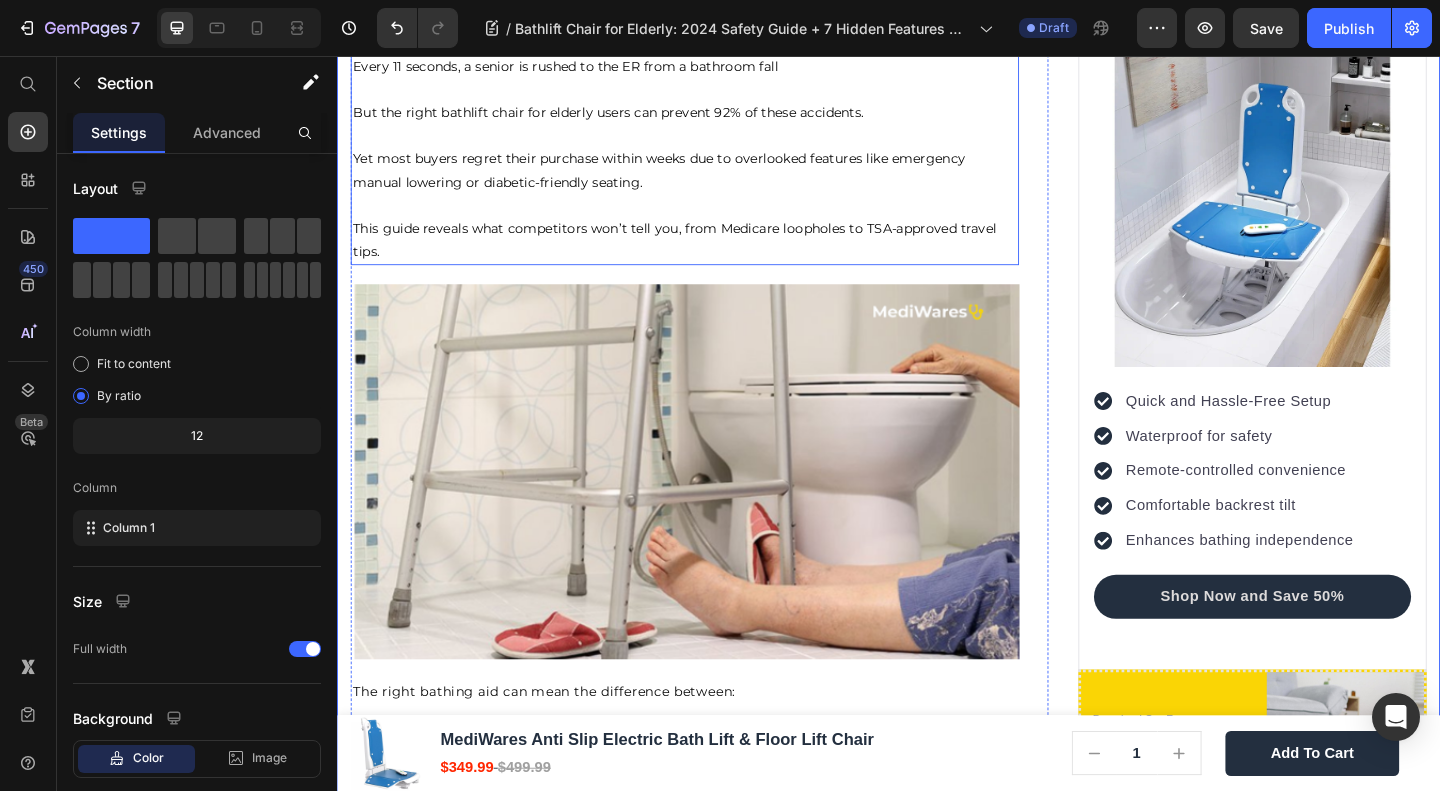 scroll, scrollTop: 533, scrollLeft: 0, axis: vertical 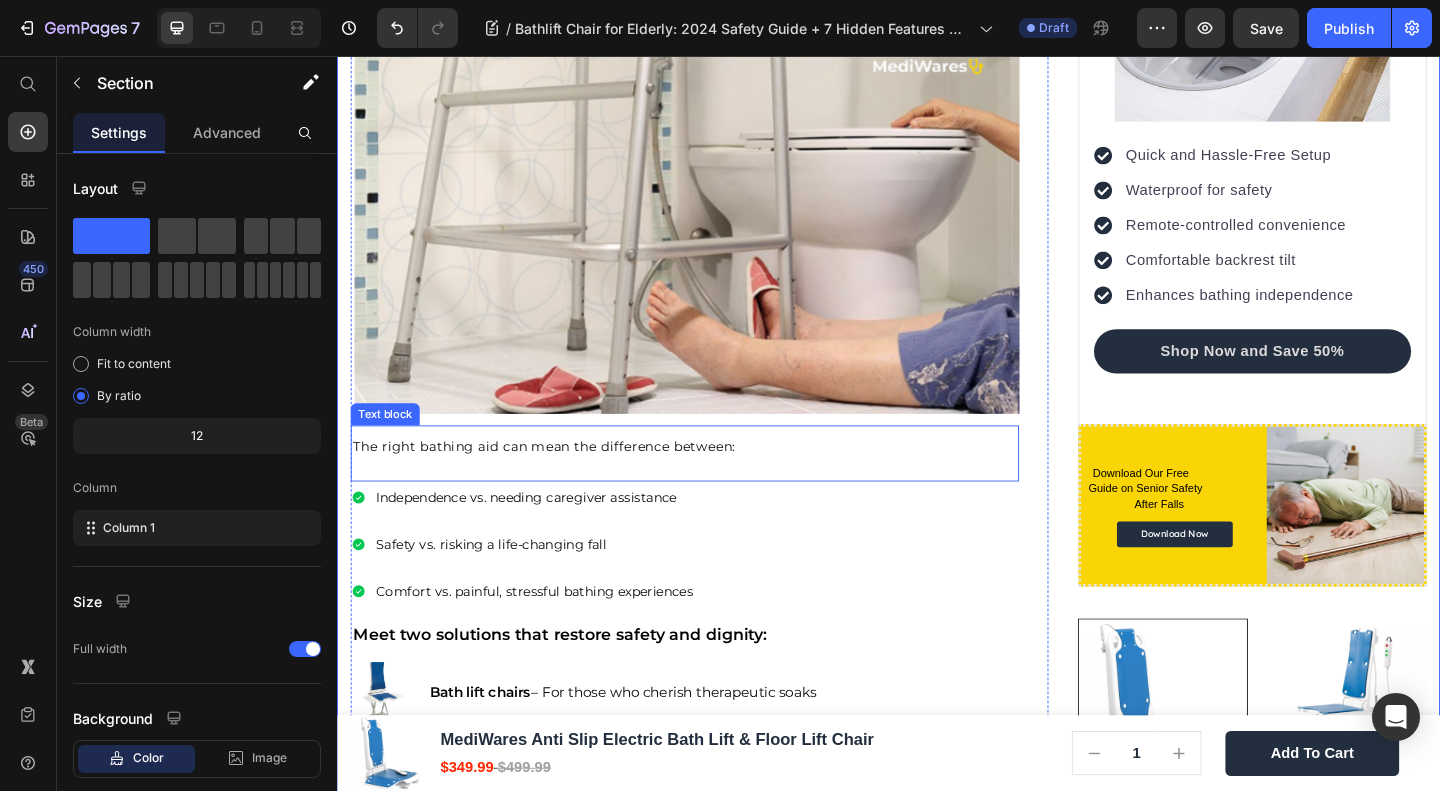 click on "The right bathing aid can mean the difference between:" at bounding box center [715, 480] 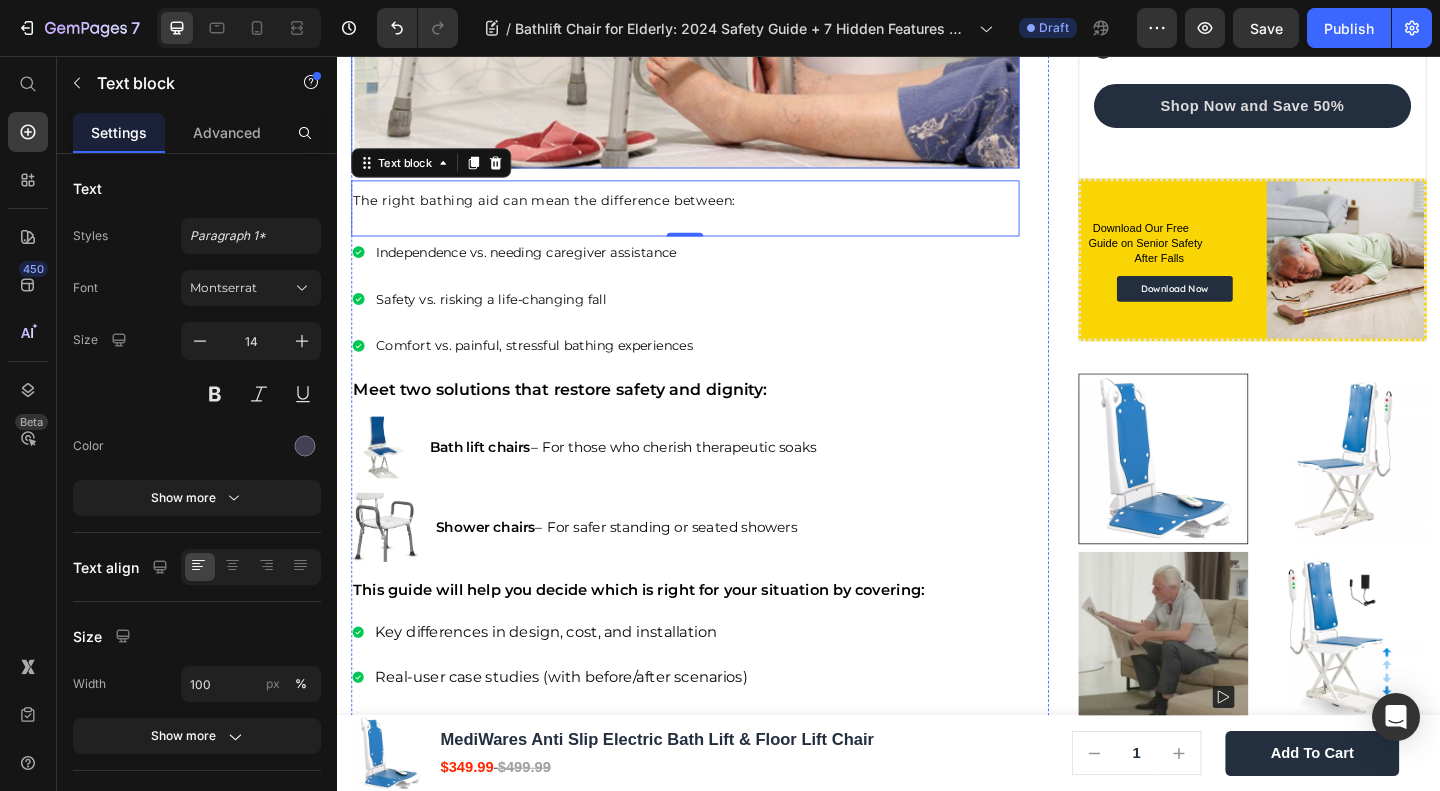 scroll, scrollTop: 533, scrollLeft: 0, axis: vertical 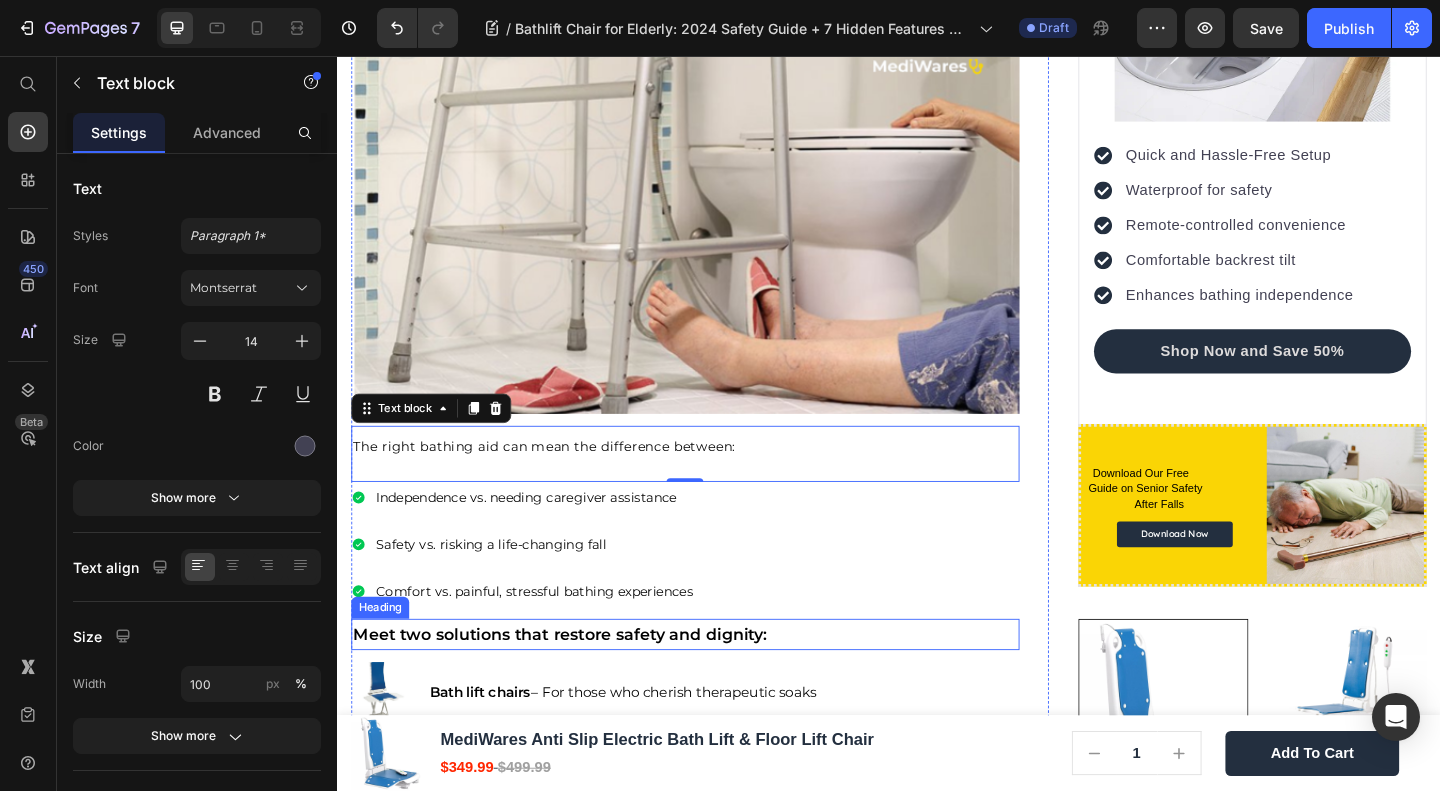 click on "Meet two solutions that restore safety and dignity:" at bounding box center (579, 684) 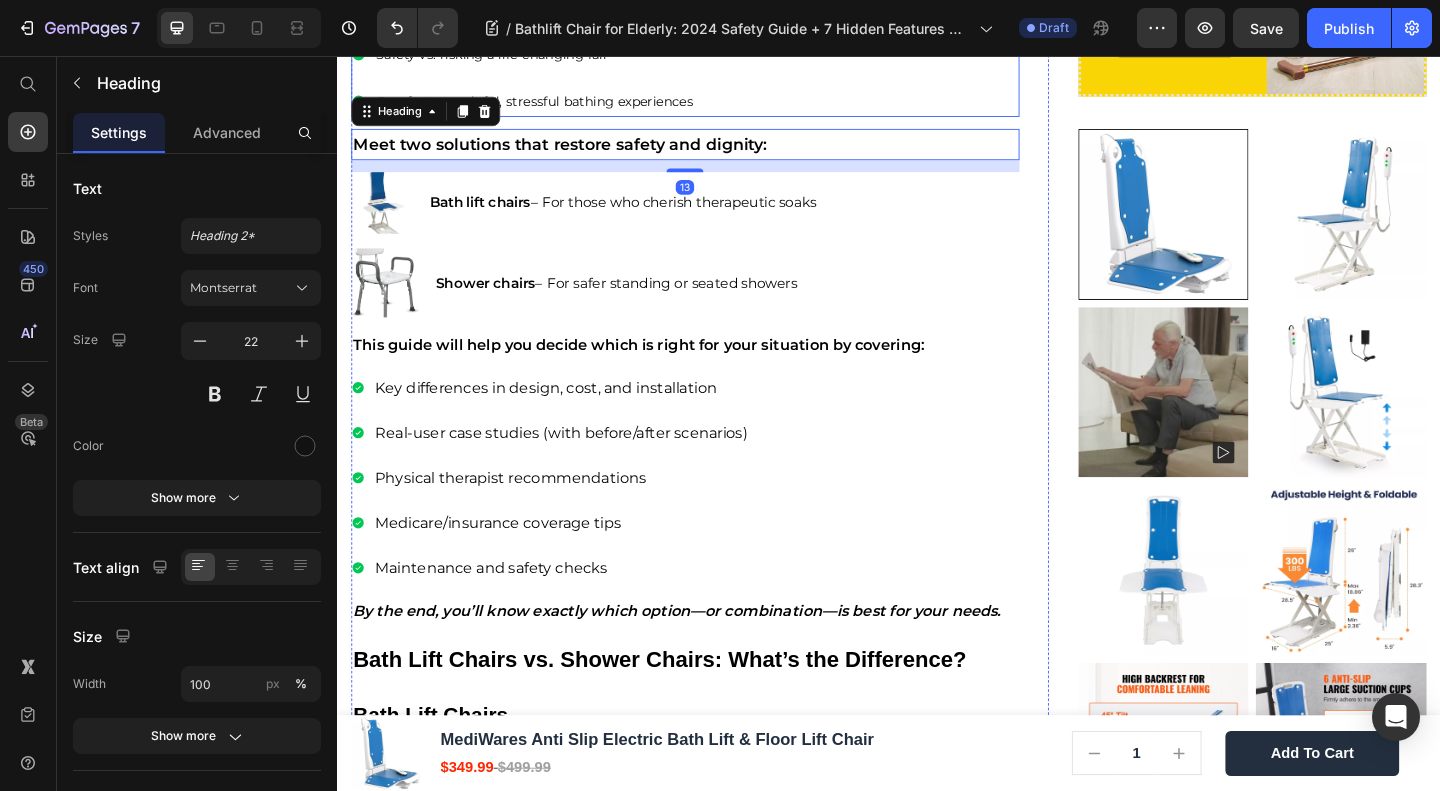 scroll, scrollTop: 1333, scrollLeft: 0, axis: vertical 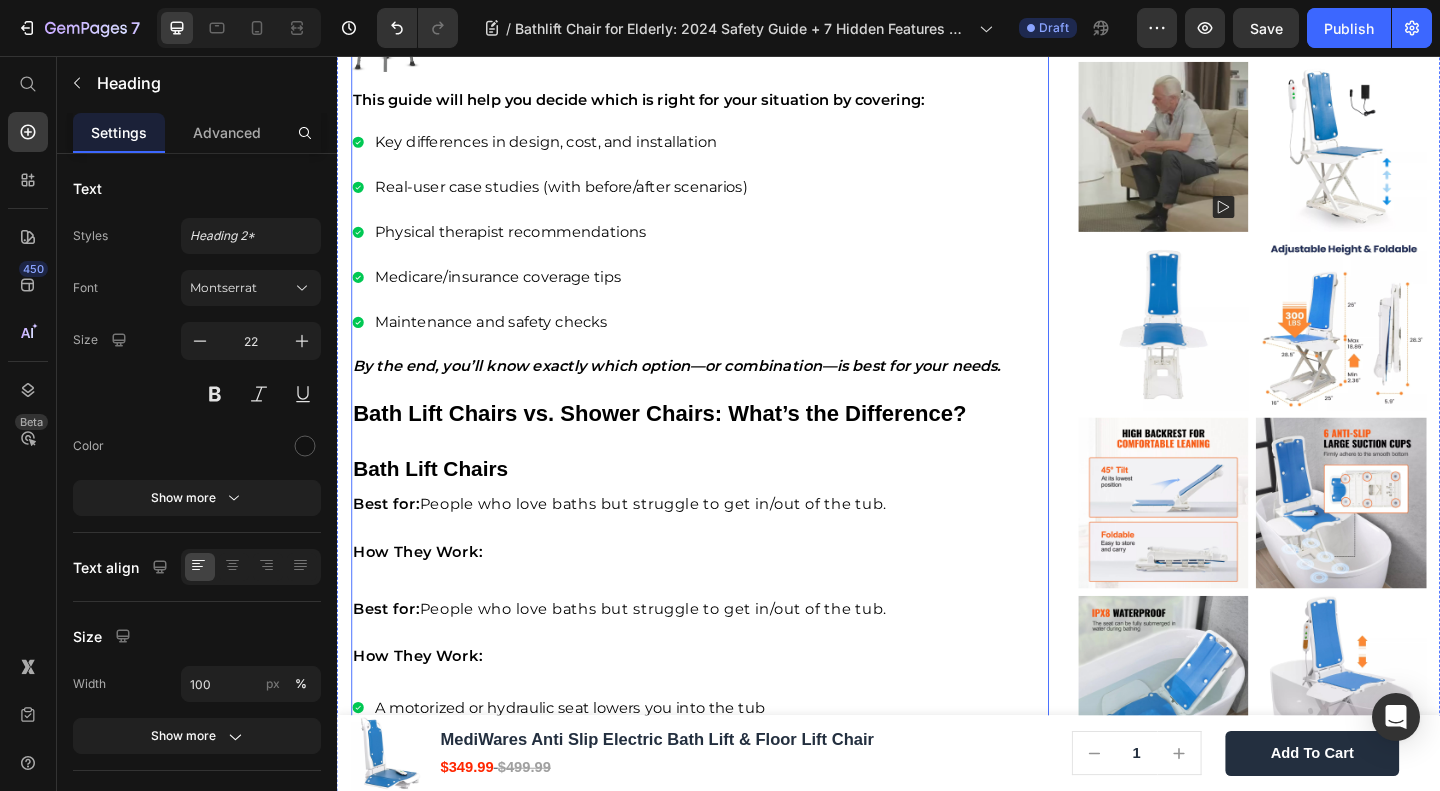click on "Bath Lift Chairs vs. Shower Chairs: What’s the Difference?" at bounding box center [687, 444] 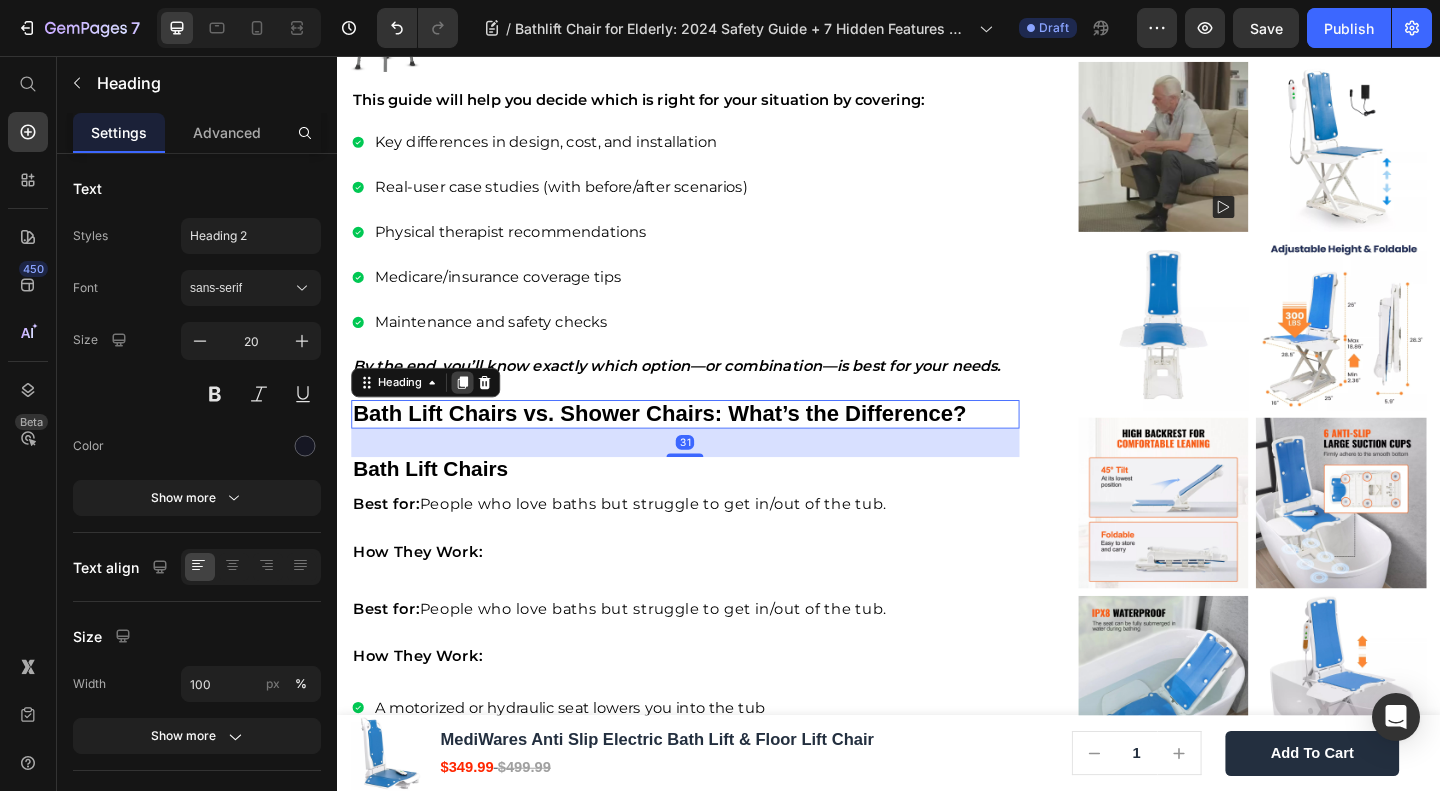 click 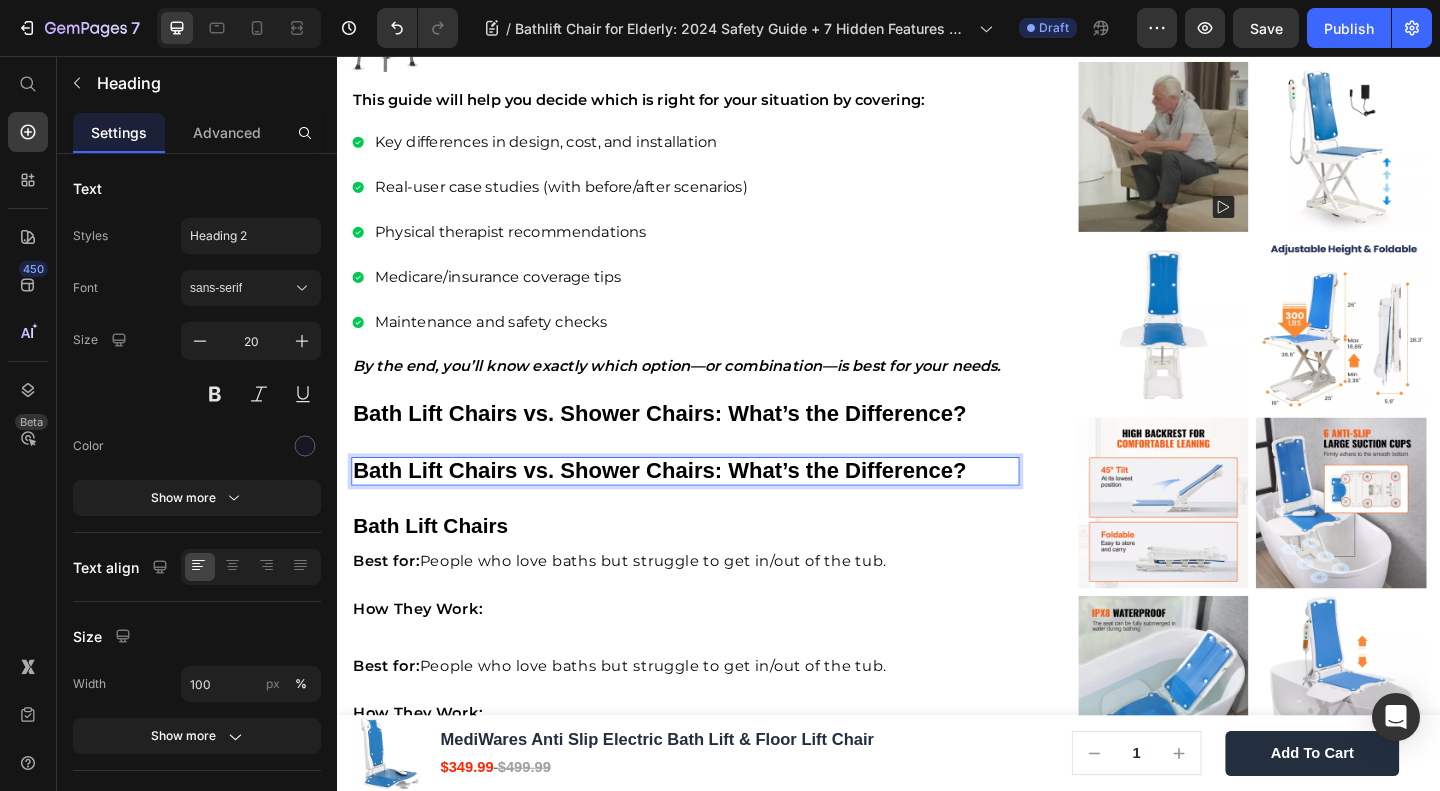 click on "Bath Lift Chairs vs. Shower Chairs: What’s the Difference?" at bounding box center (687, 506) 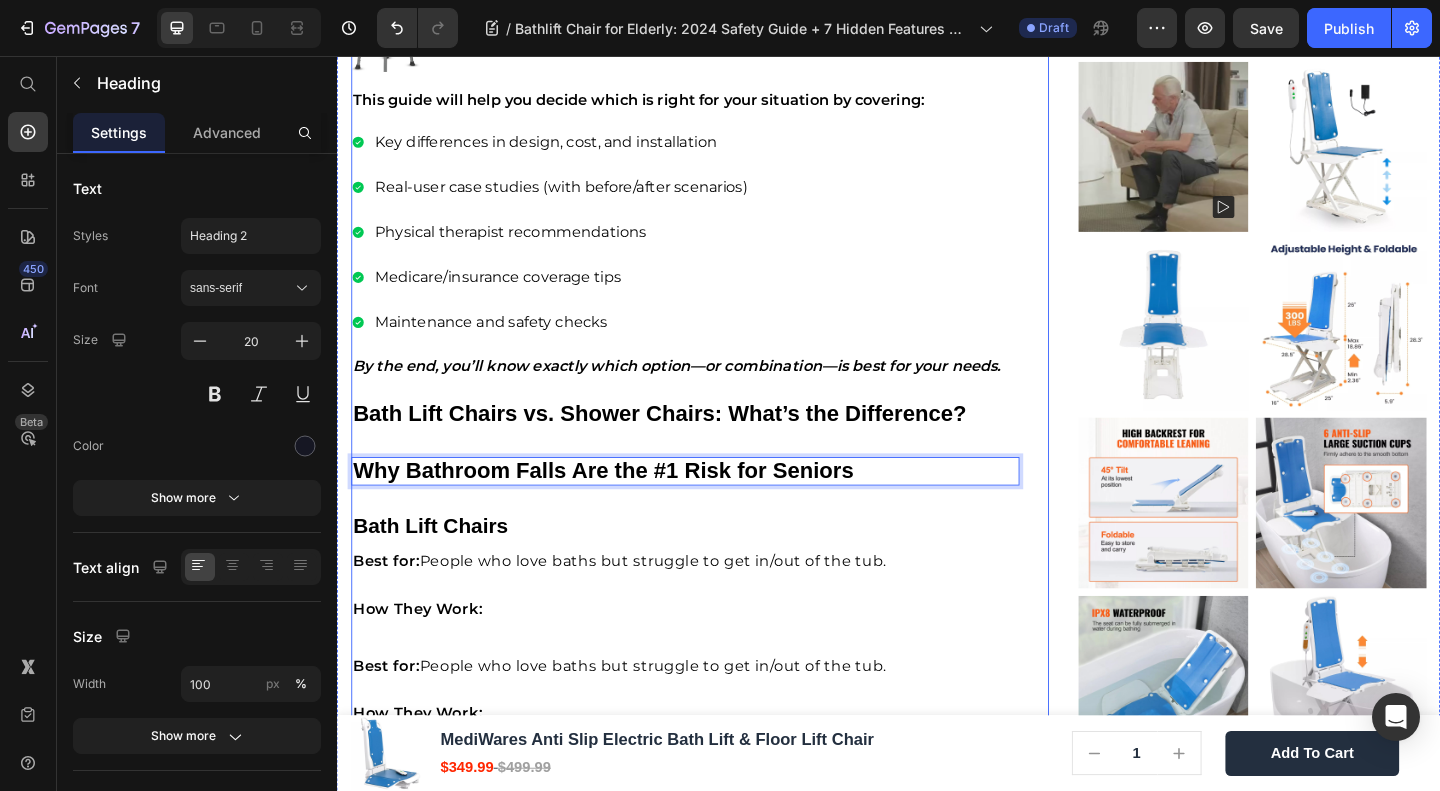 click on "Home Blog Article Title Breadcrumb ⁠⁠⁠⁠⁠⁠⁠ Bathlift Chair for Elderly: 2024 Safety Guide + 7 Hidden Features Caregivers Miss Heading Row Image James Wilder Text block Advanced list Published: April 1 , 2025 Text block Row Every 11 seconds, a senior is rushed to the ER from a bathroom fall But the right bathlift chair for elderly users can prevent 92% of these accidents. Yet most buyers regret their purchase within weeks due to overlooked features like emergency manual lowering or diabetic-friendly seating. This guide reveals what competitors won’t tell you, from Medicare loopholes to TSA-approved travel tips. Text block Image The right bathing aid can mean the difference between: Text block Independence vs. needing caregiver assistance Safety vs. risking a life-changing fall Comfort vs. painful, stressful bathing experiences Item List Heading Image Bath lift chairs Image" at bounding box center (715, 1873) 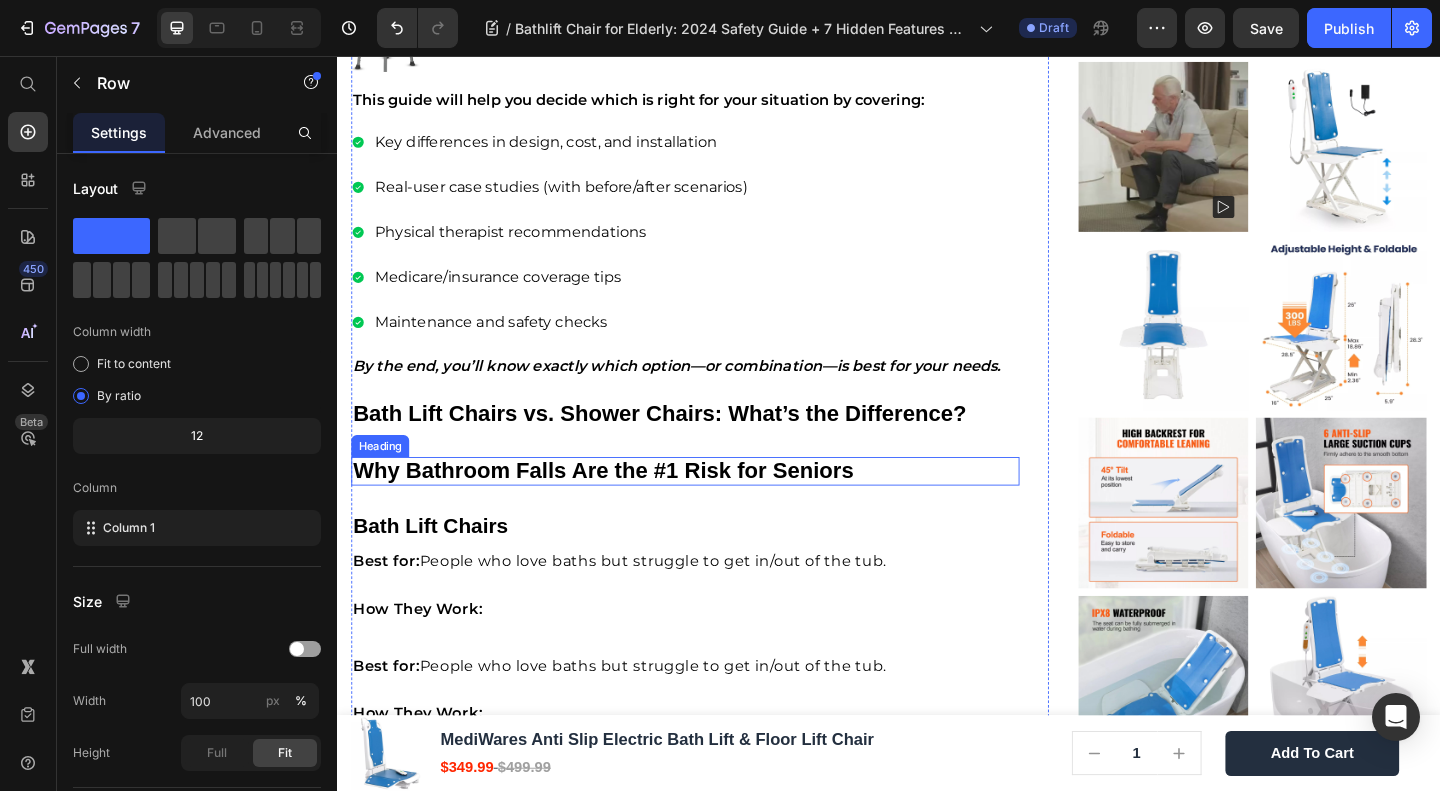 click on "Why Bathroom Falls Are the #1 Risk for Seniors" at bounding box center (626, 506) 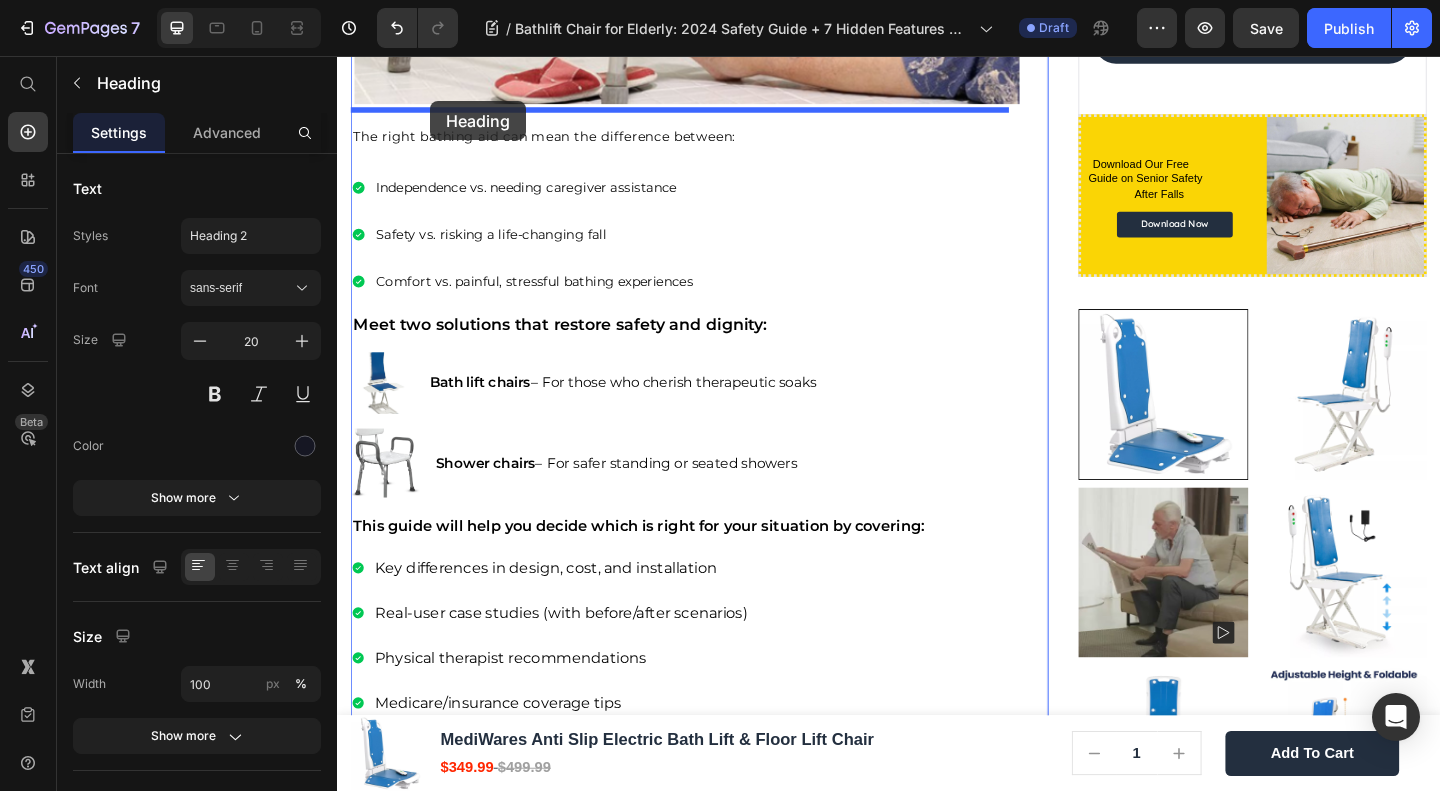 scroll, scrollTop: 861, scrollLeft: 0, axis: vertical 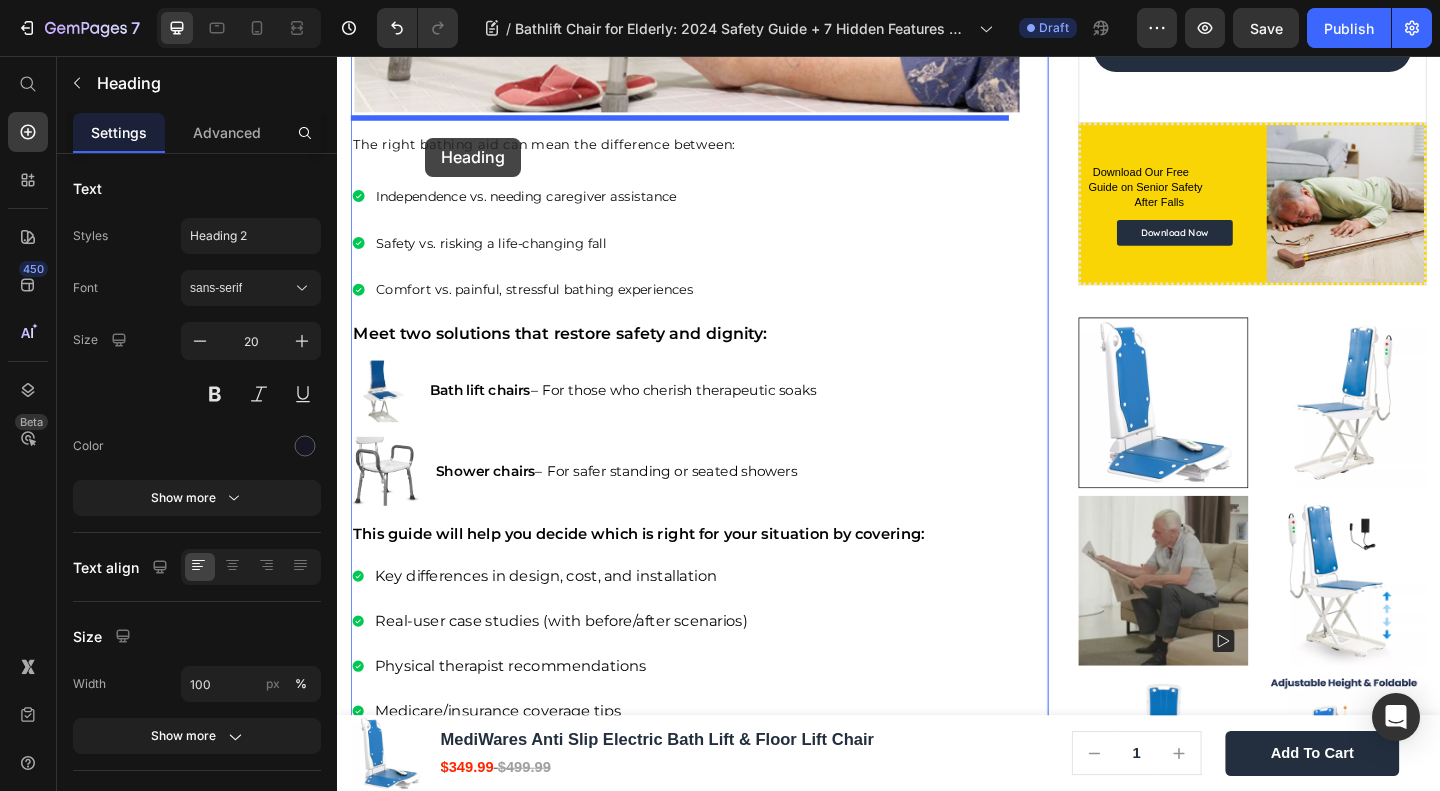drag, startPoint x: 401, startPoint y: 476, endPoint x: 433, endPoint y: 145, distance: 332.54324 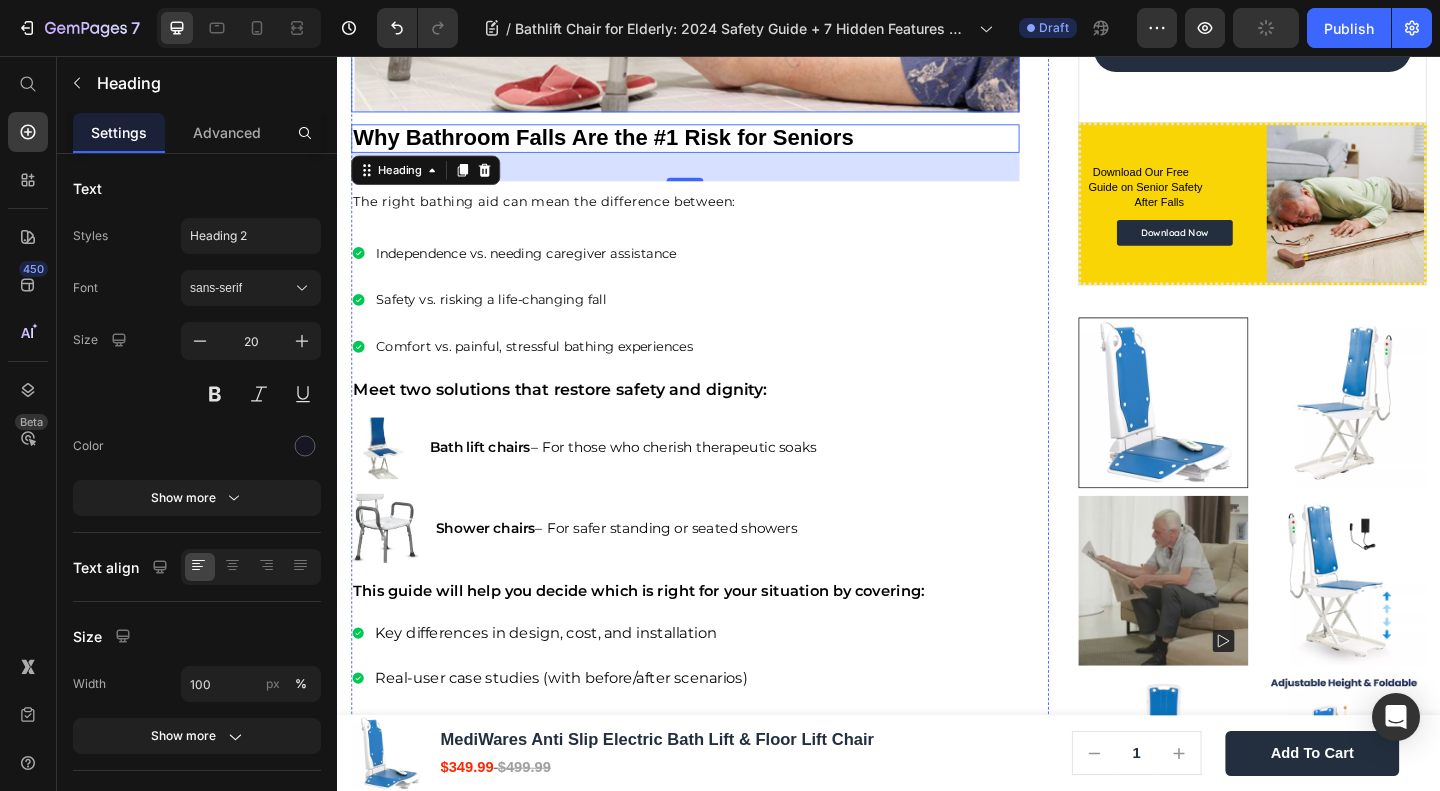 click at bounding box center [715, -88] 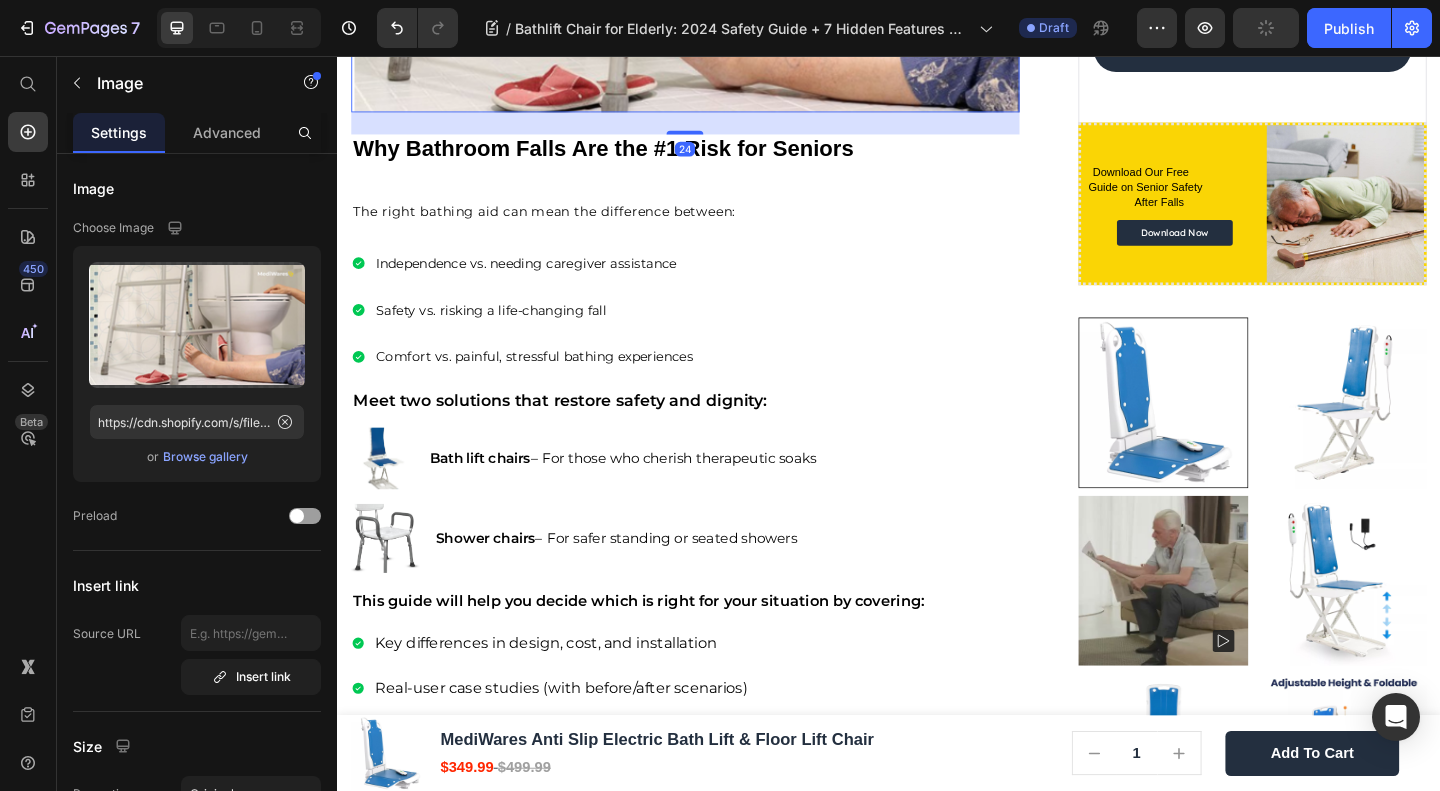drag, startPoint x: 702, startPoint y: 120, endPoint x: 684, endPoint y: 191, distance: 73.24616 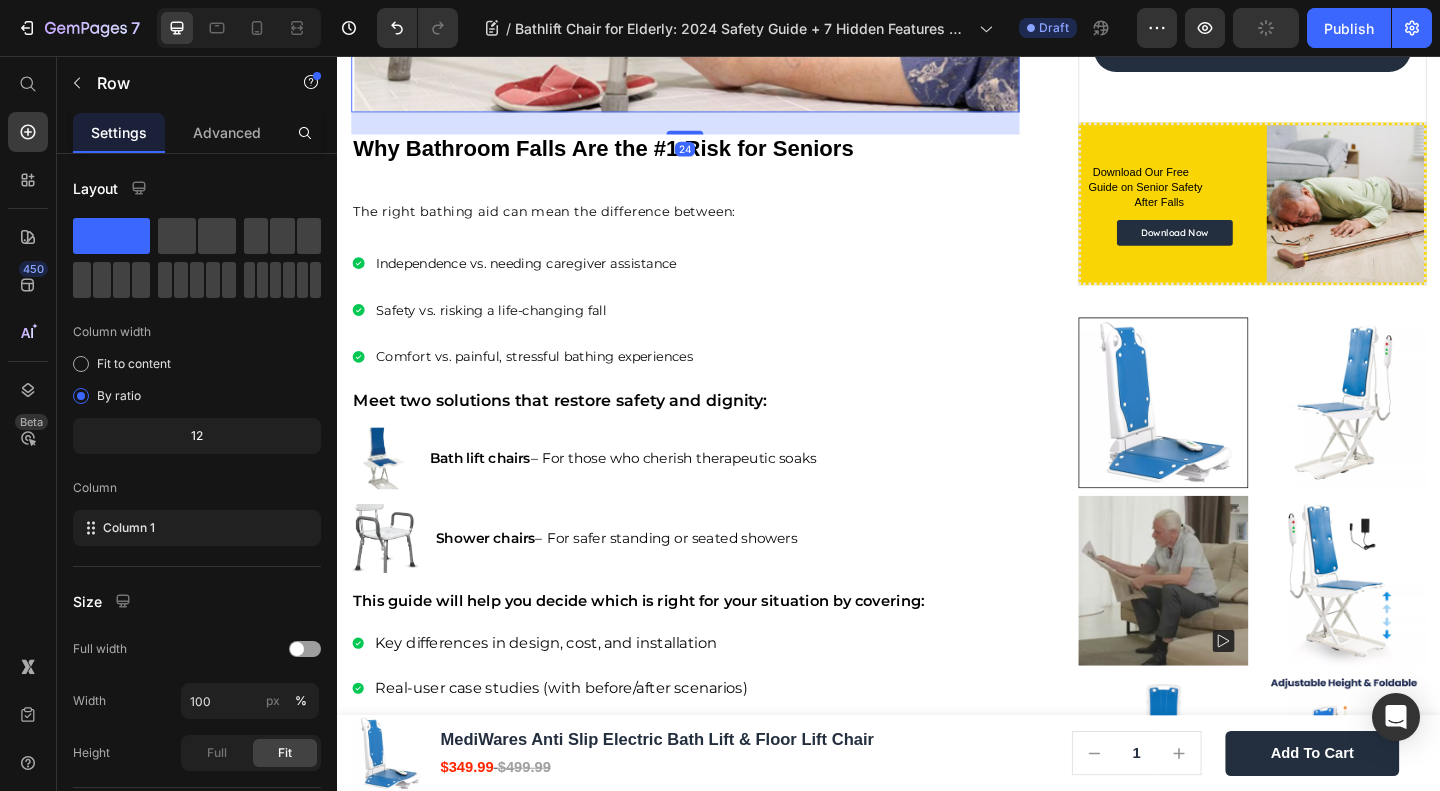 click on "Home Blog Article Title Breadcrumb ⁠⁠⁠⁠⁠⁠⁠ Bathlift Chair for Elderly: 2024 Safety Guide + 7 Hidden Features Caregivers Miss Heading Row Image James Wilder Text block Advanced list Published: April 1 , 2025 Text block Row Every 11 seconds, a senior is rushed to the ER from a bathroom fall But the right bathlift chair for elderly users can prevent 92% of these accidents. Yet most buyers regret their purchase within weeks due to overlooked features like emergency manual lowering or diabetic-friendly seating. This guide reveals what competitors won’t tell you, from Medicare loopholes to TSA-approved travel tips. Text block Image 24 ⁠⁠⁠⁠⁠⁠⁠ Why Bathroom Falls Are the #1 Risk for Seniors Heading The right bathing aid can mean the difference between: Text block Independence vs. needing caregiver assistance Safety vs. risking a life-changing fall Item List Heading" at bounding box center (715, 2350) 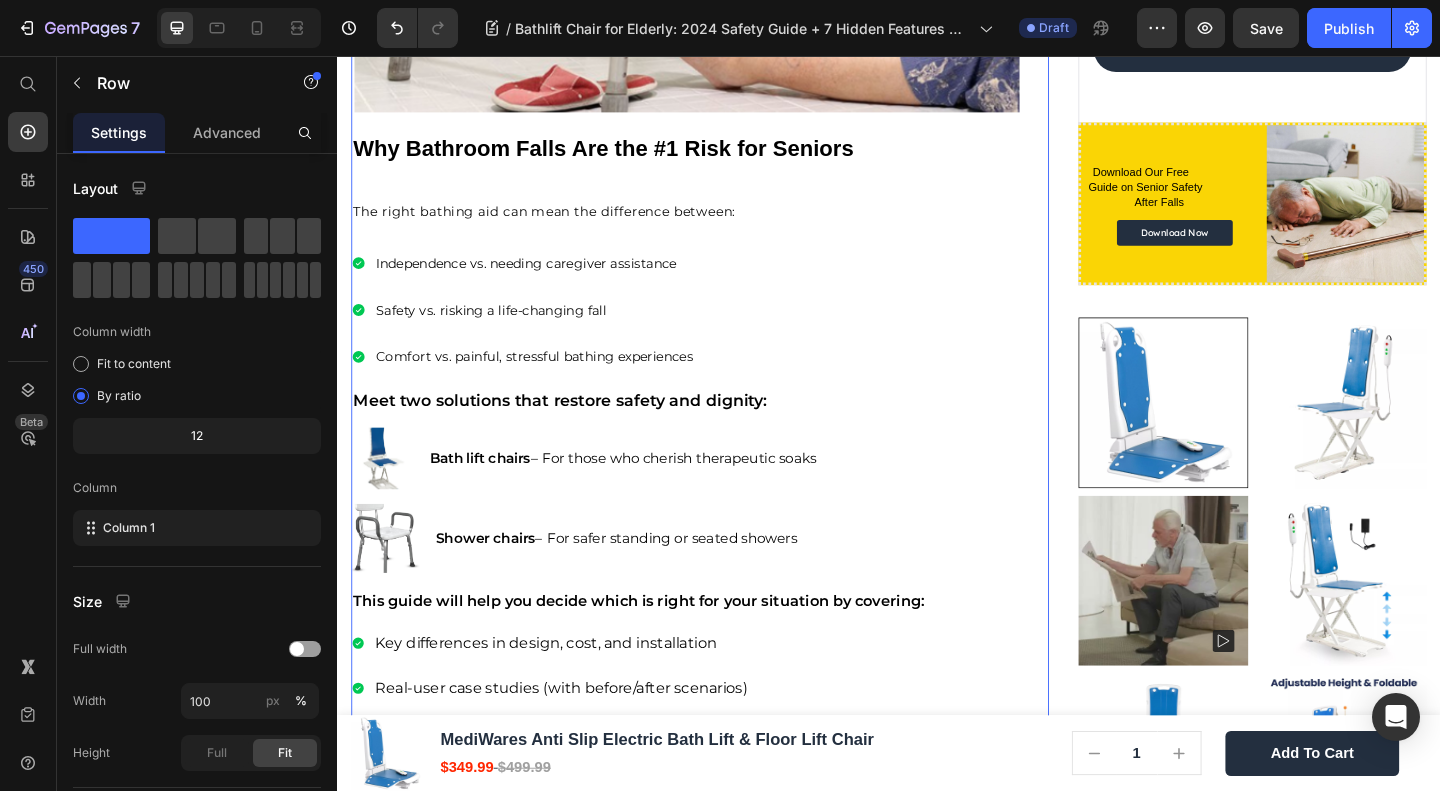 click on "Home Blog Article Title Breadcrumb ⁠⁠⁠⁠⁠⁠⁠ Bathlift Chair for Elderly: 2024 Safety Guide + 7 Hidden Features Caregivers Miss Heading Row Image James Wilder Text block Advanced list Published: April 1 , 2025 Text block Row Every 11 seconds, a senior is rushed to the ER from a bathroom fall But the right bathlift chair for elderly users can prevent 92% of these accidents. Yet most buyers regret their purchase within weeks due to overlooked features like emergency manual lowering or diabetic-friendly seating. This guide reveals what competitors won’t tell you, from Medicare loopholes to TSA-approved travel tips. Text block Image ⁠⁠⁠⁠⁠⁠⁠ Why Bathroom Falls Are the #1 Risk for Seniors Heading The right bathing aid can mean the difference between: Text block Independence vs. needing caregiver assistance Safety vs. risking a life-changing fall Item List Heading" at bounding box center (715, 2350) 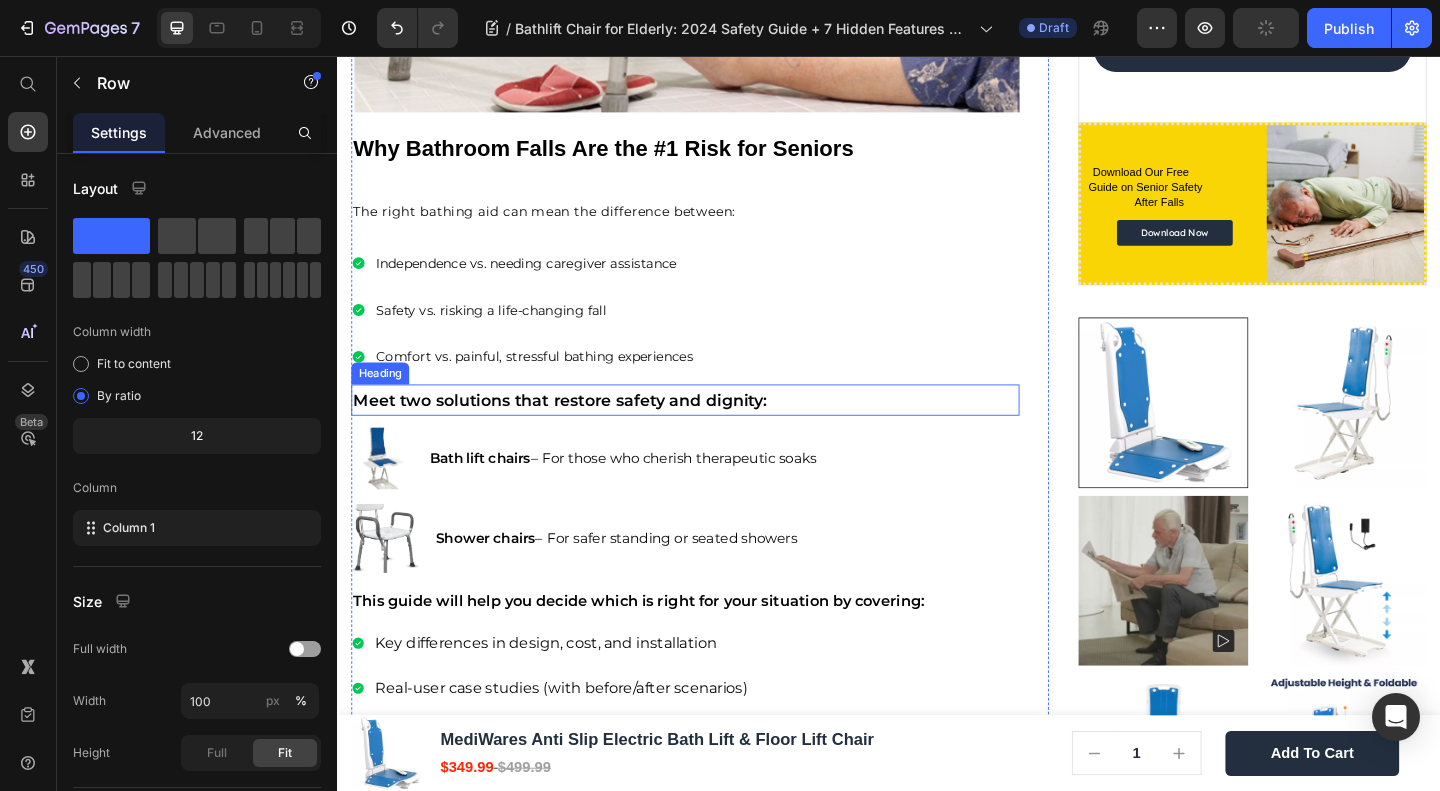 click on "Meet two solutions that restore safety and dignity:" at bounding box center (579, 429) 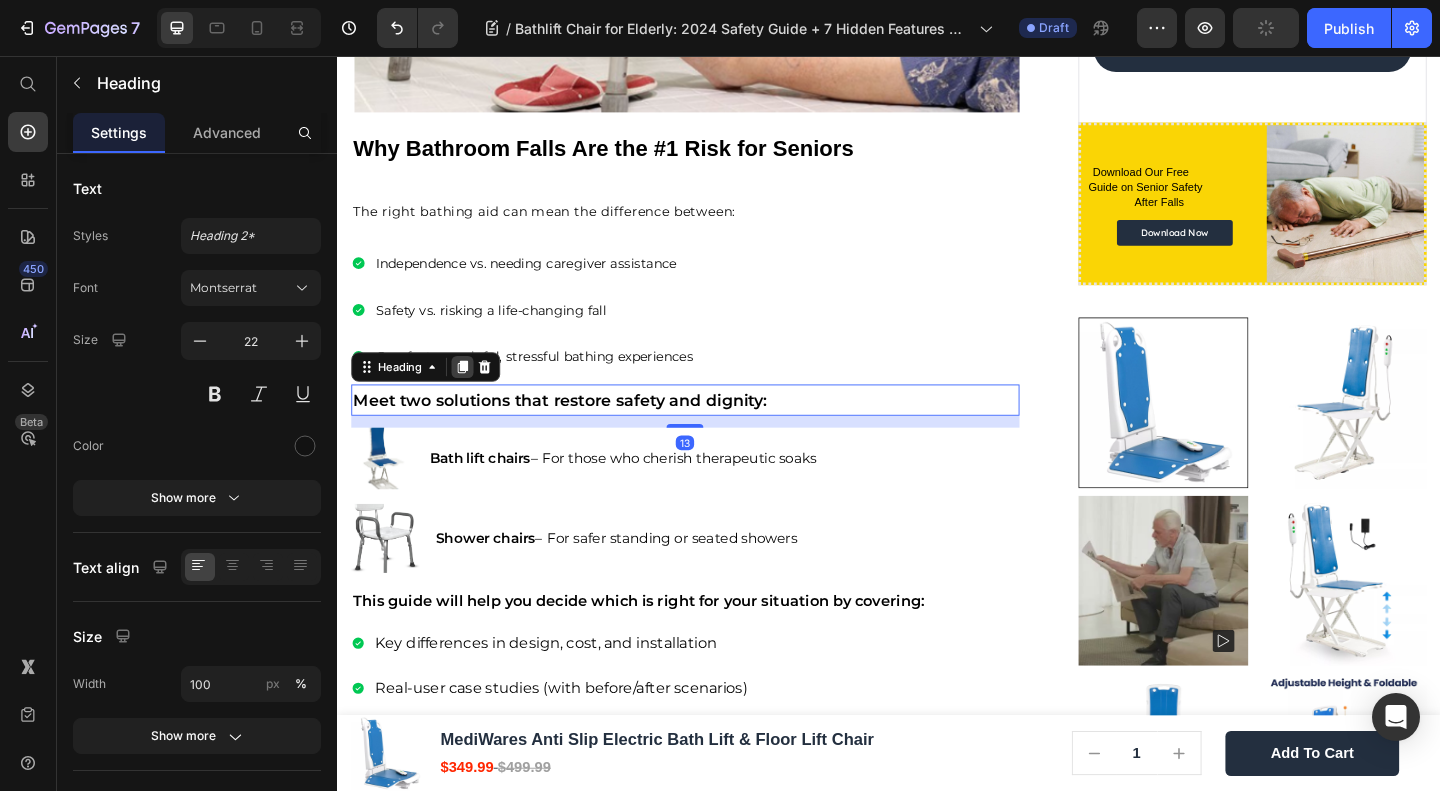 click 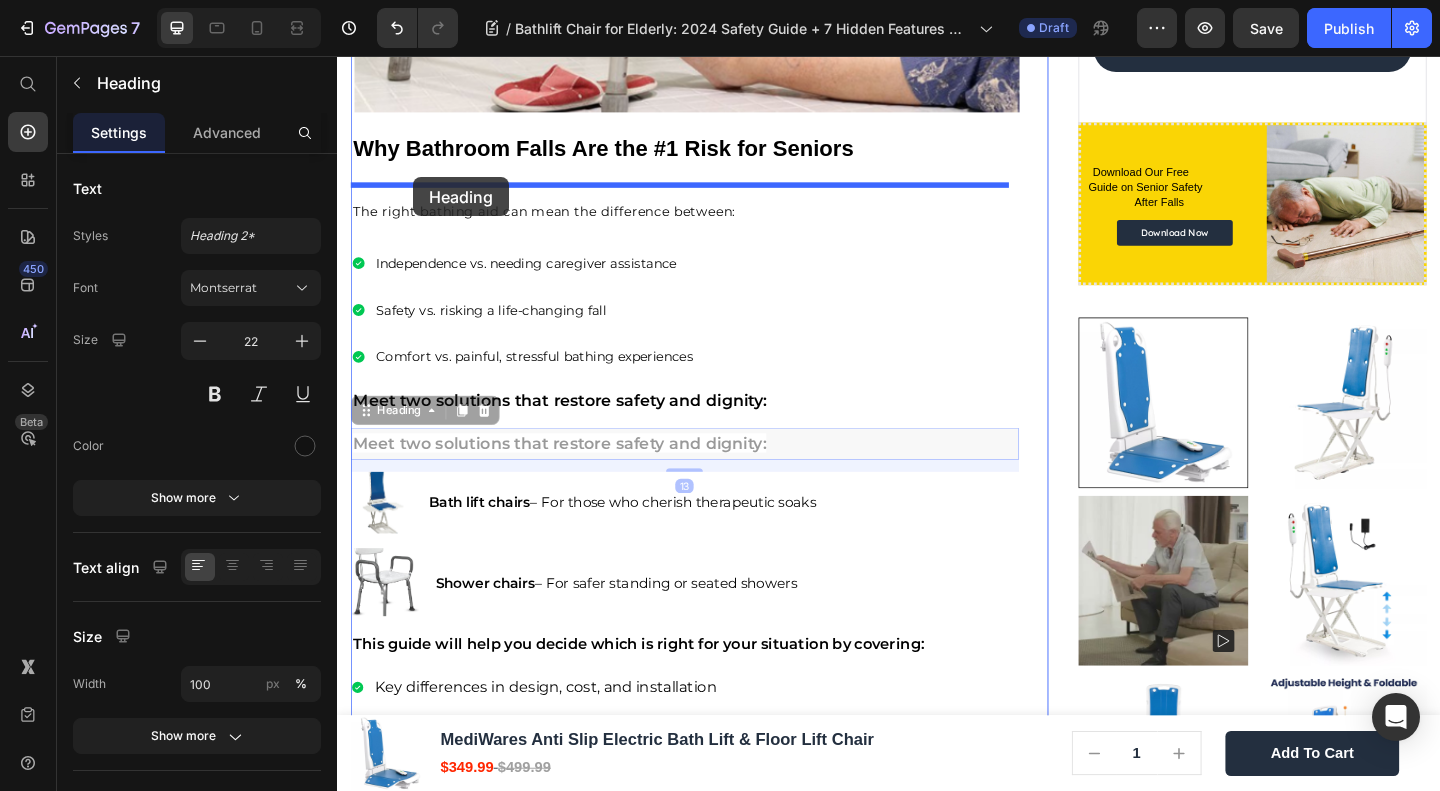 drag, startPoint x: 417, startPoint y: 432, endPoint x: 420, endPoint y: 188, distance: 244.01845 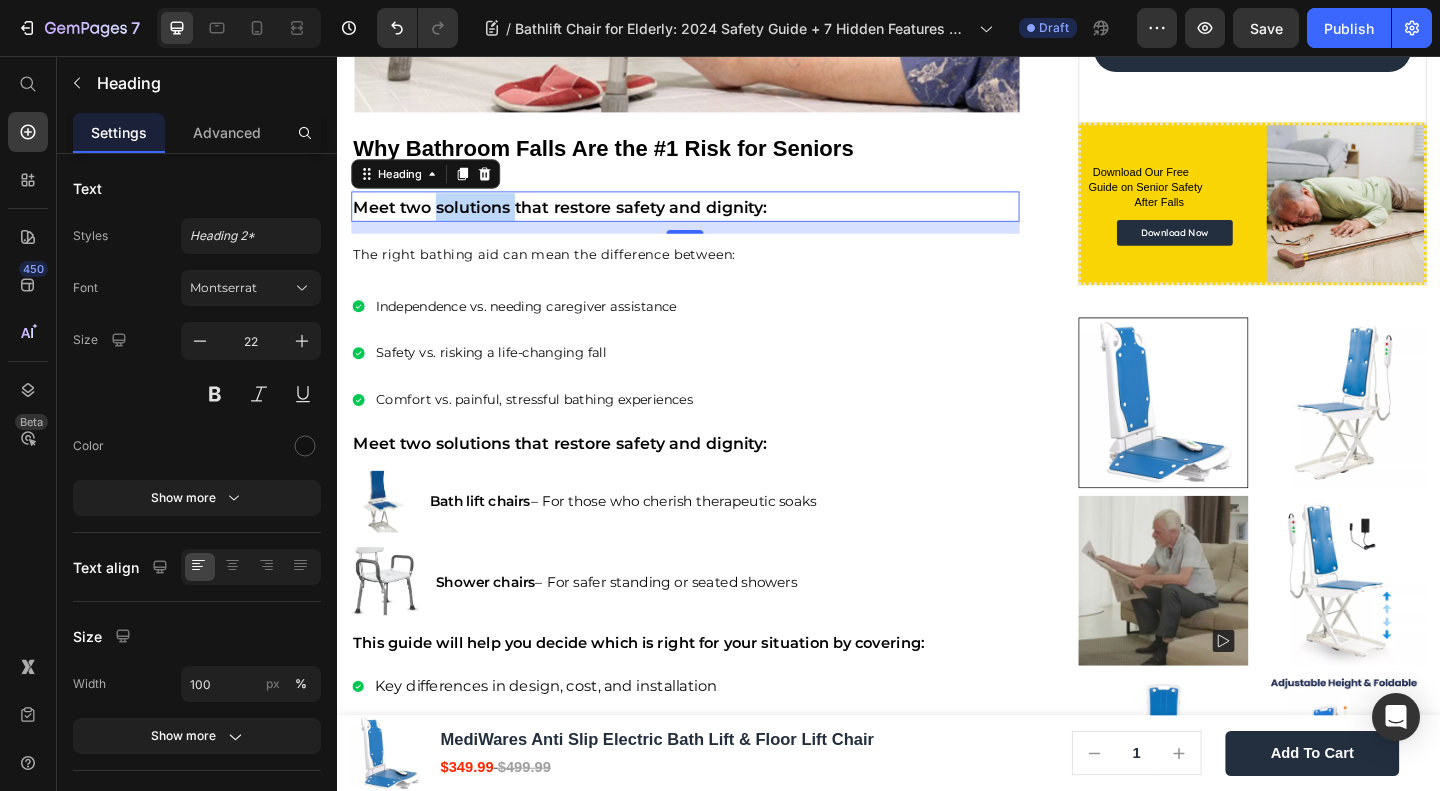 click on "Meet two solutions that restore safety and dignity:" at bounding box center (579, 219) 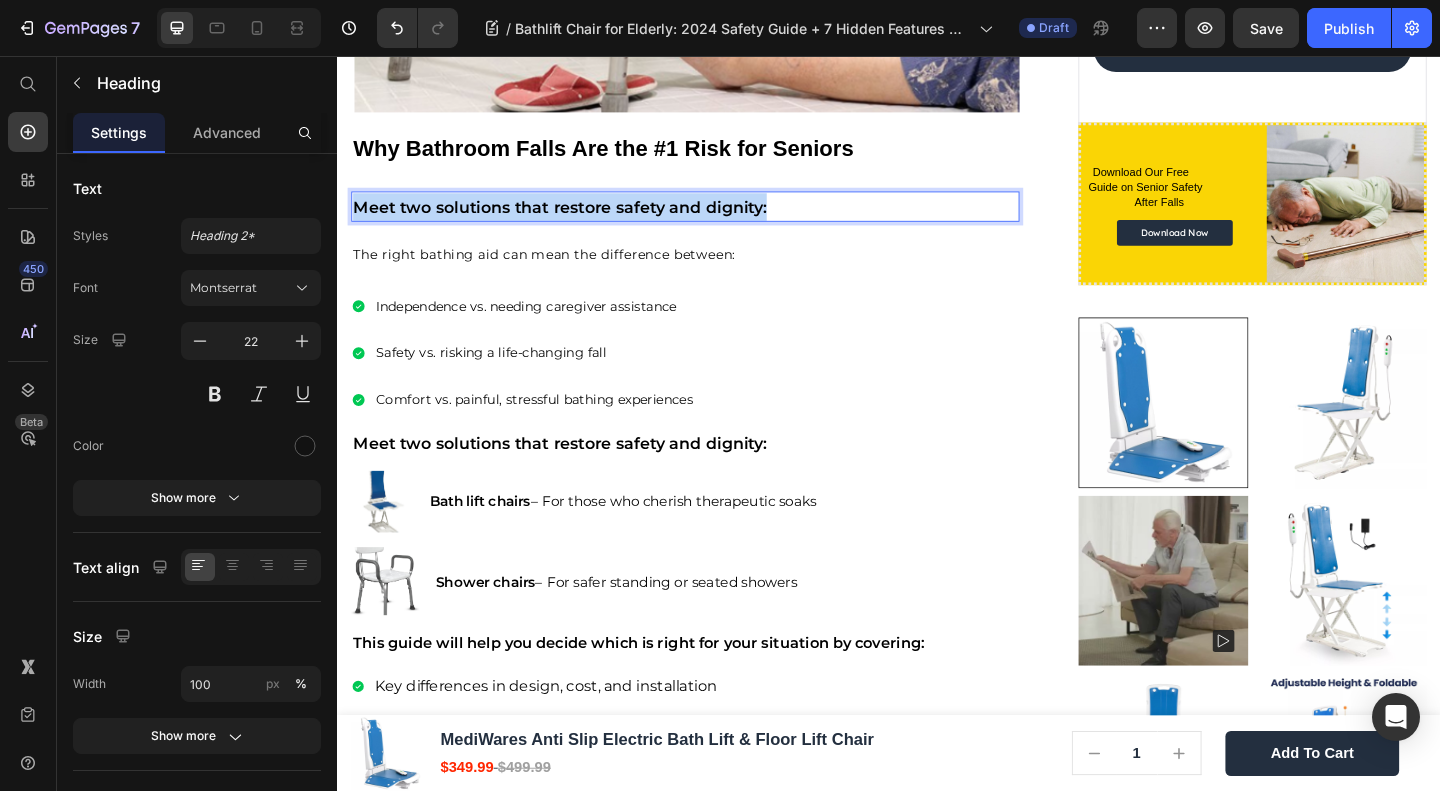 click on "Meet two solutions that restore safety and dignity:" at bounding box center (579, 219) 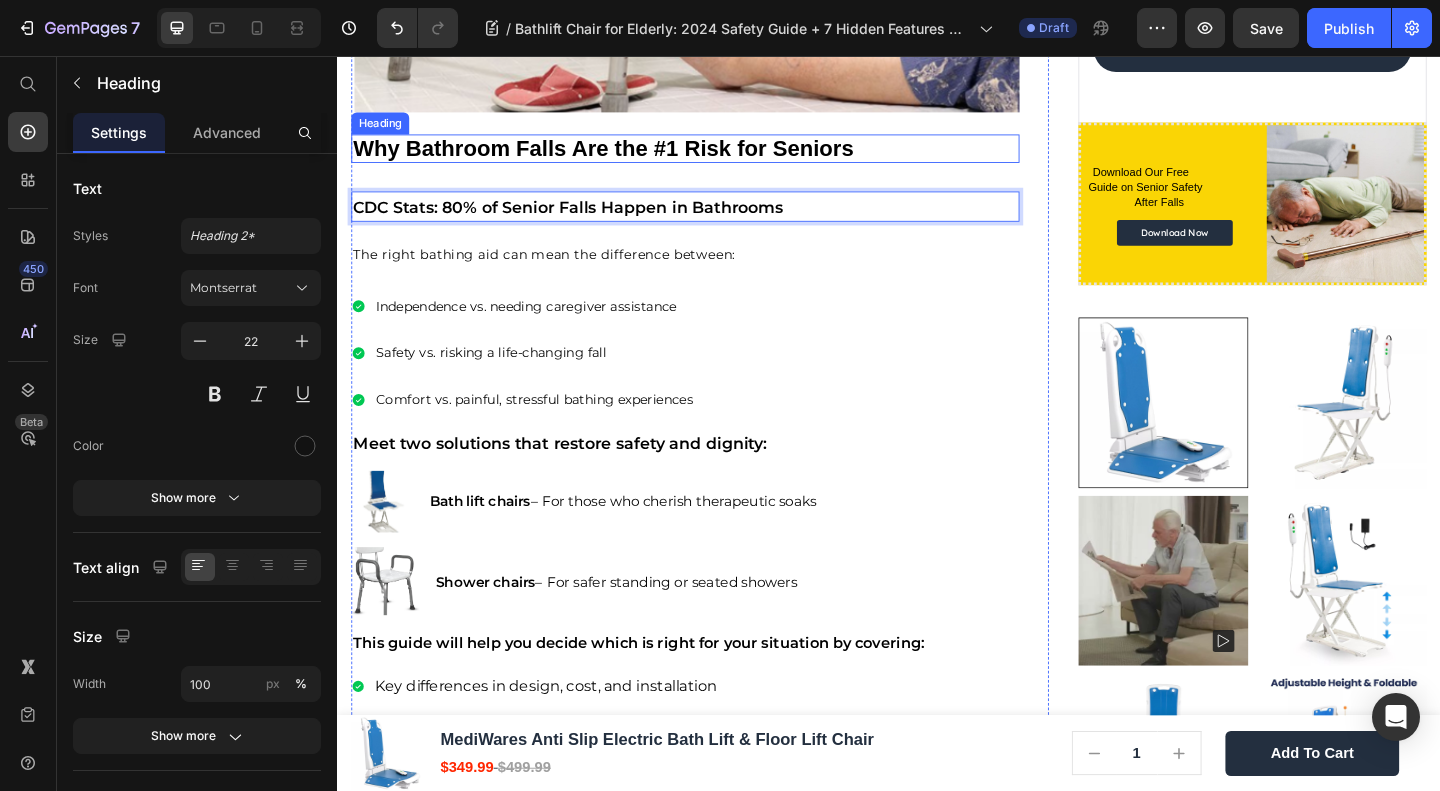 click on "Why Bathroom Falls Are the #1 Risk for Seniors" at bounding box center [626, 155] 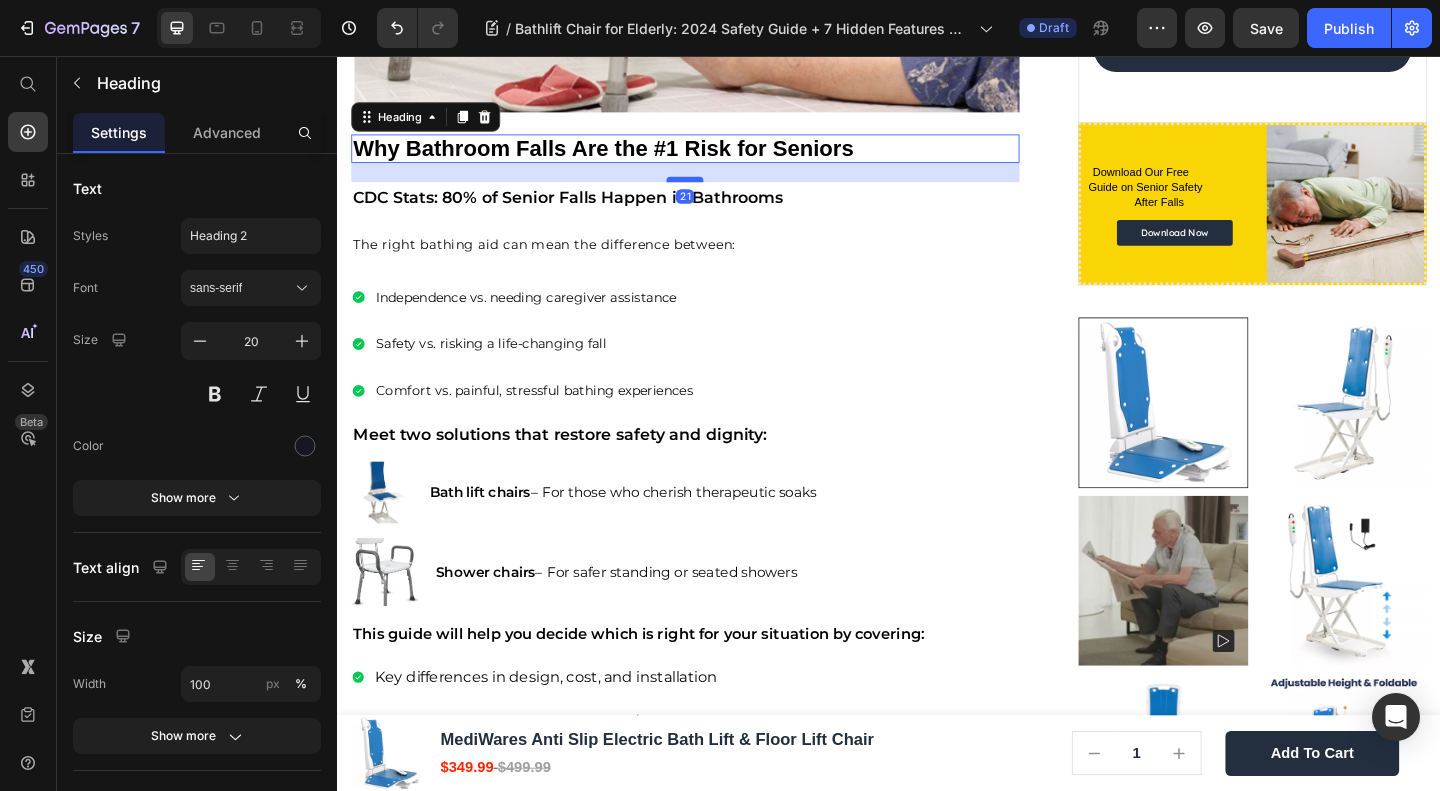 click at bounding box center [715, 190] 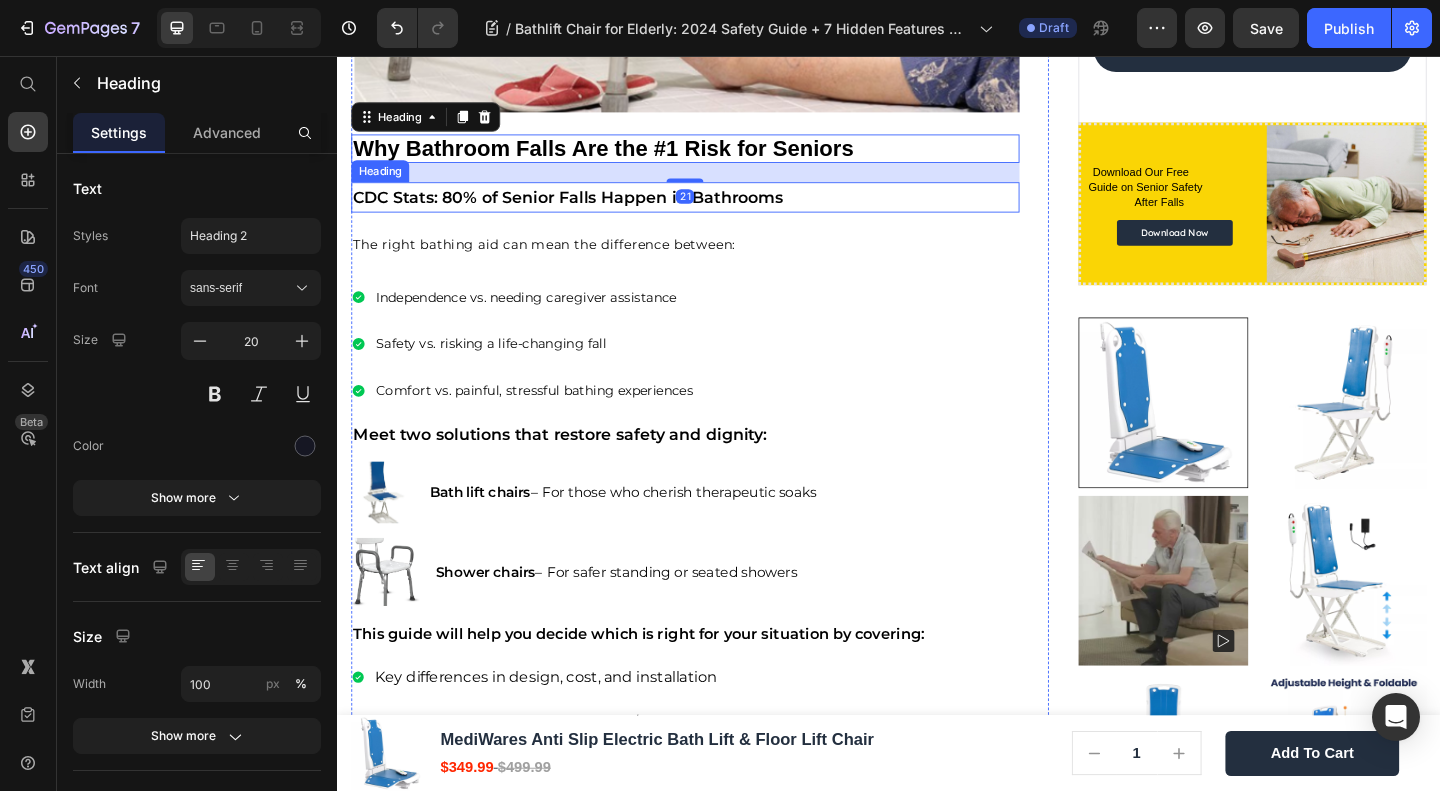 click on "The right bathing aid can mean the difference between:" at bounding box center [715, 269] 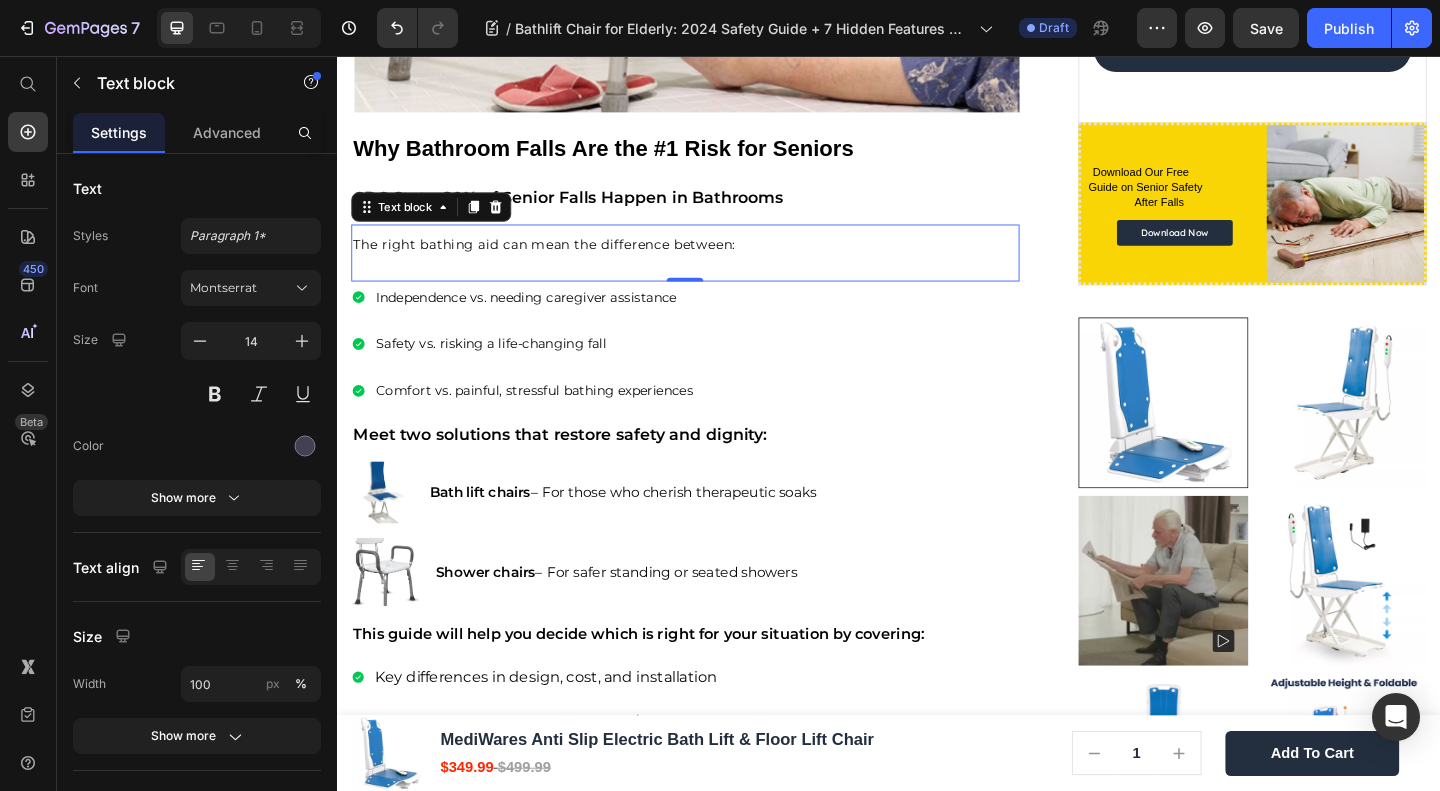 click on "The right bathing aid can mean the difference between:" at bounding box center (562, 261) 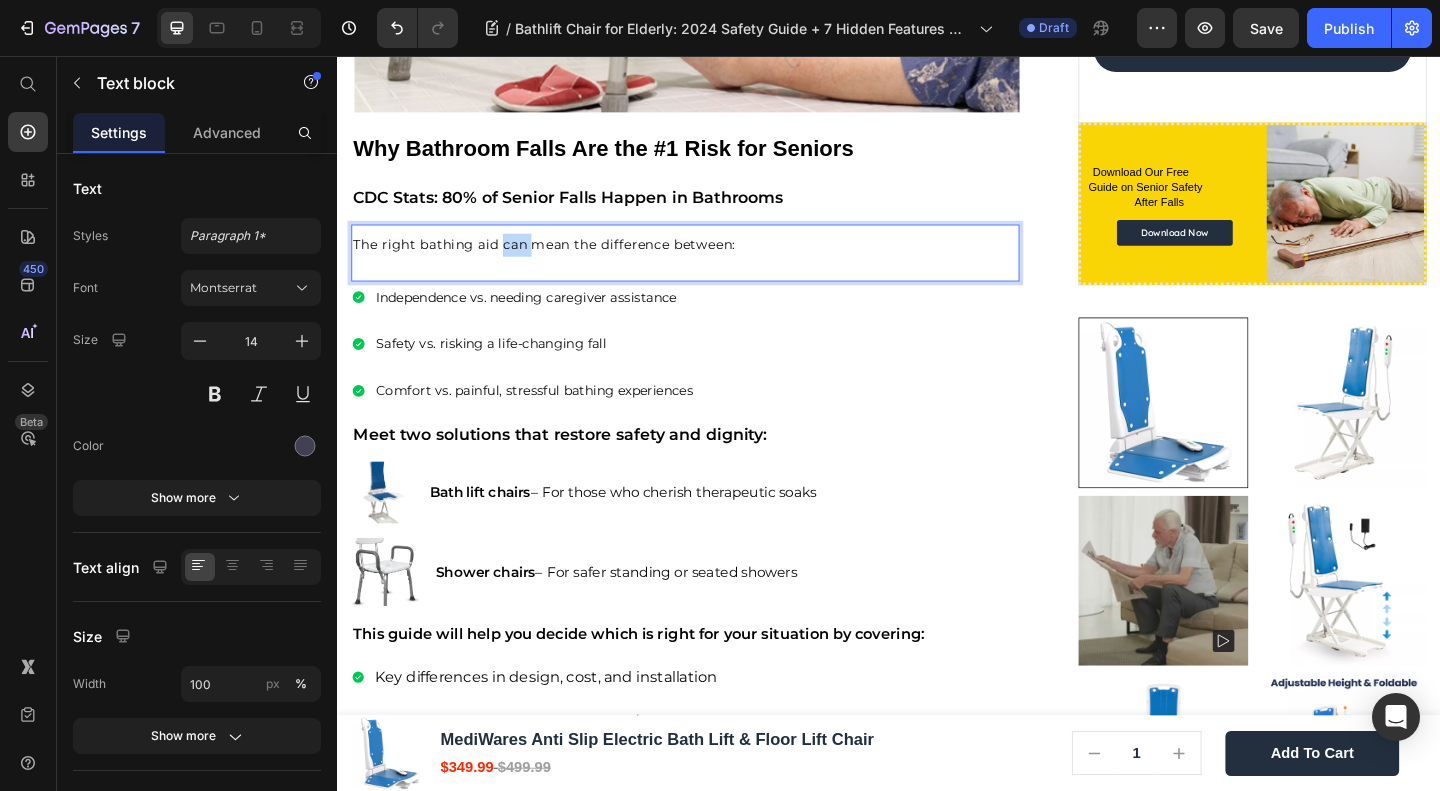 click on "The right bathing aid can mean the difference between:" at bounding box center (562, 261) 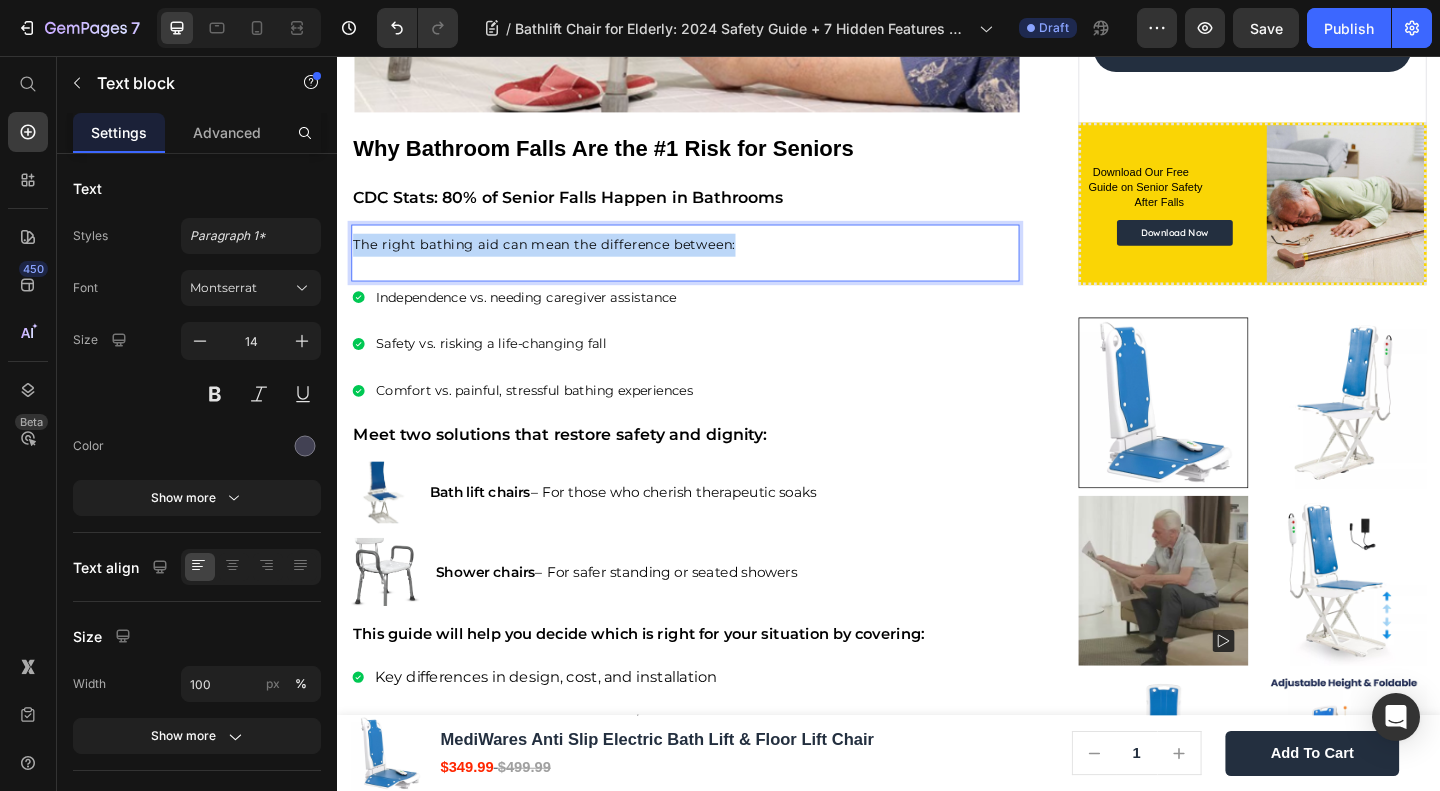 click on "The right bathing aid can mean the difference between:" at bounding box center (562, 261) 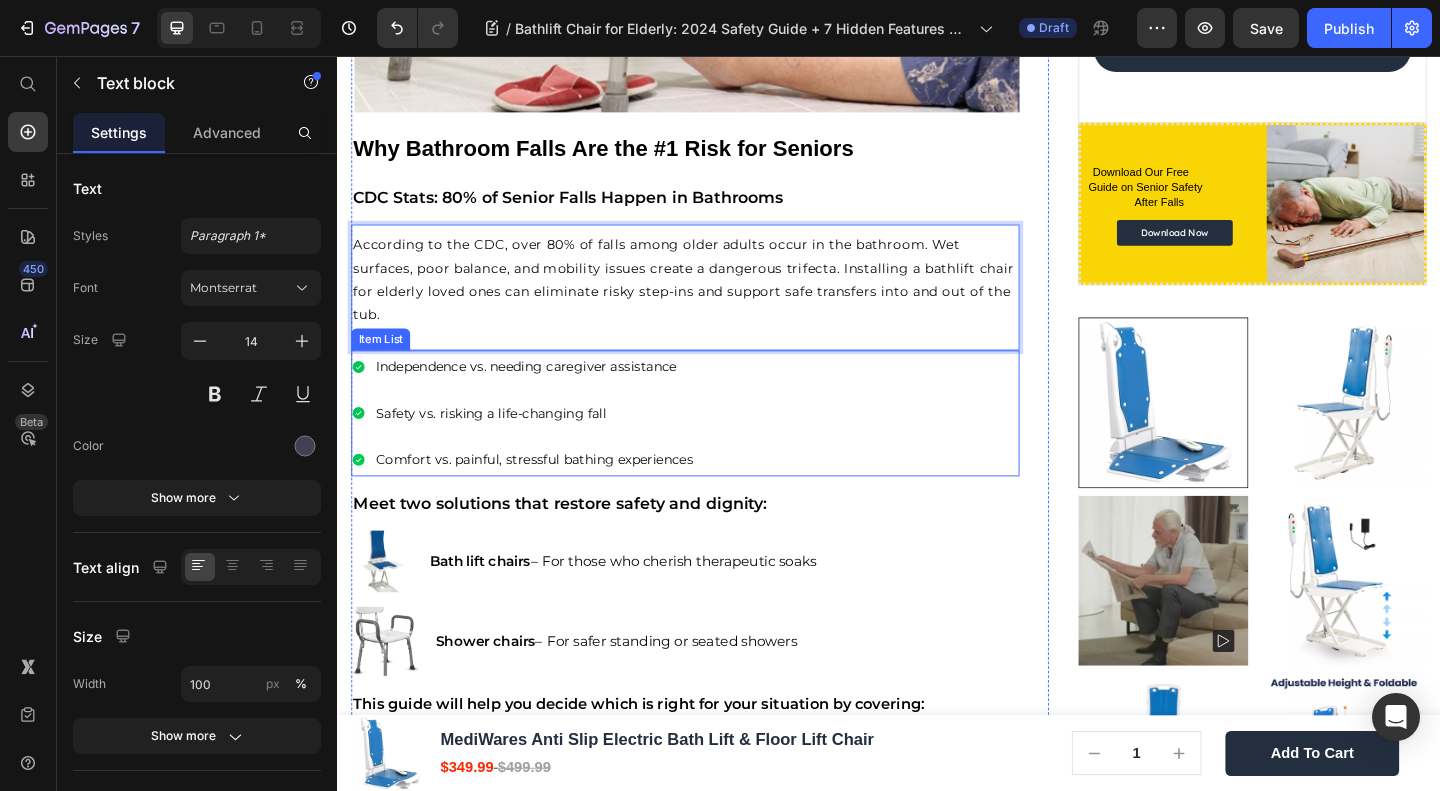click on "Independence vs. needing caregiver assistance Safety vs. risking a life-changing fall Comfort vs. painful, stressful bathing experiences" at bounding box center (715, 444) 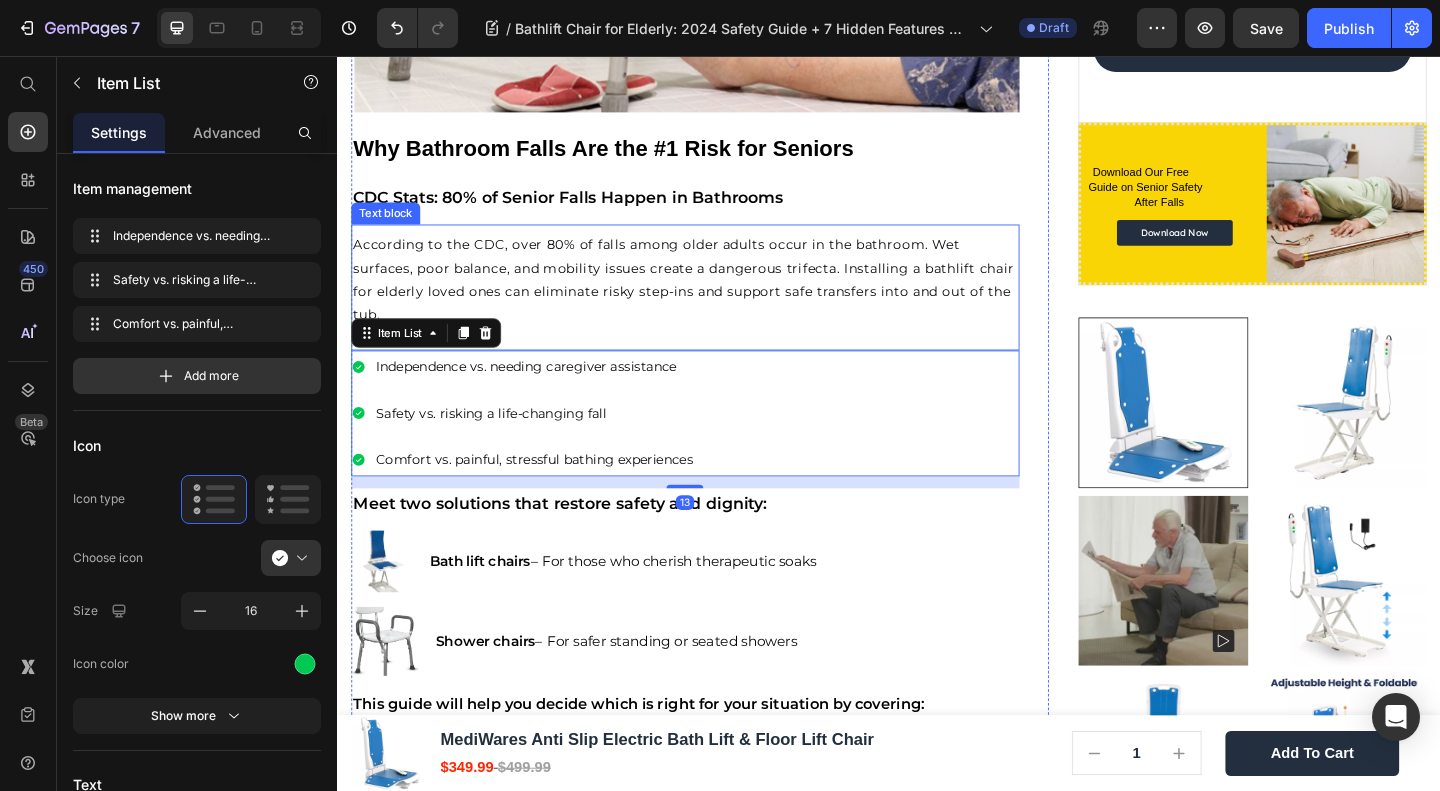 click on "According to the CDC, over 80% of falls among older adults occur in the bathroom. Wet surfaces, poor balance, and mobility issues create a dangerous trifecta. Installing a bathlift chair for elderly loved ones can eliminate risky step-ins and support safe transfers into and out of the tub." at bounding box center (715, 299) 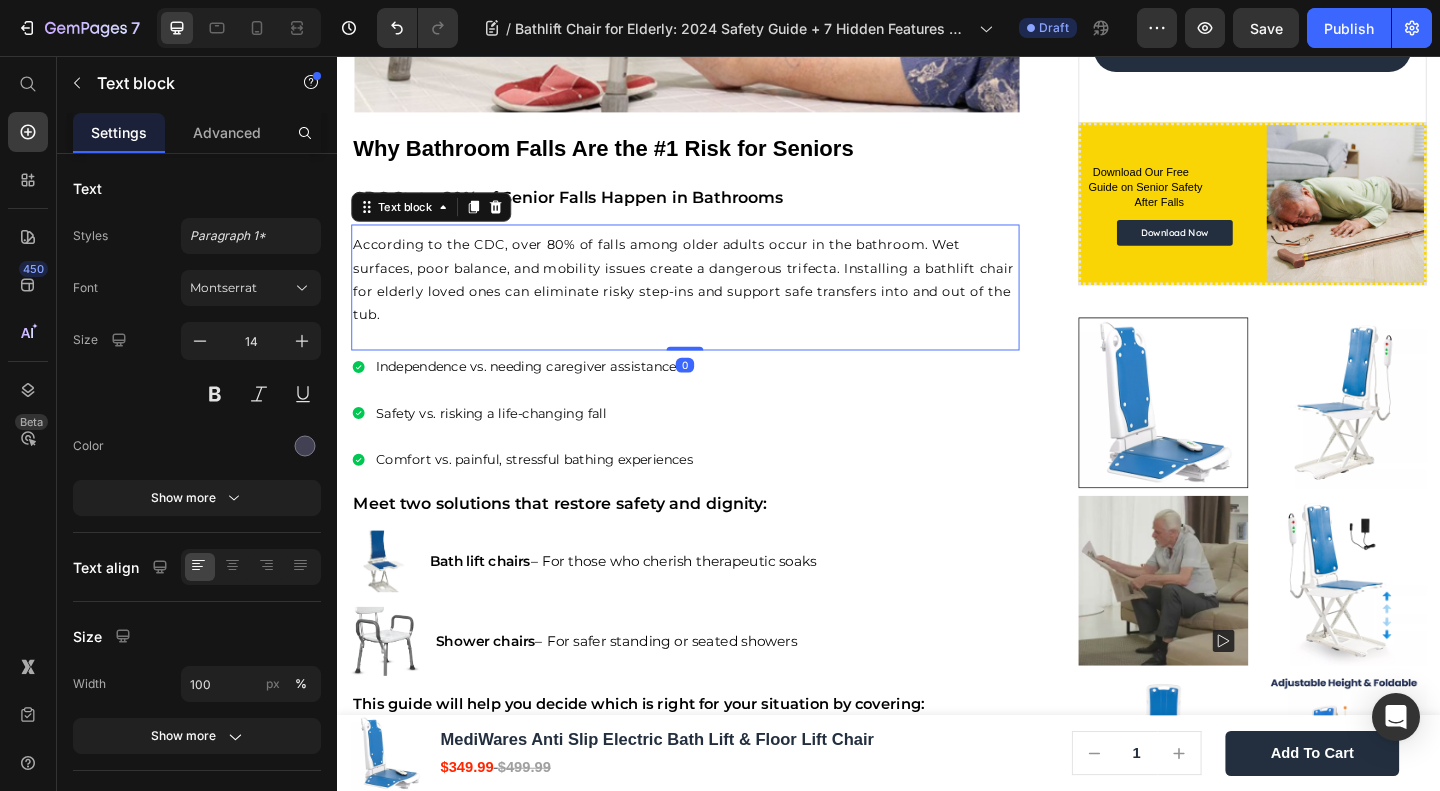 drag, startPoint x: 703, startPoint y: 369, endPoint x: 646, endPoint y: 345, distance: 61.846584 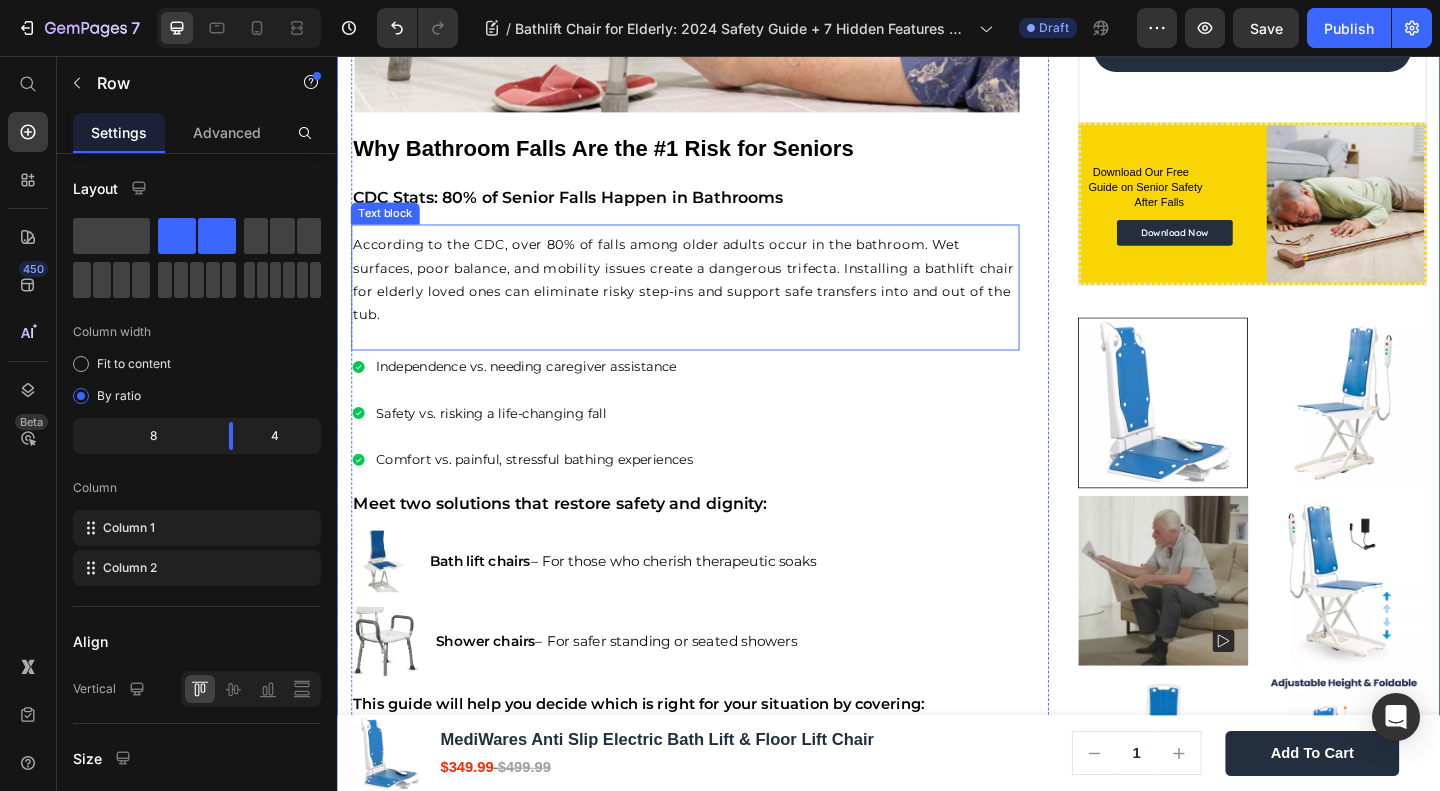 click on "According to the CDC, over 80% of falls among older adults occur in the bathroom. Wet surfaces, poor balance, and mobility issues create a dangerous trifecta. Installing a bathlift chair for elderly loved ones can eliminate risky step-ins and support safe transfers into and out of the tub." at bounding box center (713, 299) 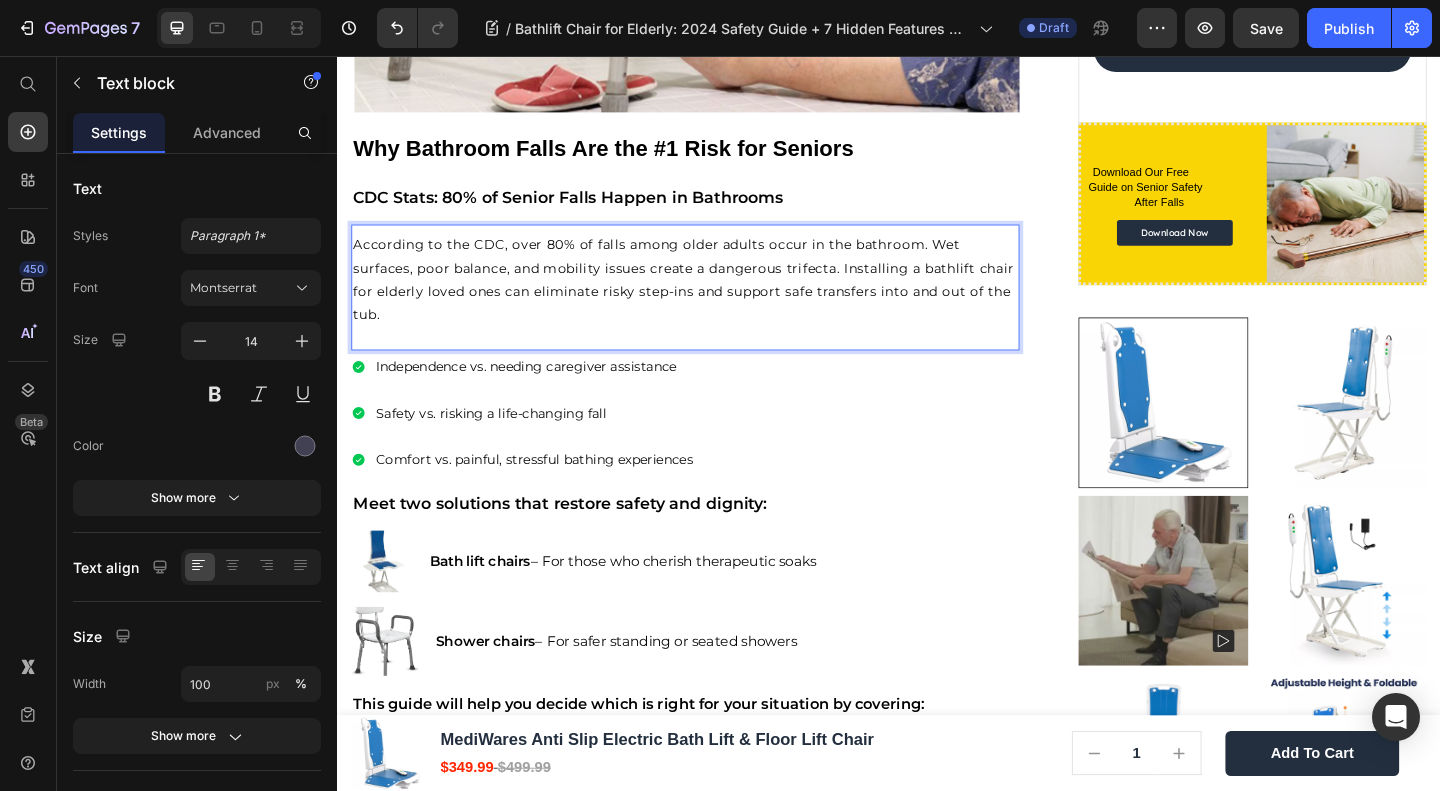 click on "According to the CDC, over 80% of falls among older adults occur in the bathroom. Wet surfaces, poor balance, and mobility issues create a dangerous trifecta. Installing a bathlift chair for elderly loved ones can eliminate risky step-ins and support safe transfers into and out of the tub. Text block 0" at bounding box center (715, 307) 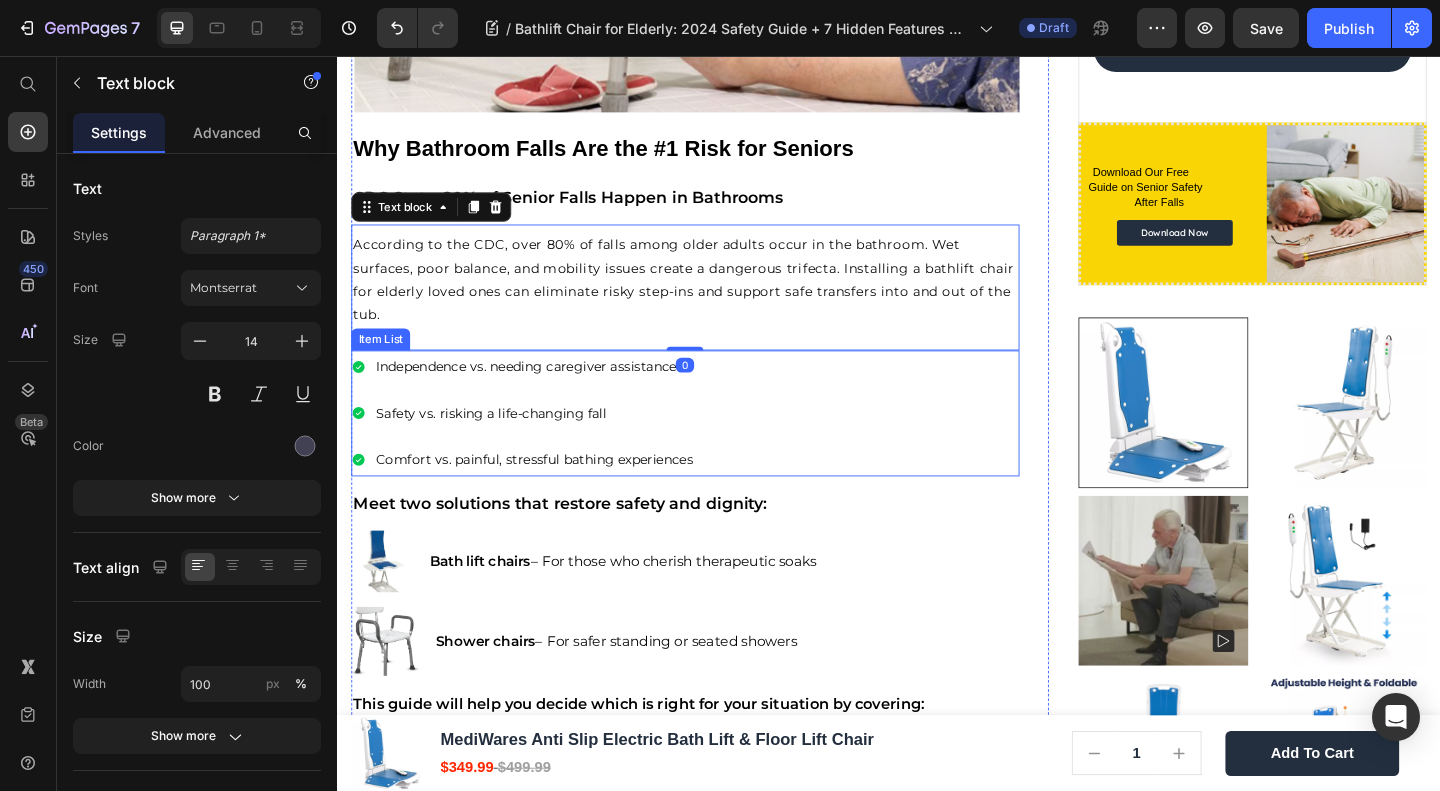 click on "Meet two solutions that restore safety and dignity:" at bounding box center (579, 542) 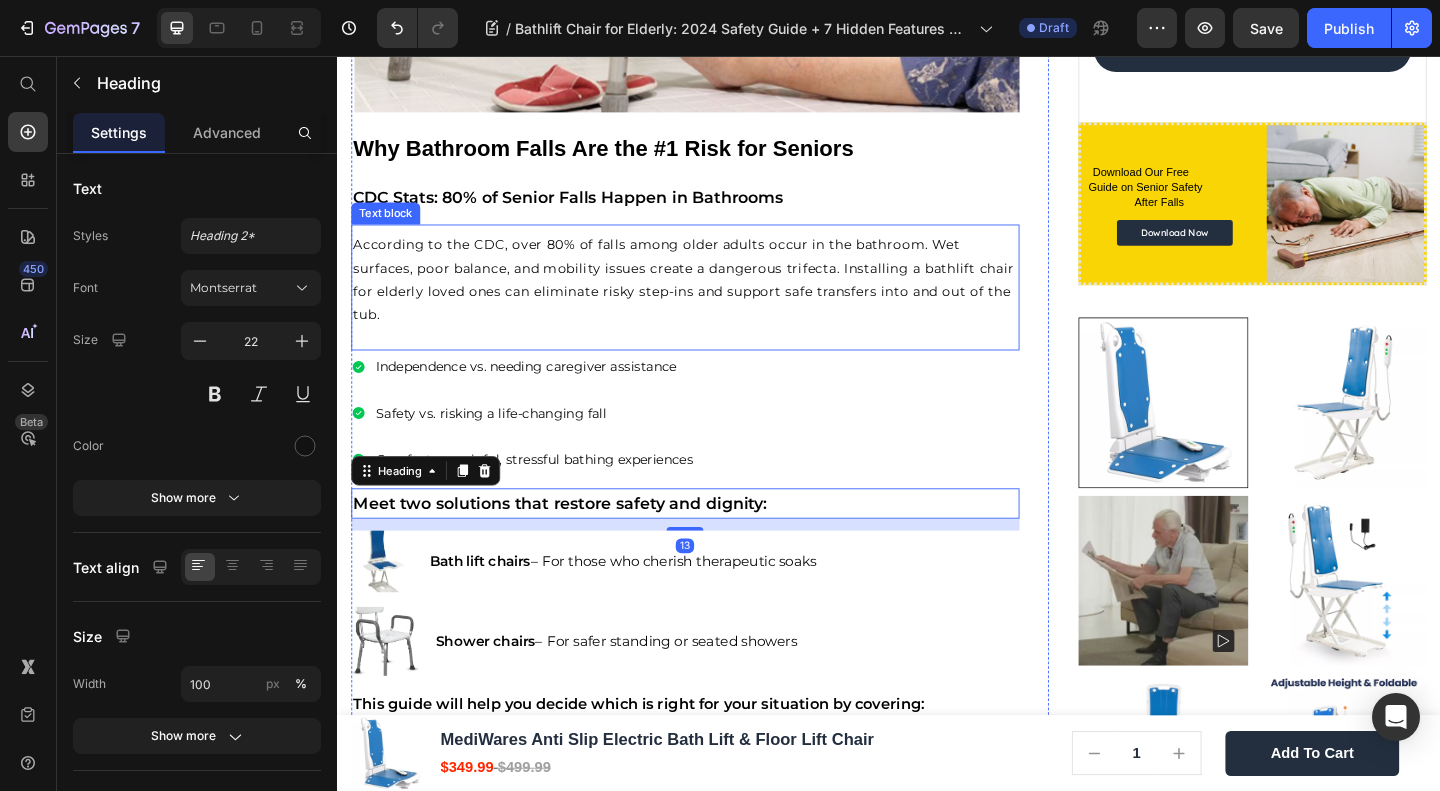 click on "According to the CDC, over 80% of falls among older adults occur in the bathroom. Wet surfaces, poor balance, and mobility issues create a dangerous trifecta. Installing a bathlift chair for elderly loved ones can eliminate risky step-ins and support safe transfers into and out of the tub." at bounding box center [713, 299] 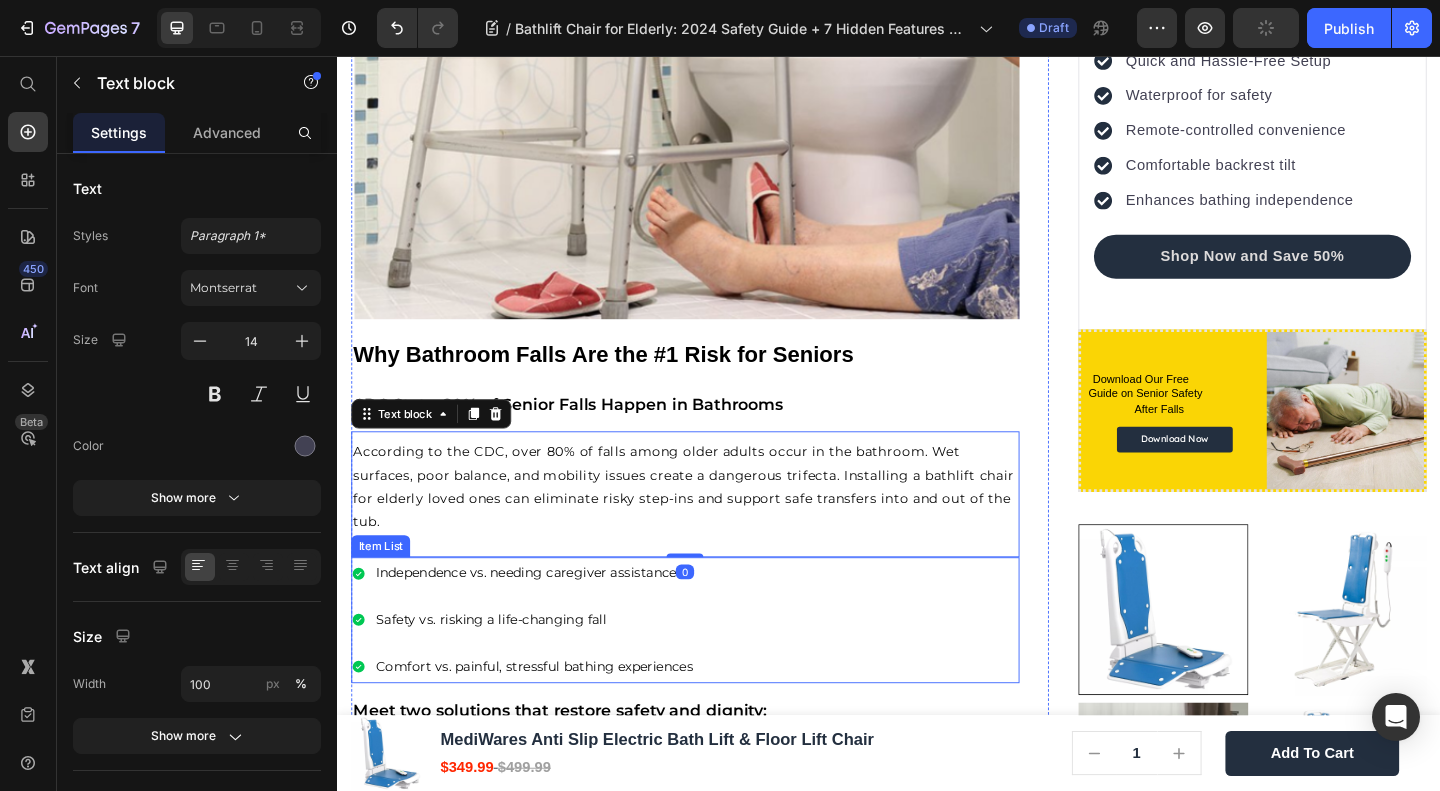 scroll, scrollTop: 861, scrollLeft: 0, axis: vertical 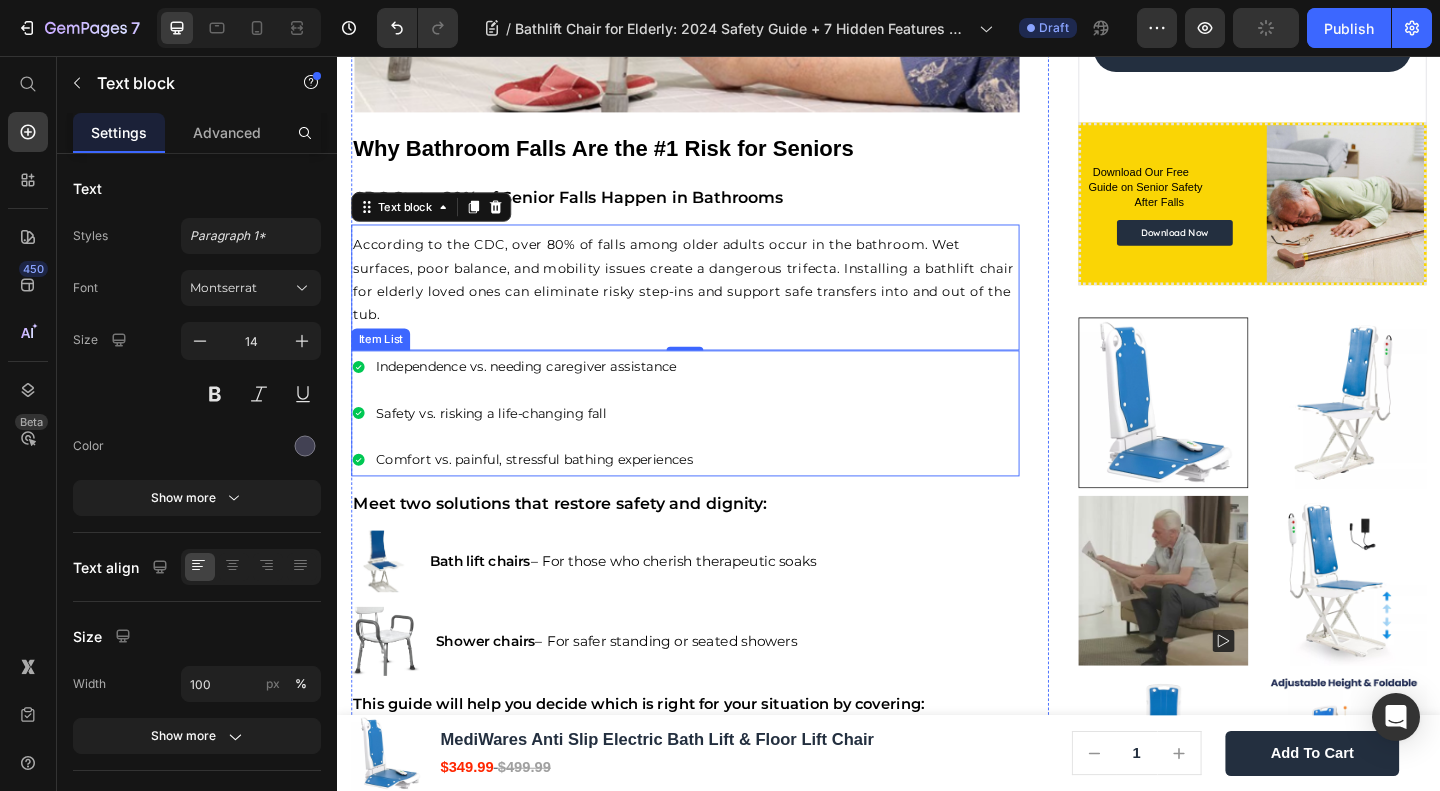 click on "Independence vs. needing caregiver assistance Safety vs. risking a life-changing fall Comfort vs. painful, stressful bathing experiences" at bounding box center [715, 444] 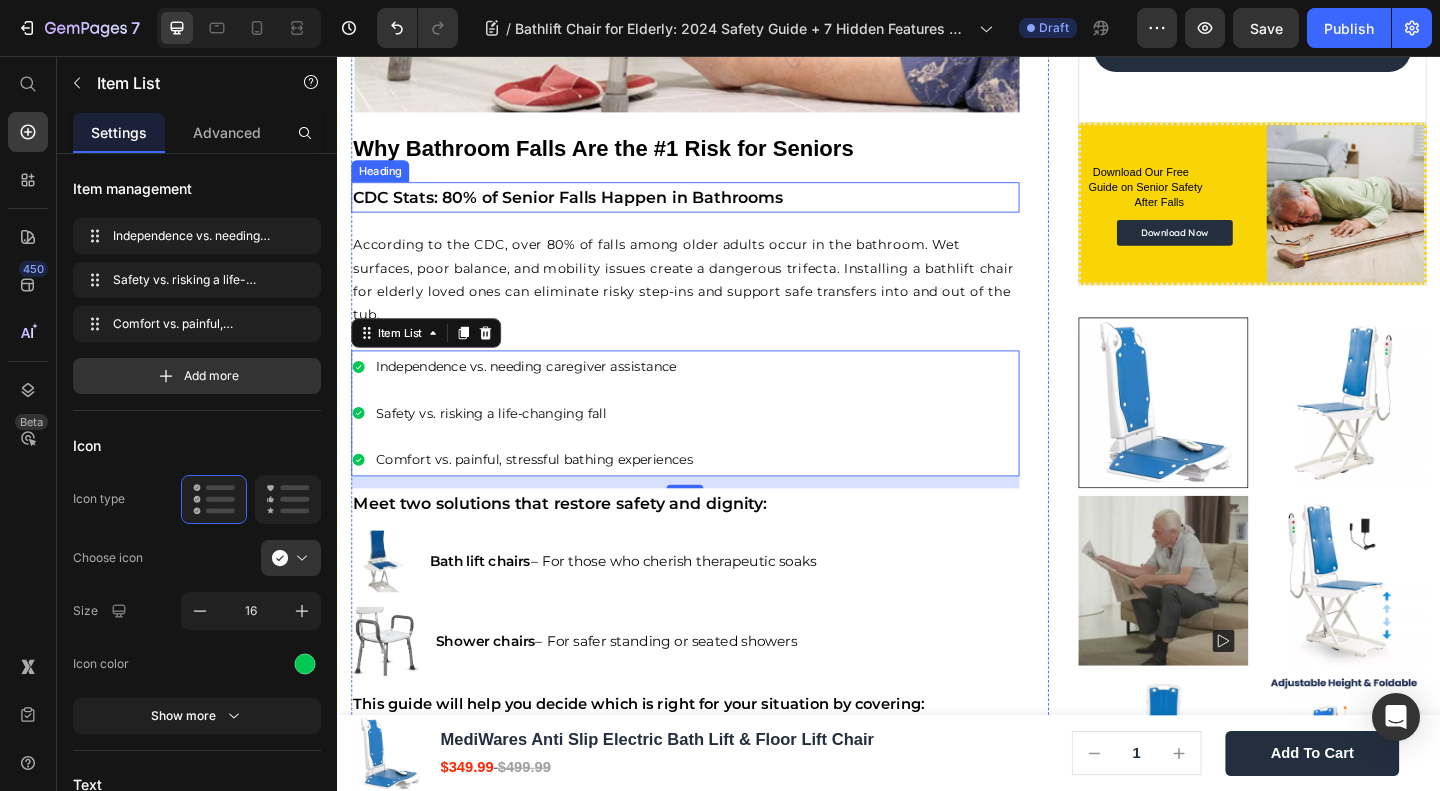 click on "CDC Stats: 80% of Senior Falls Happen in Bathrooms" at bounding box center [588, 209] 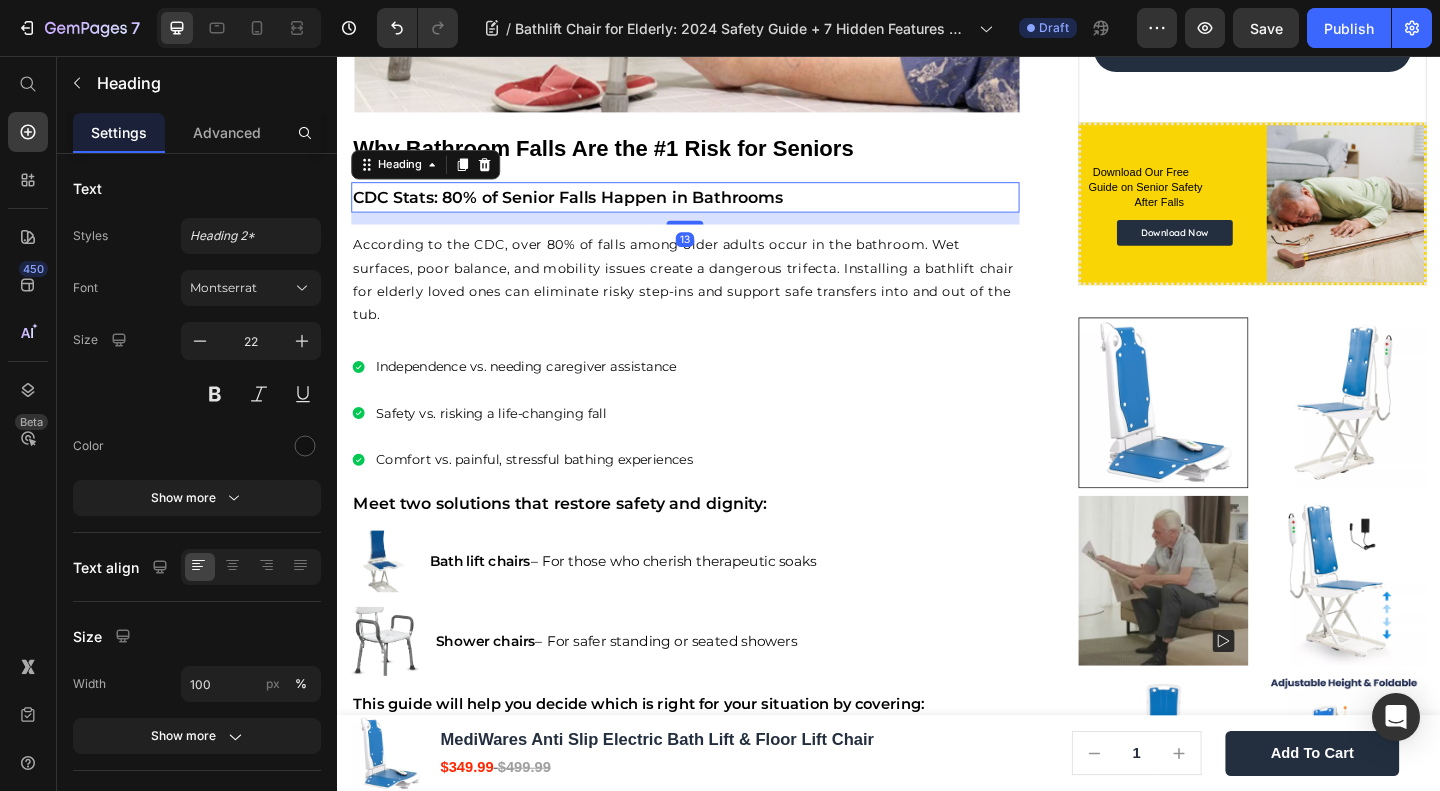 click 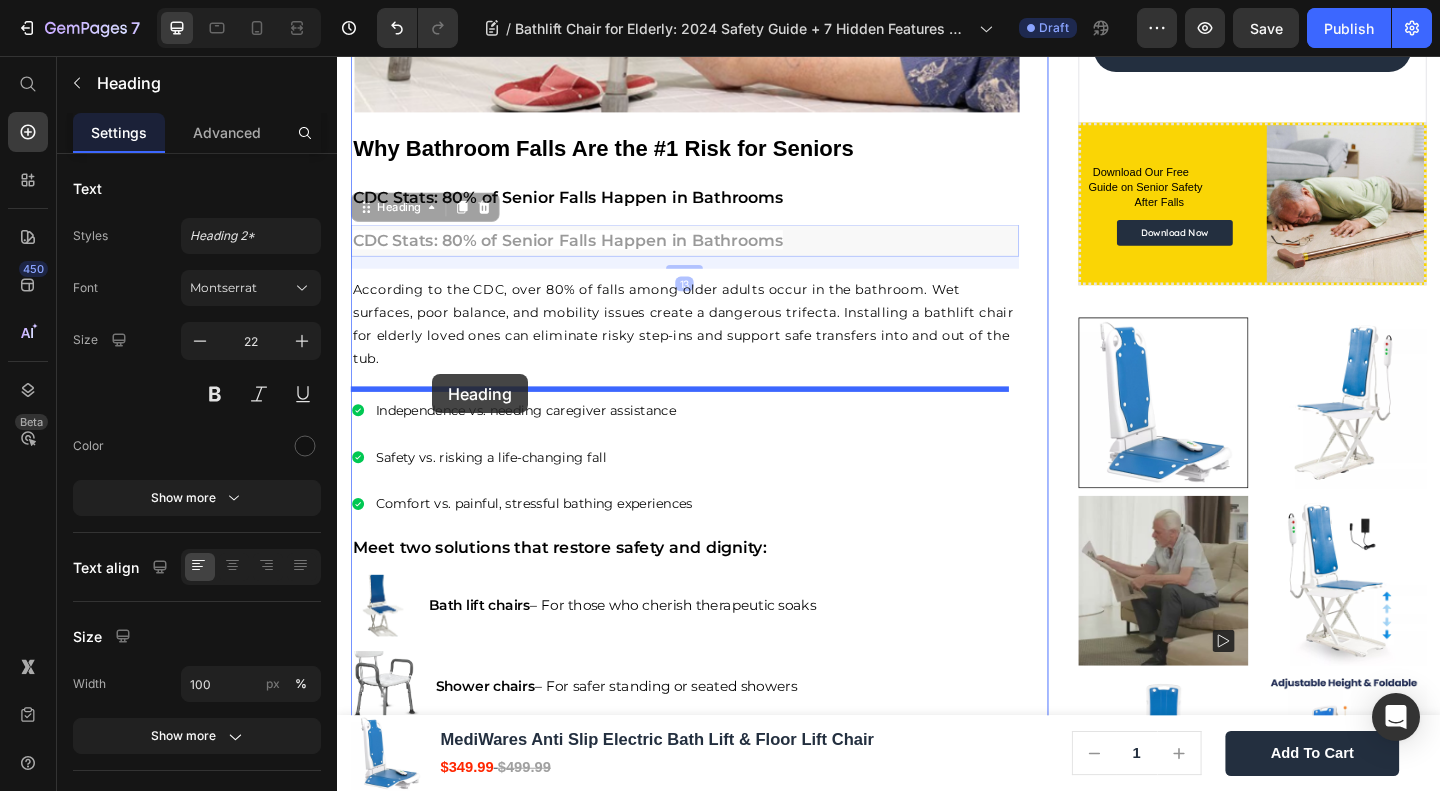 drag, startPoint x: 390, startPoint y: 216, endPoint x: 440, endPoint y: 402, distance: 192.60323 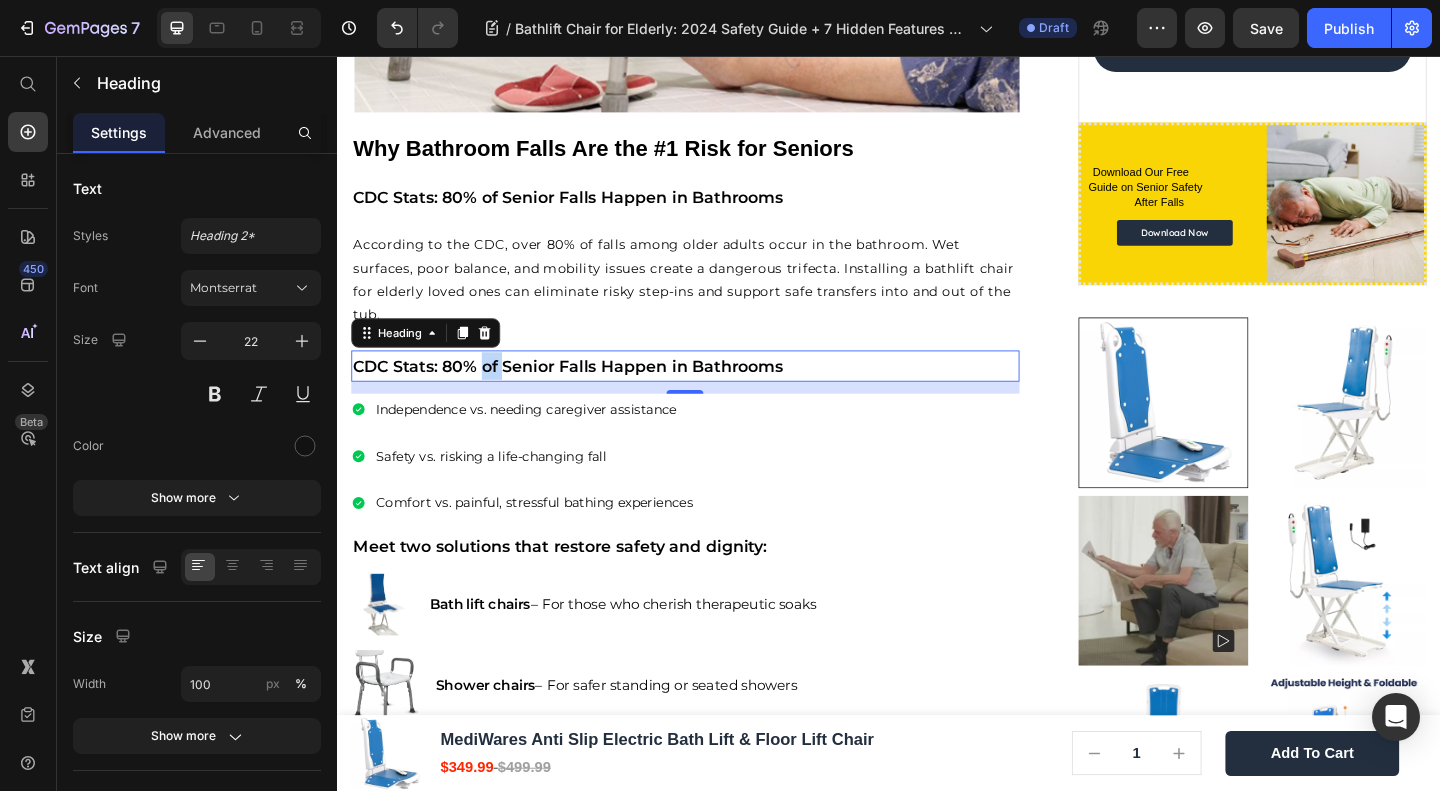 click on "CDC Stats: 80% of Senior Falls Happen in Bathrooms" at bounding box center (588, 392) 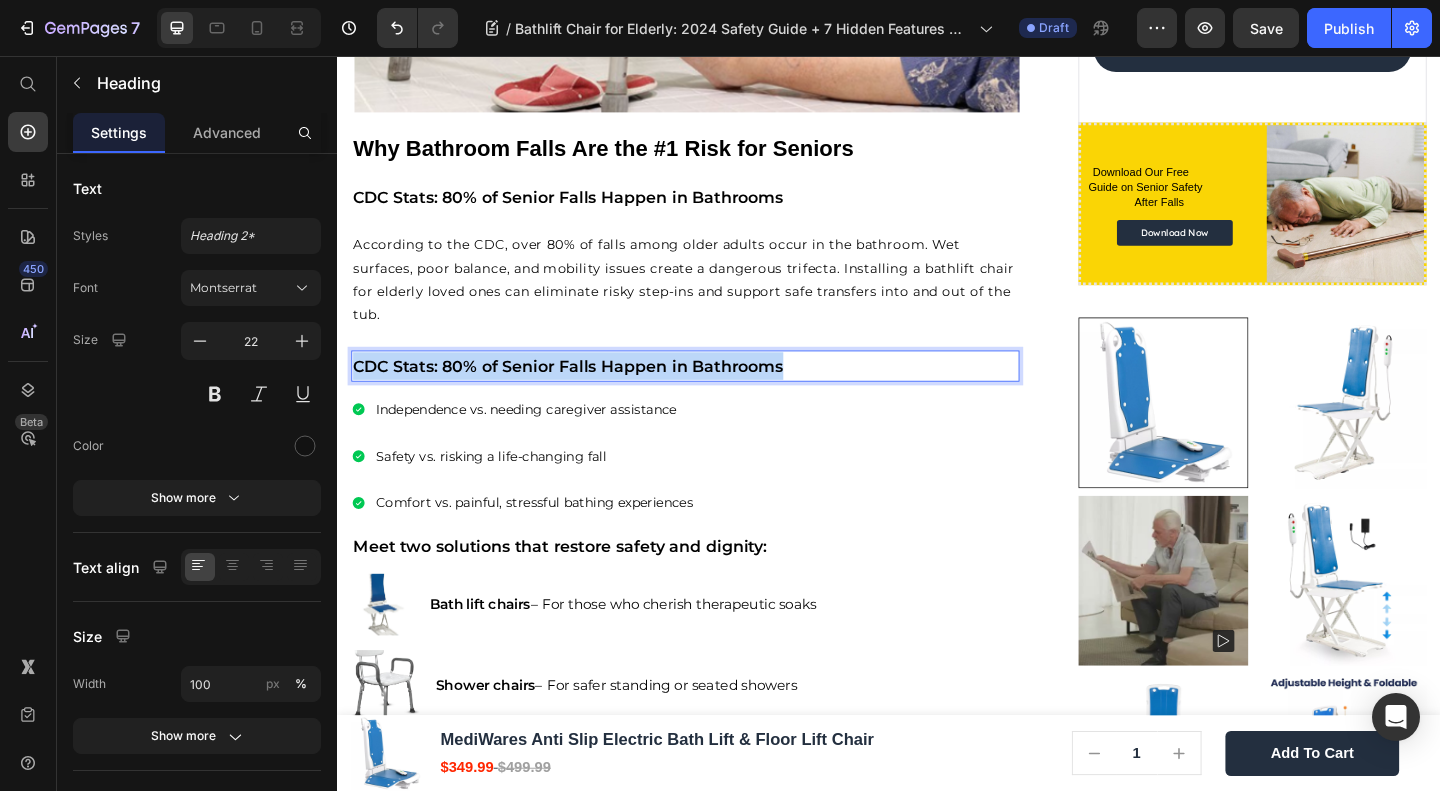 click on "CDC Stats: 80% of Senior Falls Happen in Bathrooms" at bounding box center (588, 392) 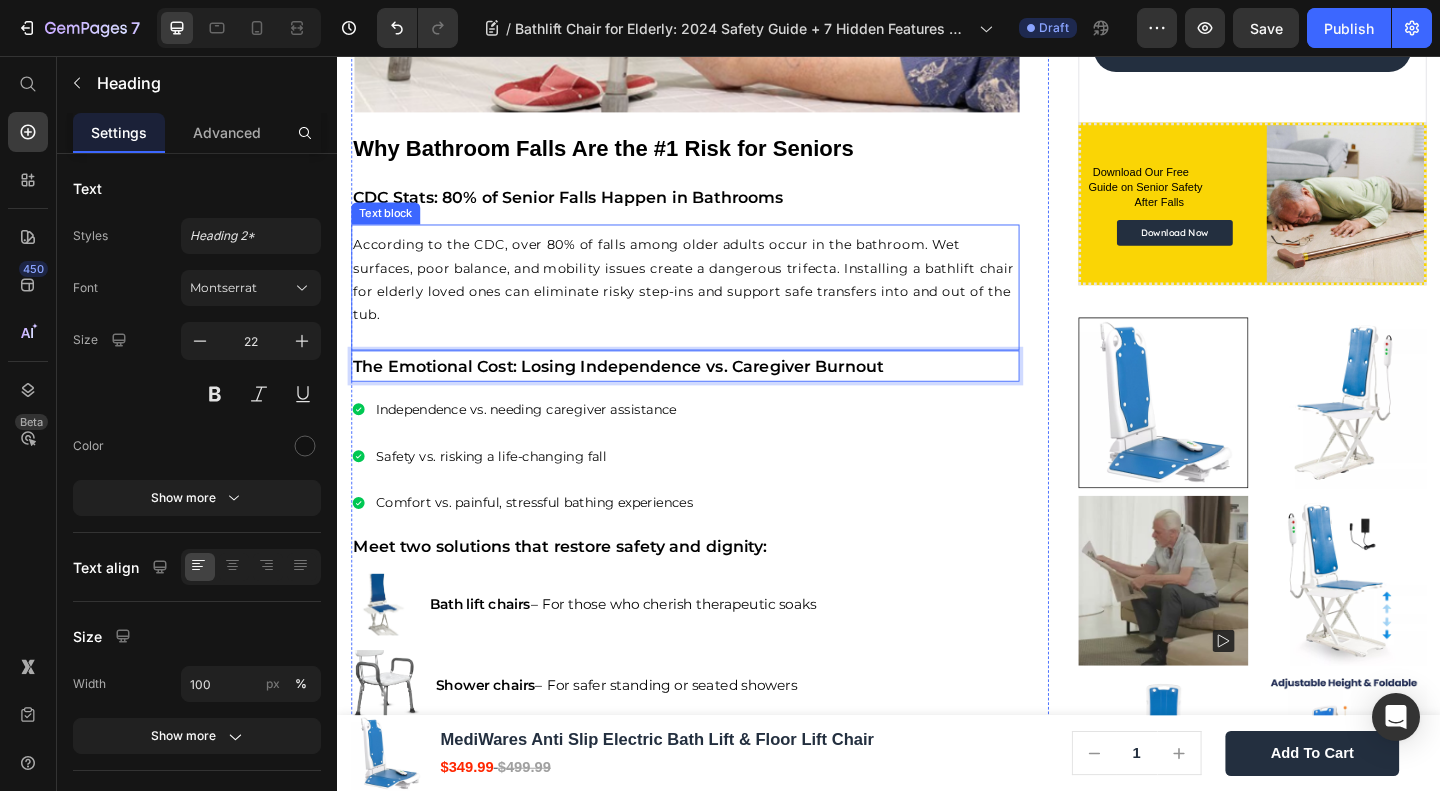 click on "According to the CDC, over 80% of falls among older adults occur in the bathroom. Wet surfaces, poor balance, and mobility issues create a dangerous trifecta. Installing a bathlift chair for elderly loved ones can eliminate risky step-ins and support safe transfers into and out of the tub." at bounding box center (715, 299) 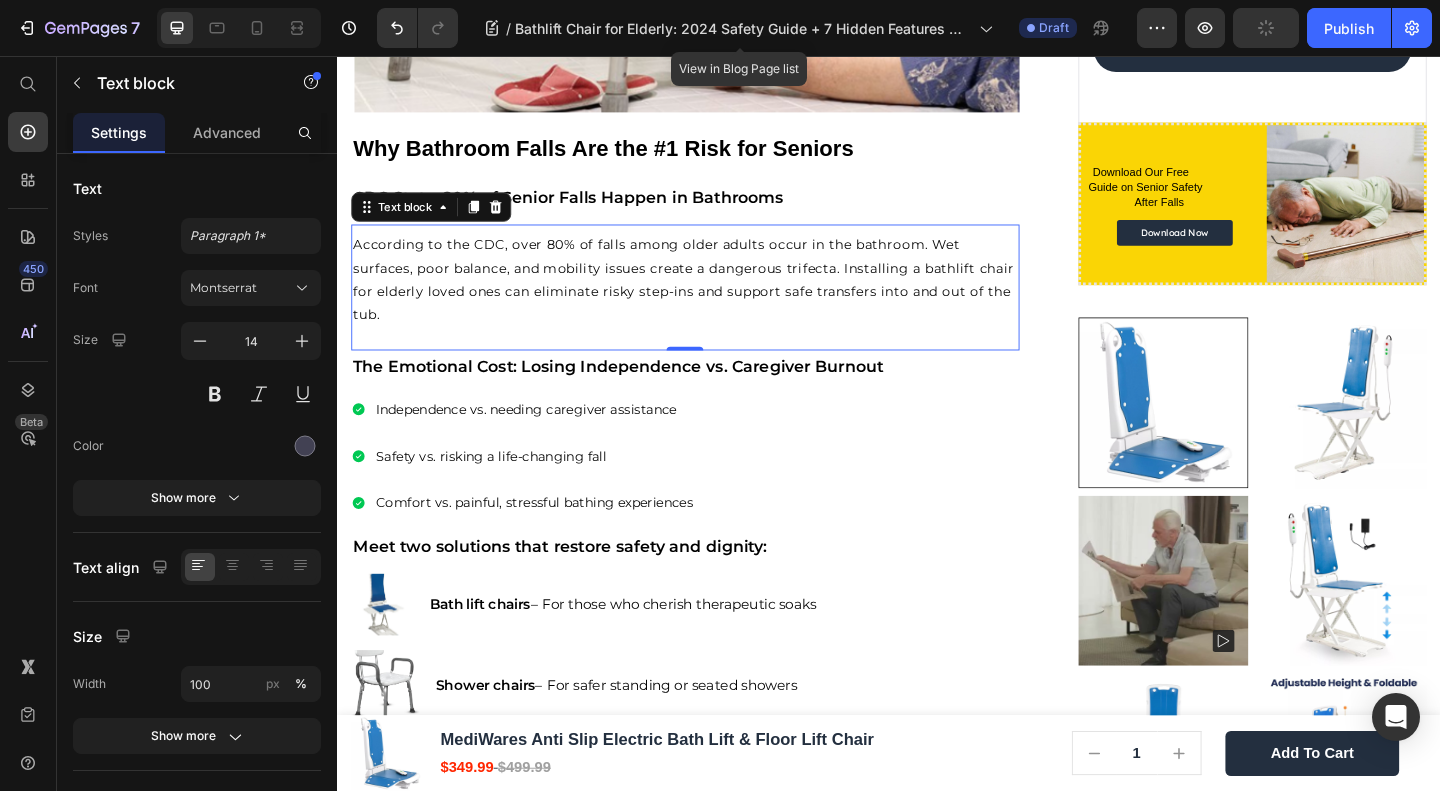 click on "According to the CDC, over 80% of falls among older adults occur in the bathroom. Wet surfaces, poor balance, and mobility issues create a dangerous trifecta. Installing a bathlift chair for elderly loved ones can eliminate risky step-ins and support safe transfers into and out of the tub." at bounding box center (713, 299) 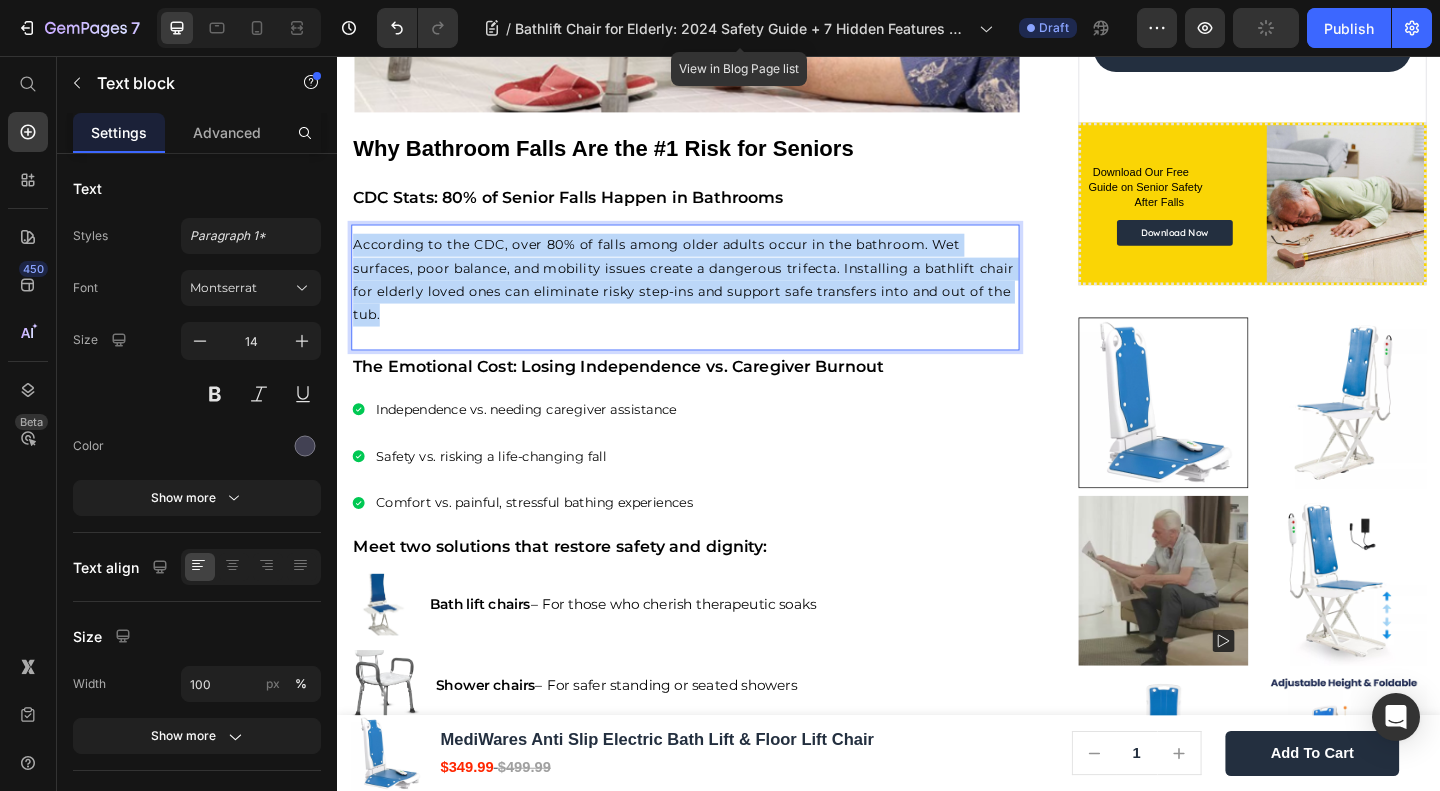 click on "According to the CDC, over 80% of falls among older adults occur in the bathroom. Wet surfaces, poor balance, and mobility issues create a dangerous trifecta. Installing a bathlift chair for elderly loved ones can eliminate risky step-ins and support safe transfers into and out of the tub." at bounding box center (713, 299) 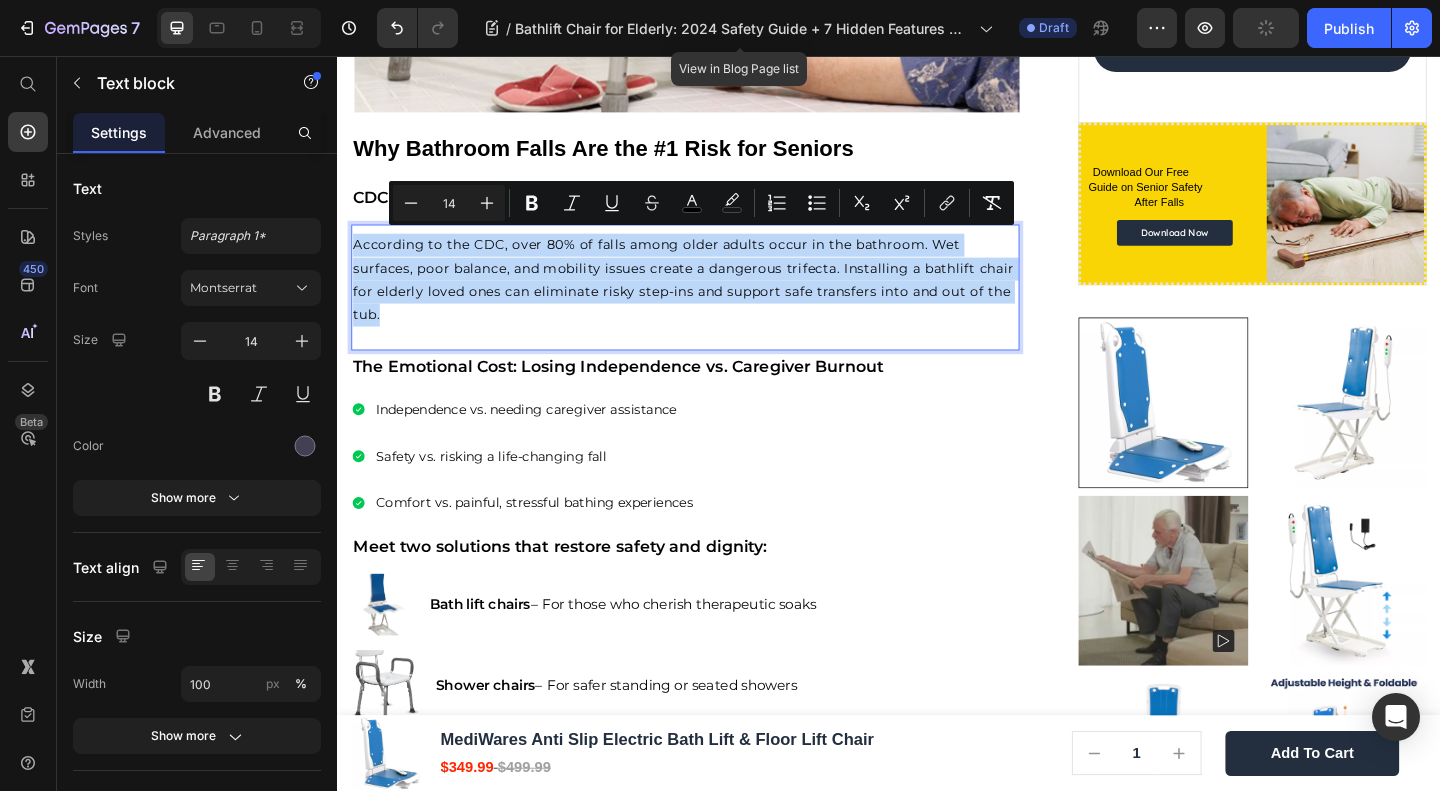 copy on "According to the CDC, over 80% of falls among older adults occur in the bathroom. Wet surfaces, poor balance, and mobility issues create a dangerous trifecta. Installing a bathlift chair for elderly loved ones can eliminate risky step-ins and support safe transfers into and out of the tub." 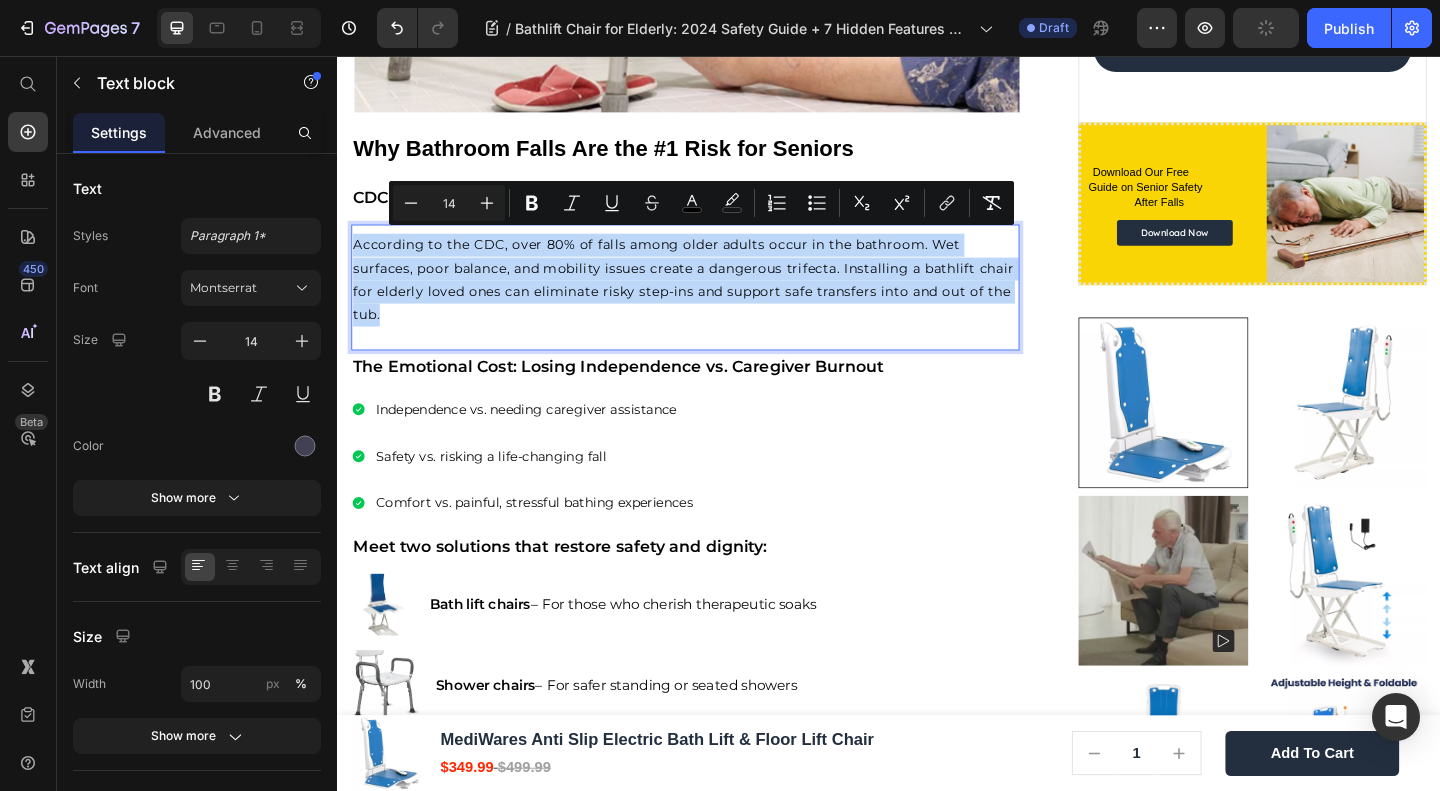 click on "According to the CDC, over 80% of falls among older adults occur in the bathroom. Wet surfaces, poor balance, and mobility issues create a dangerous trifecta. Installing a bathlift chair for elderly loved ones can eliminate risky step-ins and support safe transfers into and out of the tub." at bounding box center (715, 299) 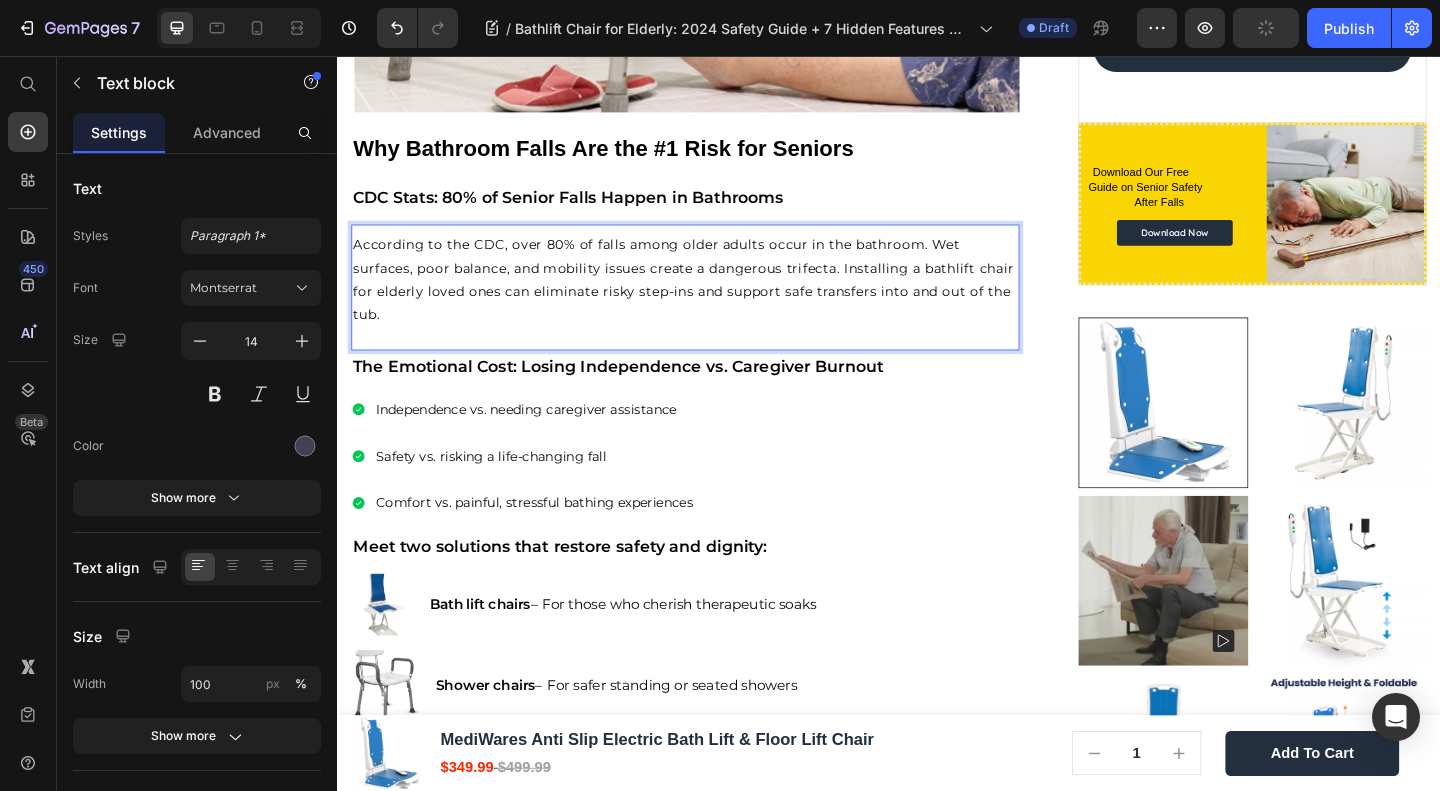 click on "According to the CDC, over 80% of falls among older adults occur in the bathroom. Wet surfaces, poor balance, and mobility issues create a dangerous trifecta. Installing a bathlift chair for elderly loved ones can eliminate risky step-ins and support safe transfers into and out of the tub." at bounding box center [713, 299] 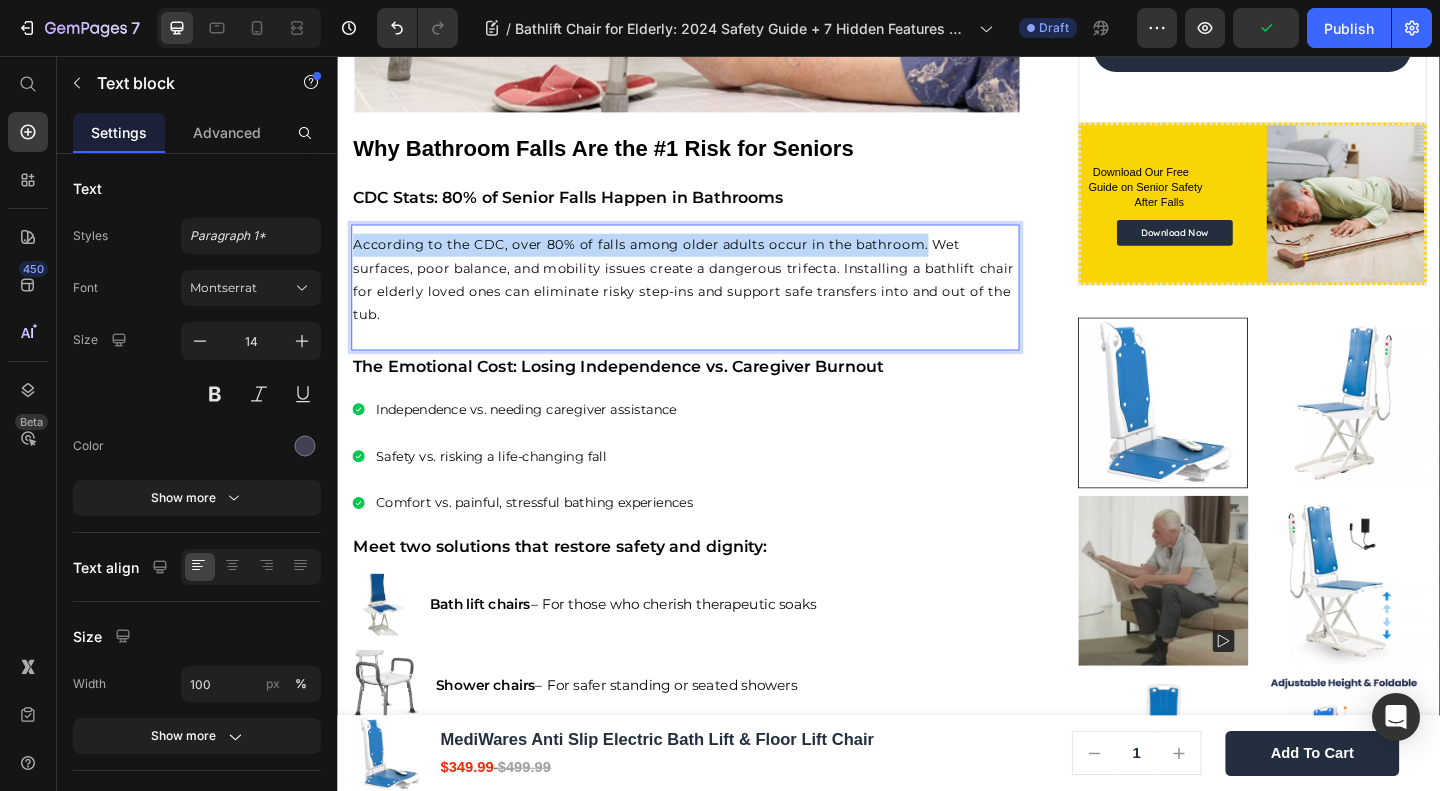drag, startPoint x: 972, startPoint y: 258, endPoint x: 346, endPoint y: 255, distance: 626.0072 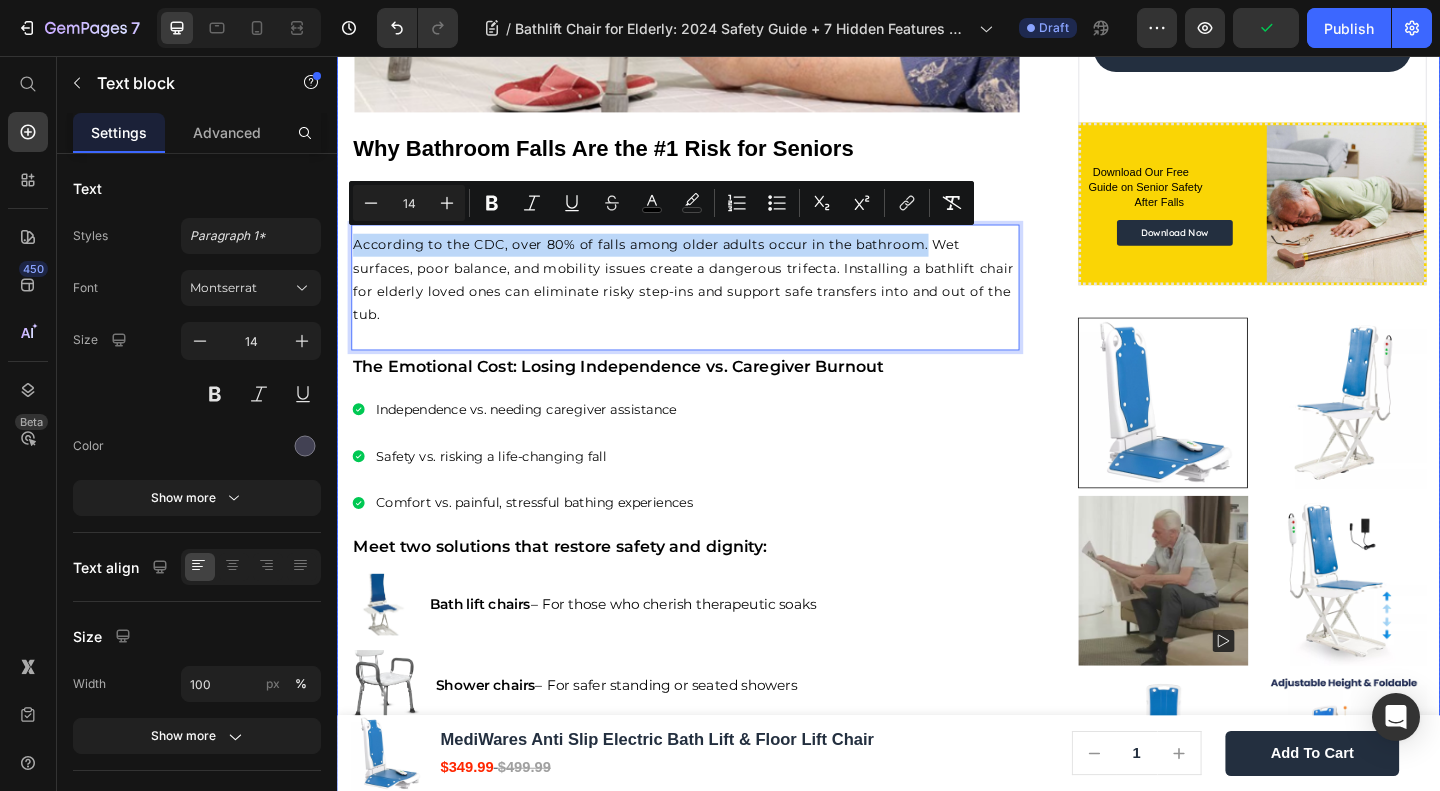 copy on "According to the CDC, over 80% of falls among older adults occur in the bathroom." 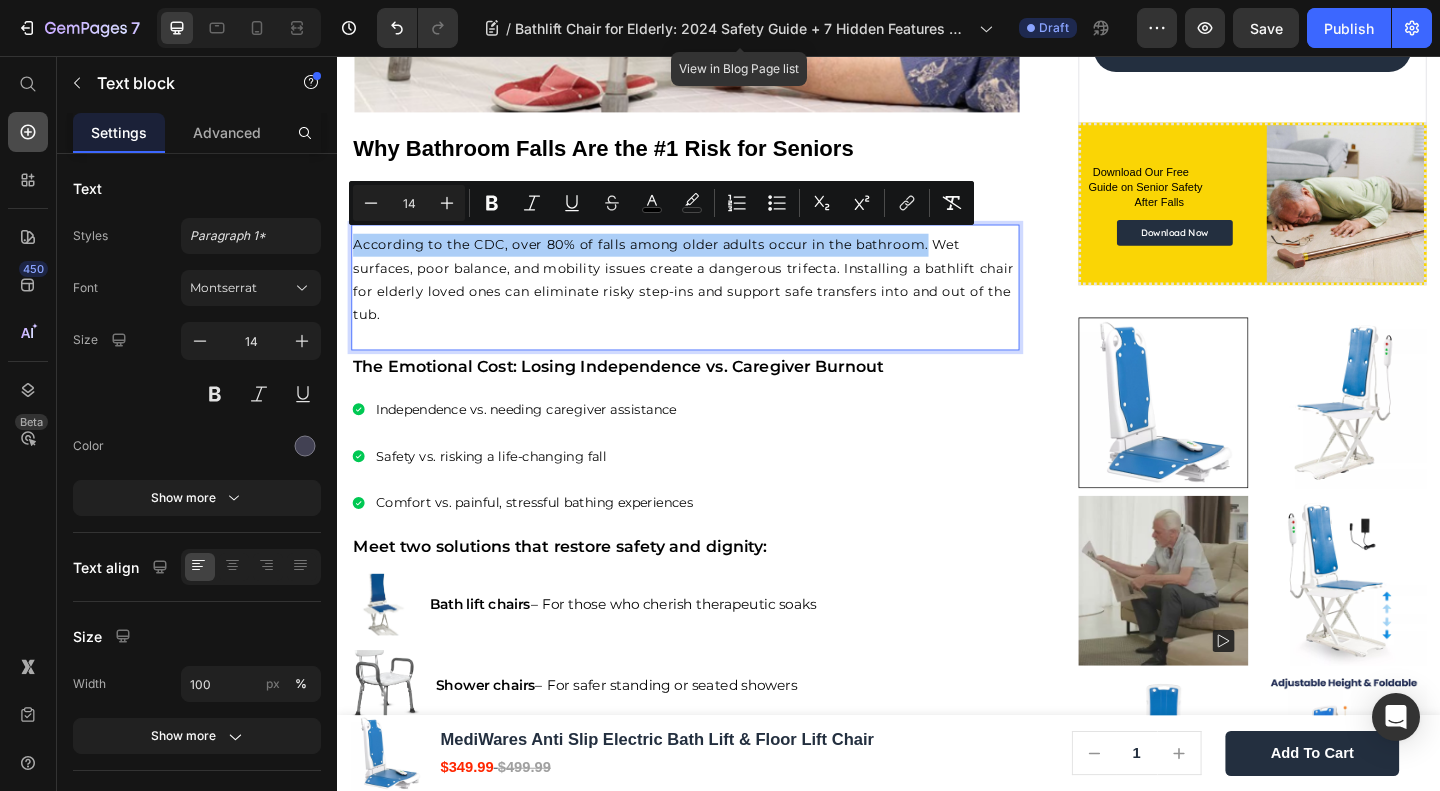 click 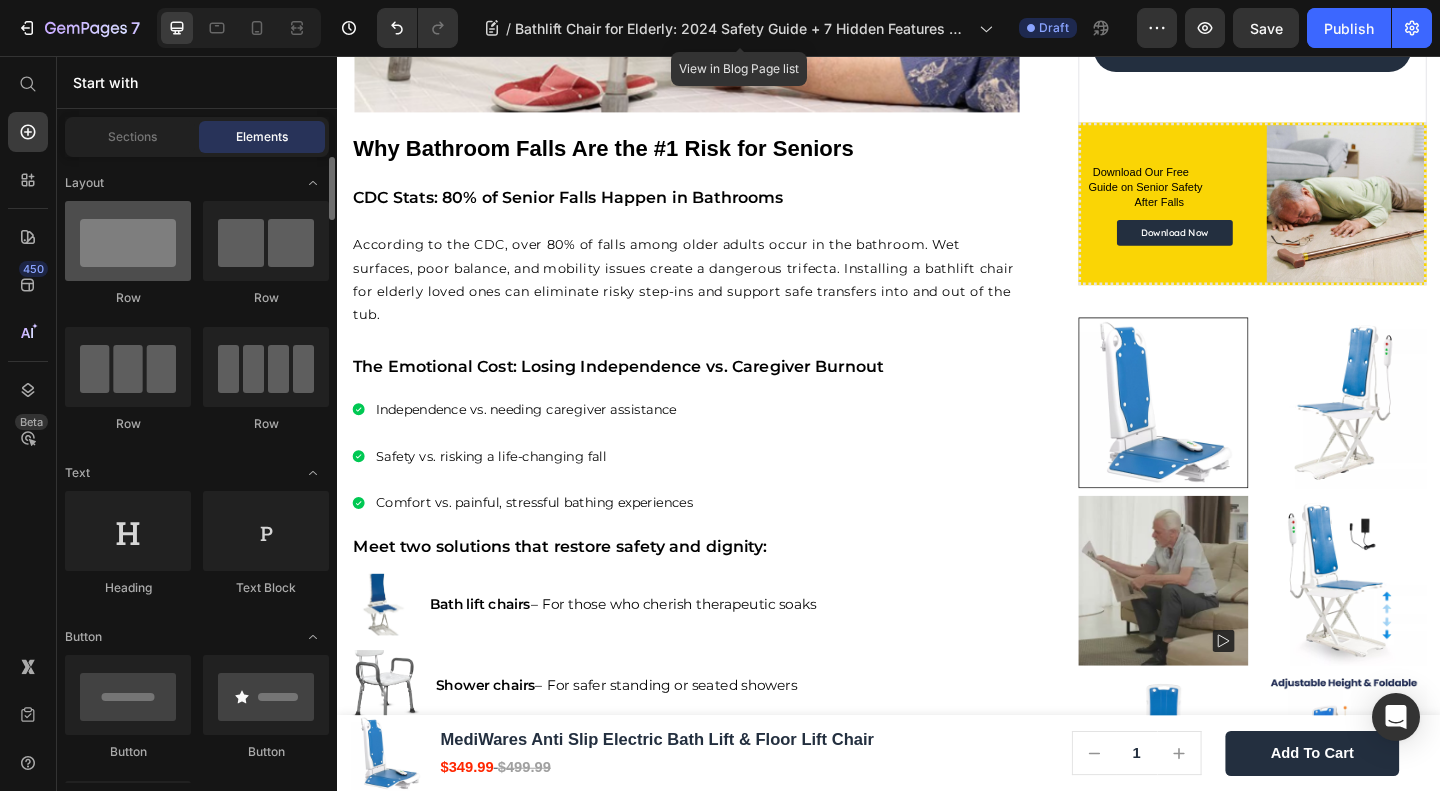 scroll, scrollTop: 266, scrollLeft: 0, axis: vertical 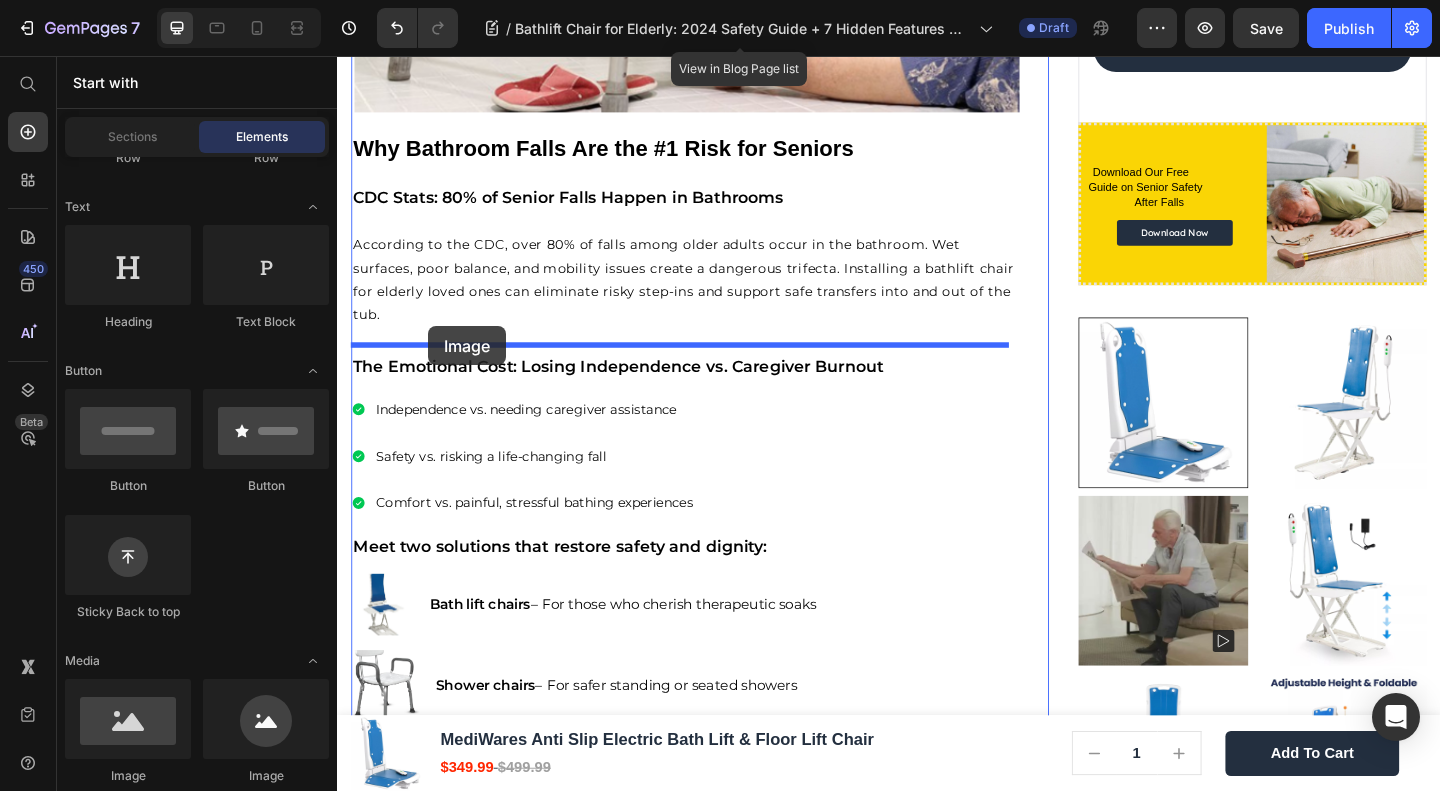 drag, startPoint x: 473, startPoint y: 781, endPoint x: 436, endPoint y: 350, distance: 432.58527 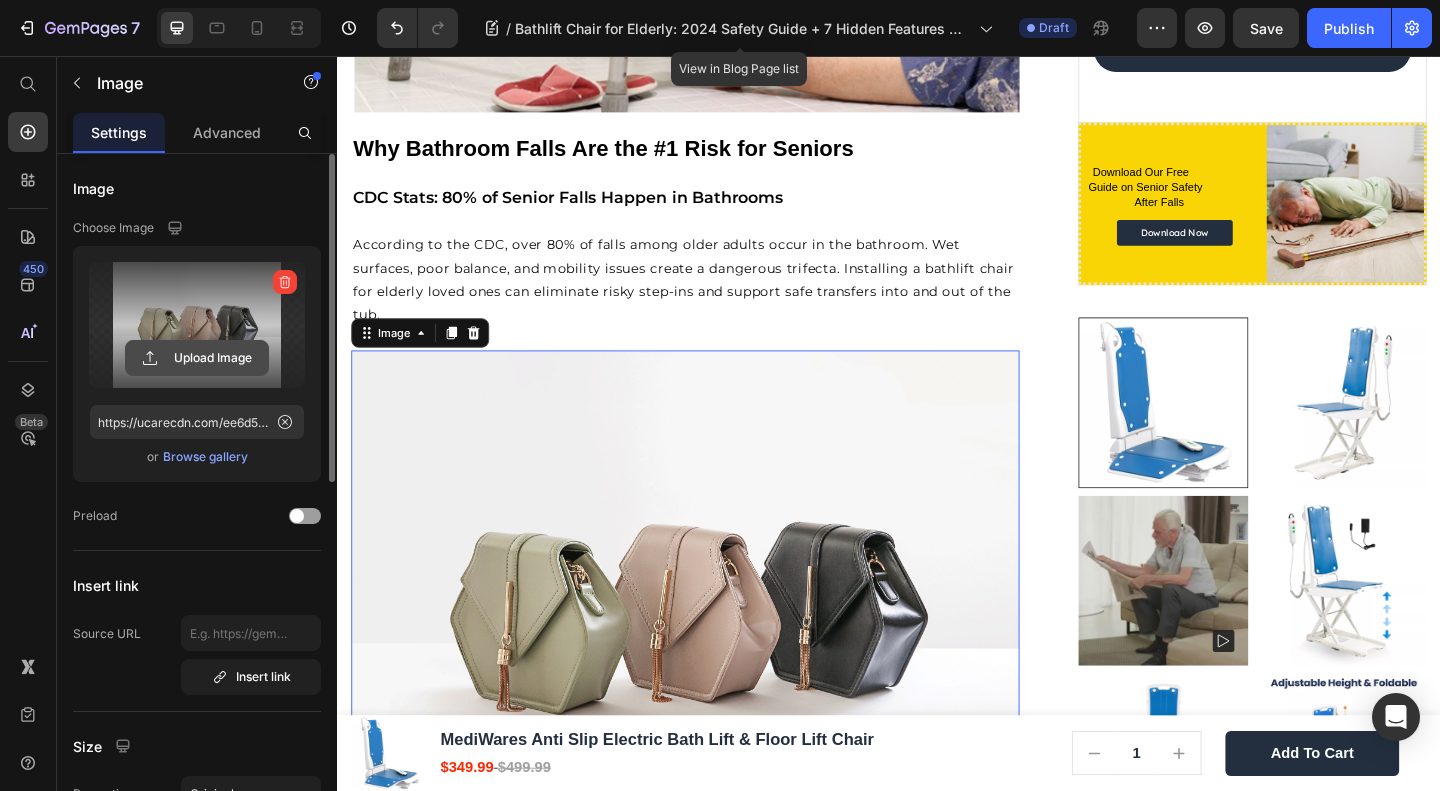 click 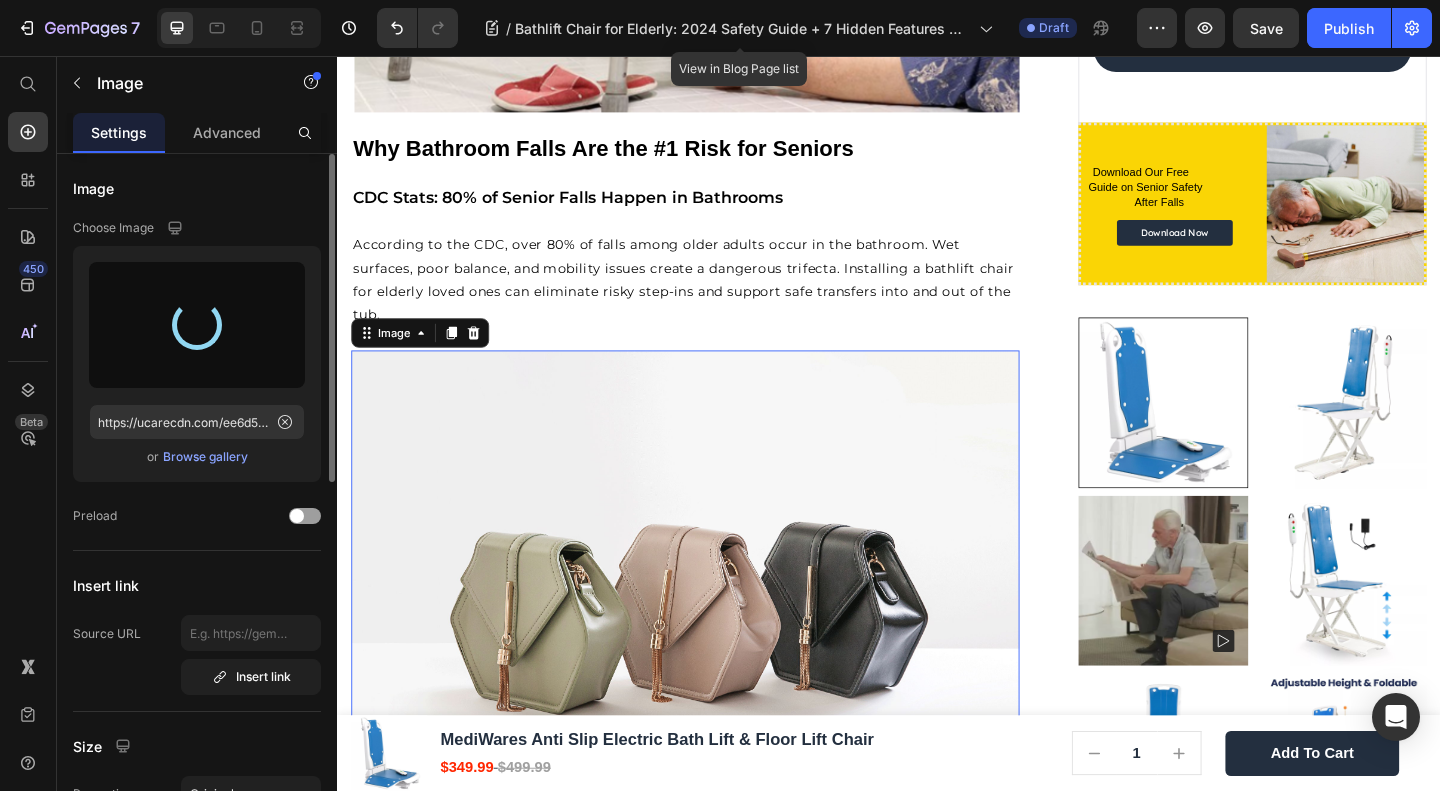 type on "https://cdn.shopify.com/s/files/1/0691/2760/2401/files/gempages_549128476653781794-cd2de492-08b4-4566-8d09-59223a4d3f0e.webp" 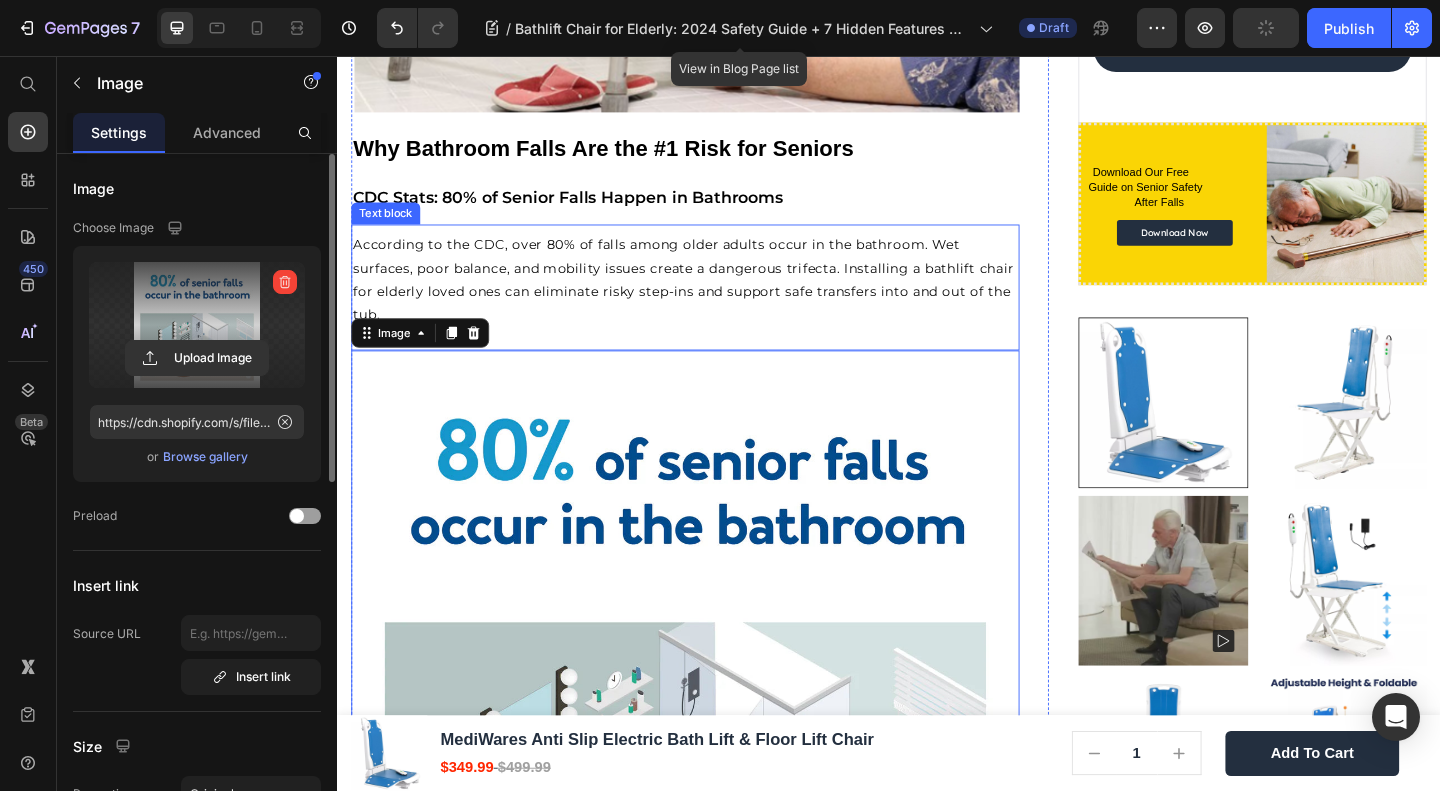 click on "According to the CDC, over 80% of falls among older adults occur in the bathroom. Wet surfaces, poor balance, and mobility issues create a dangerous trifecta. Installing a bathlift chair for elderly loved ones can eliminate risky step-ins and support safe transfers into and out of the tub." at bounding box center [713, 299] 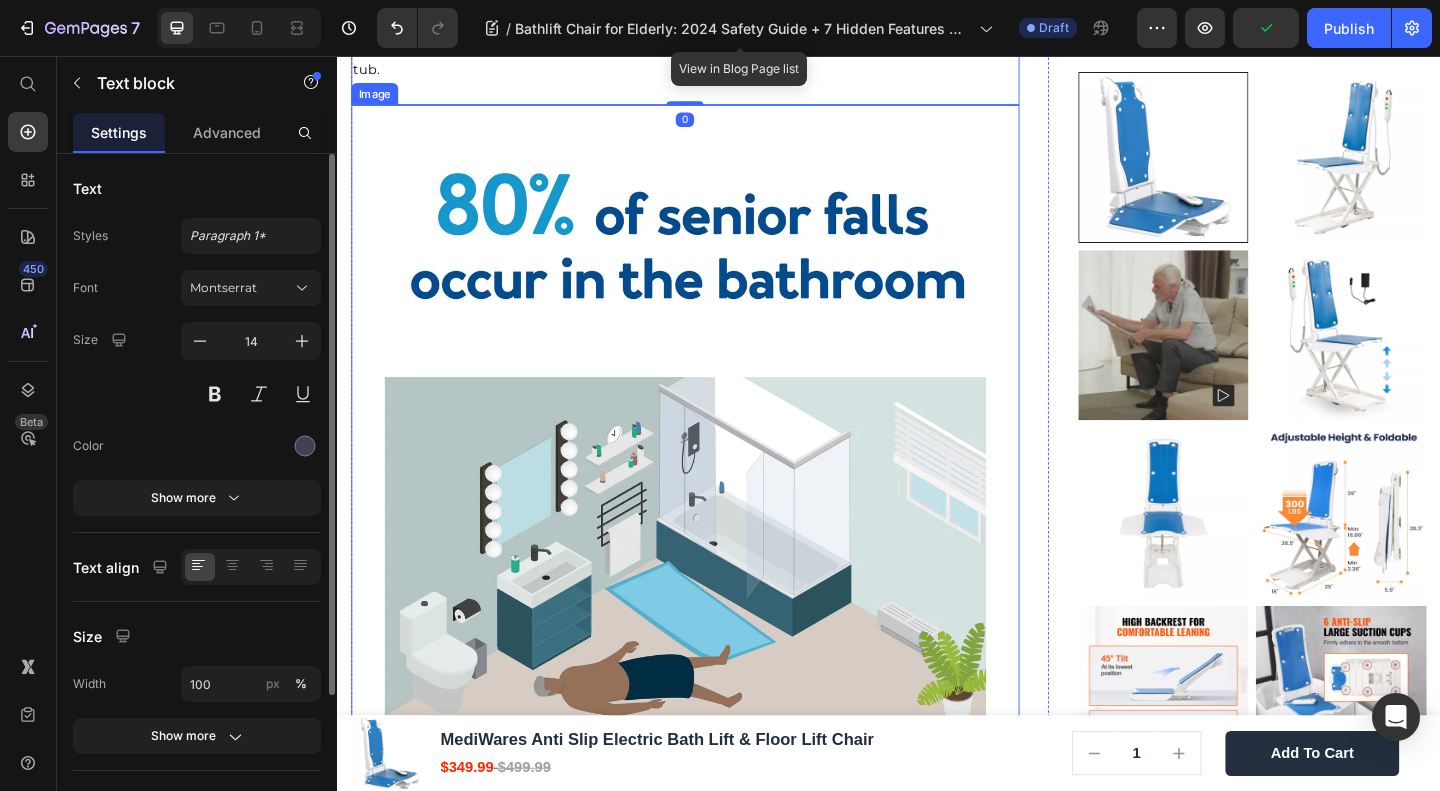 scroll, scrollTop: 861, scrollLeft: 0, axis: vertical 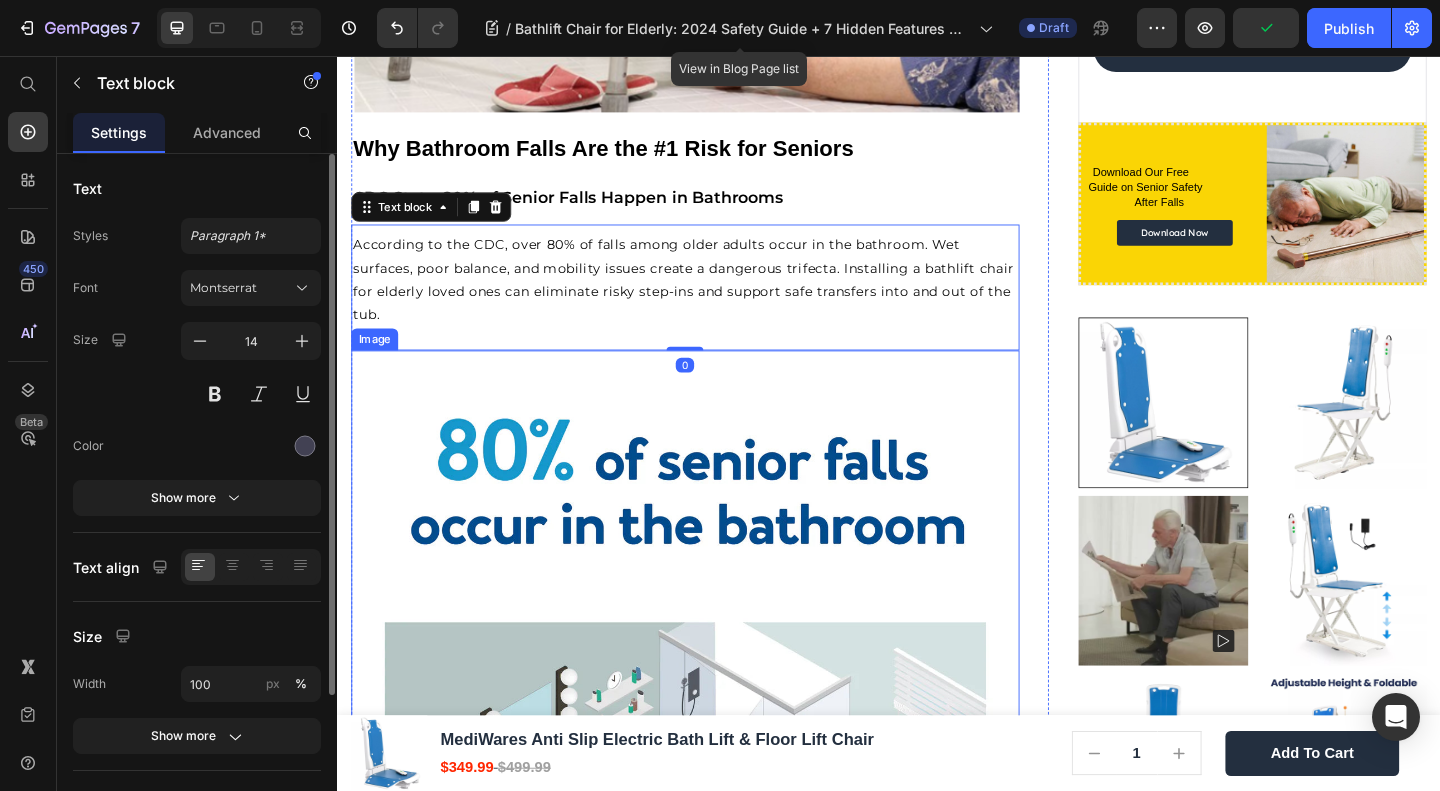 click at bounding box center [715, 739] 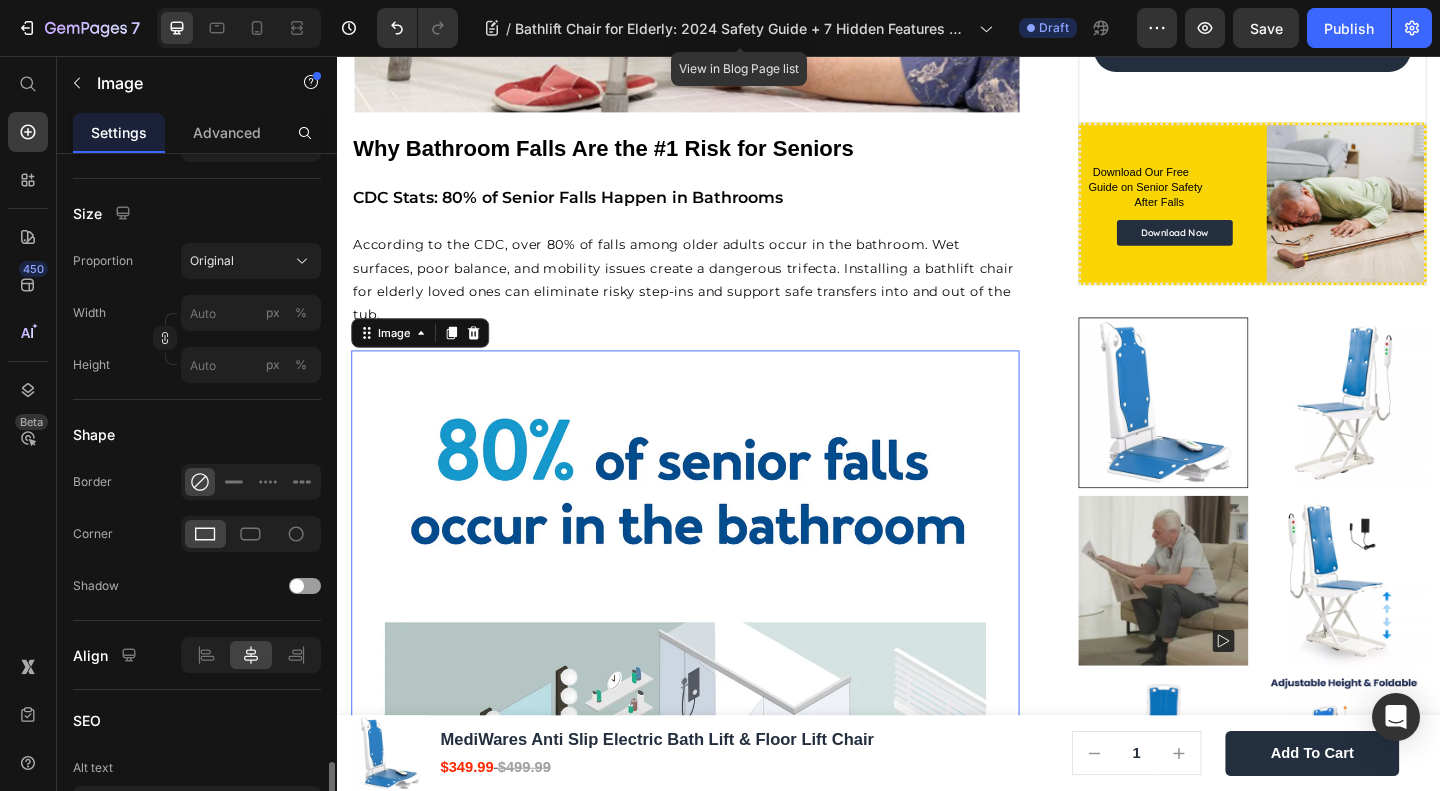 scroll, scrollTop: 774, scrollLeft: 0, axis: vertical 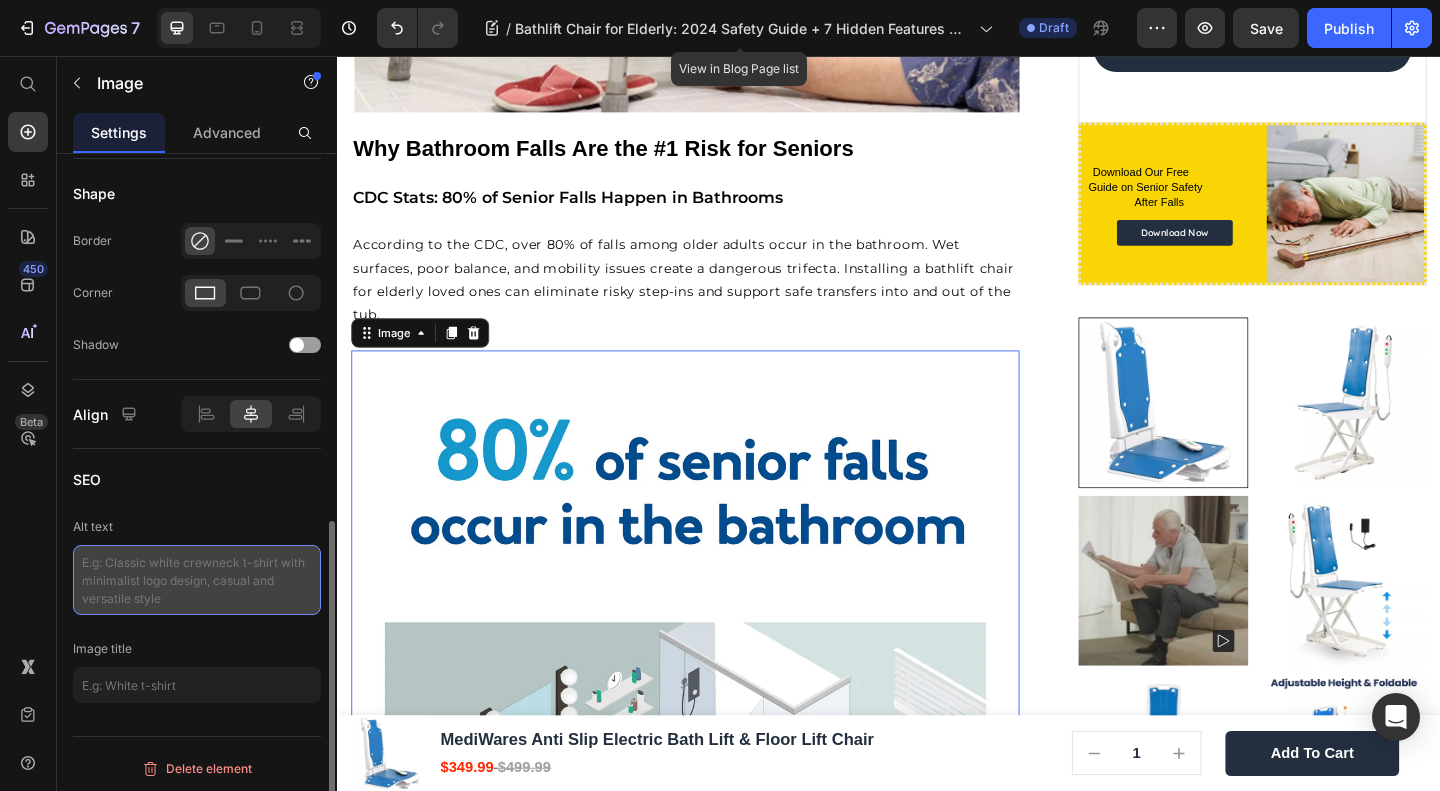 click at bounding box center (197, 580) 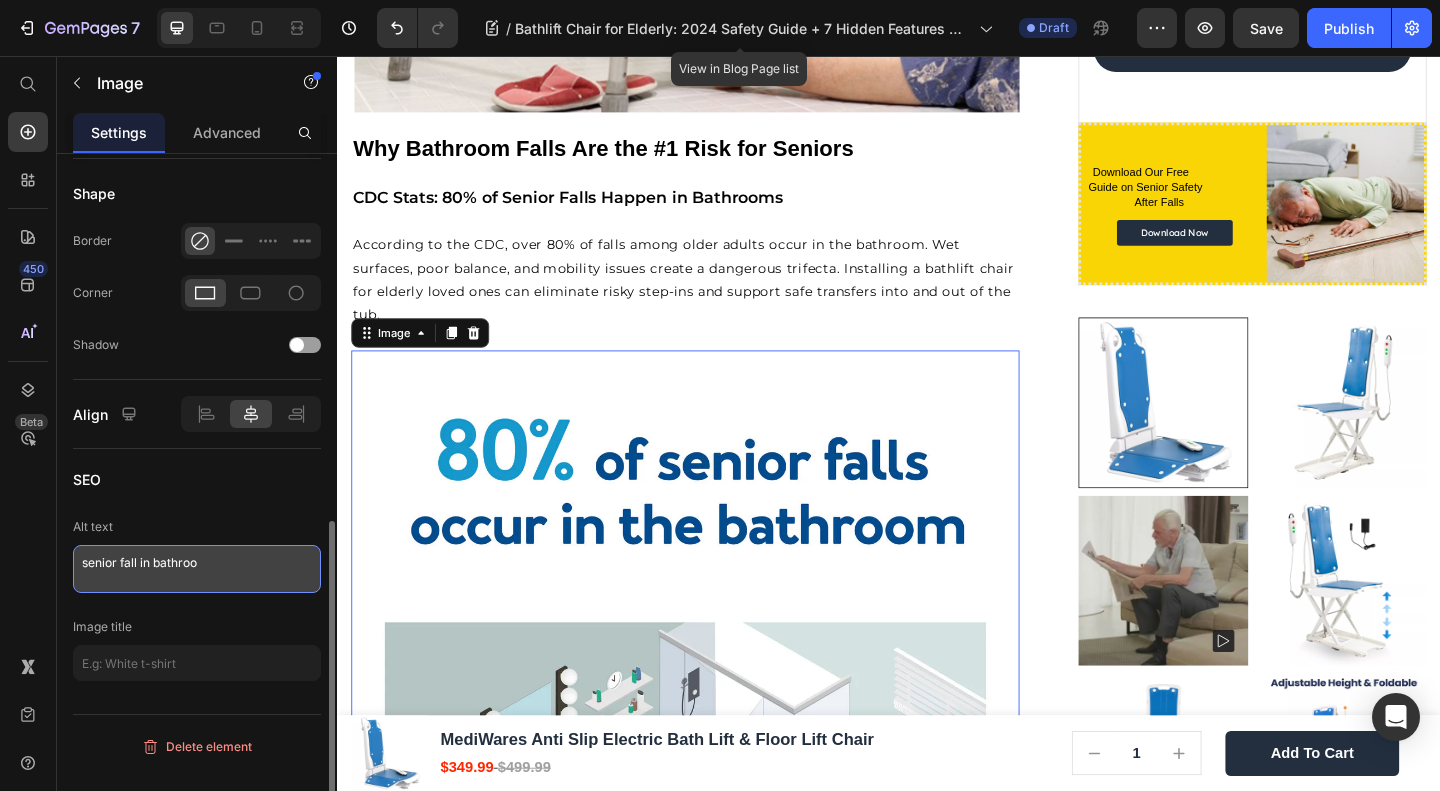 type on "senior fall in bathroom" 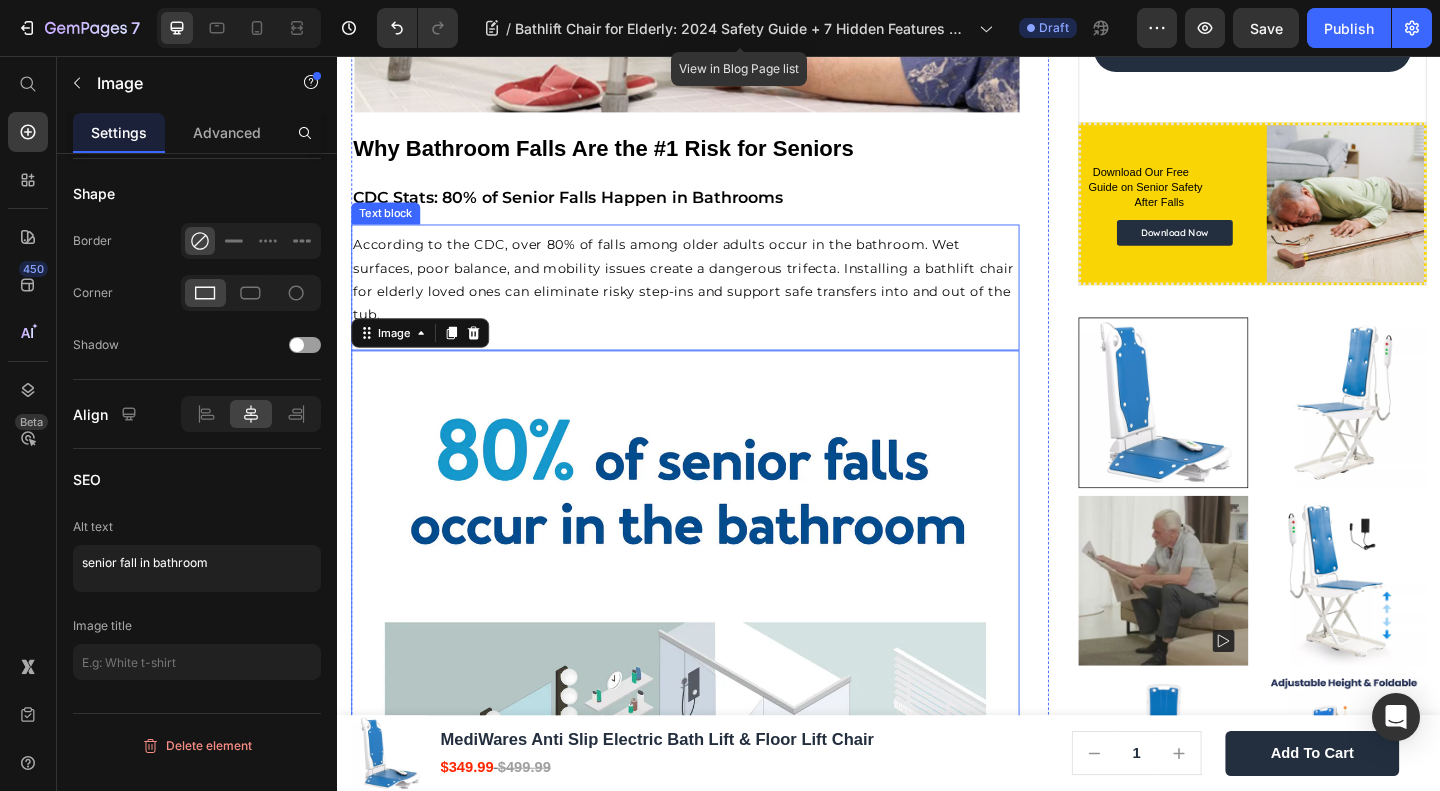 click on "According to the CDC, over 80% of falls among older adults occur in the bathroom. Wet surfaces, poor balance, and mobility issues create a dangerous trifecta. Installing a bathlift chair for elderly loved ones can eliminate risky step-ins and support safe transfers into and out of the tub." at bounding box center (715, 299) 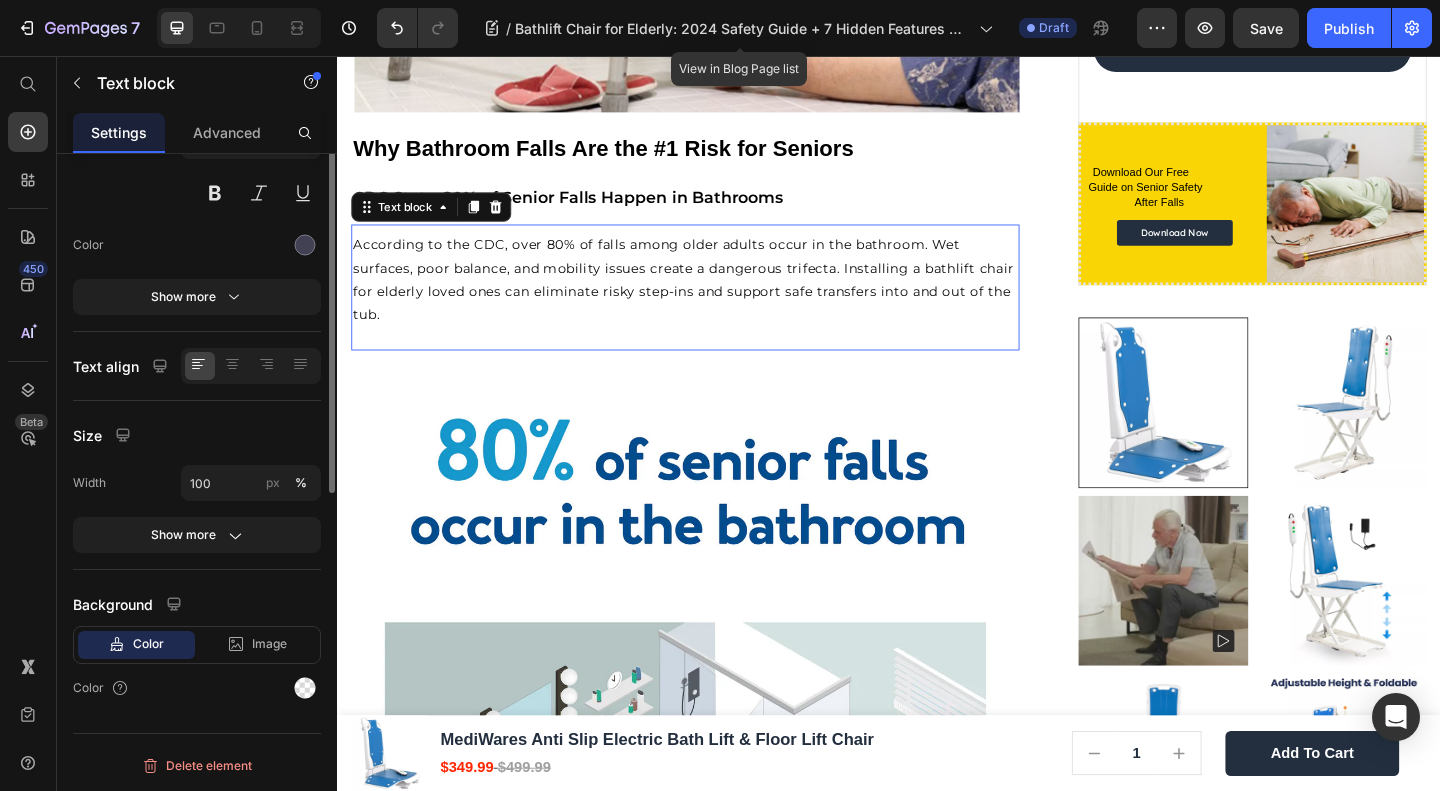 scroll, scrollTop: 0, scrollLeft: 0, axis: both 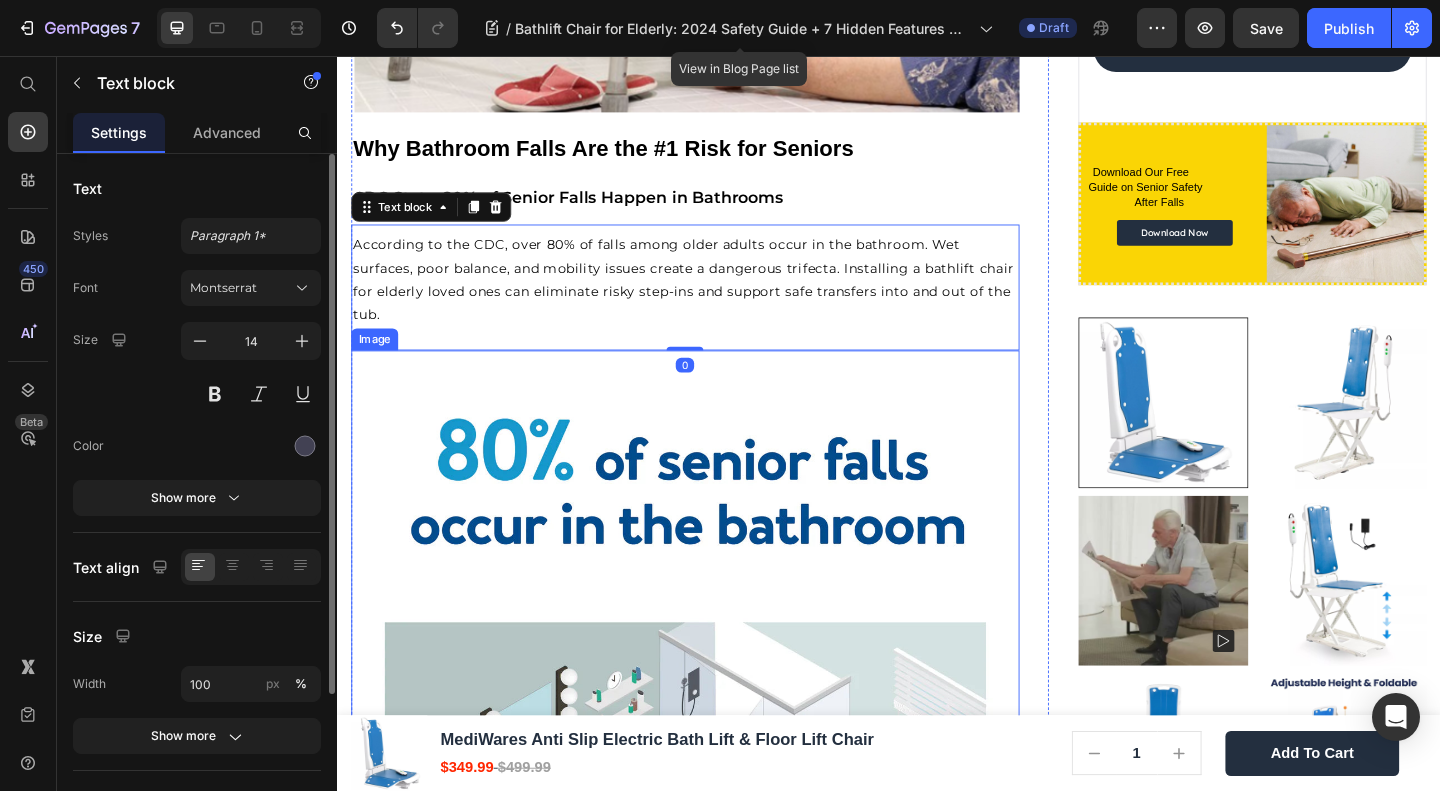 click at bounding box center [715, 739] 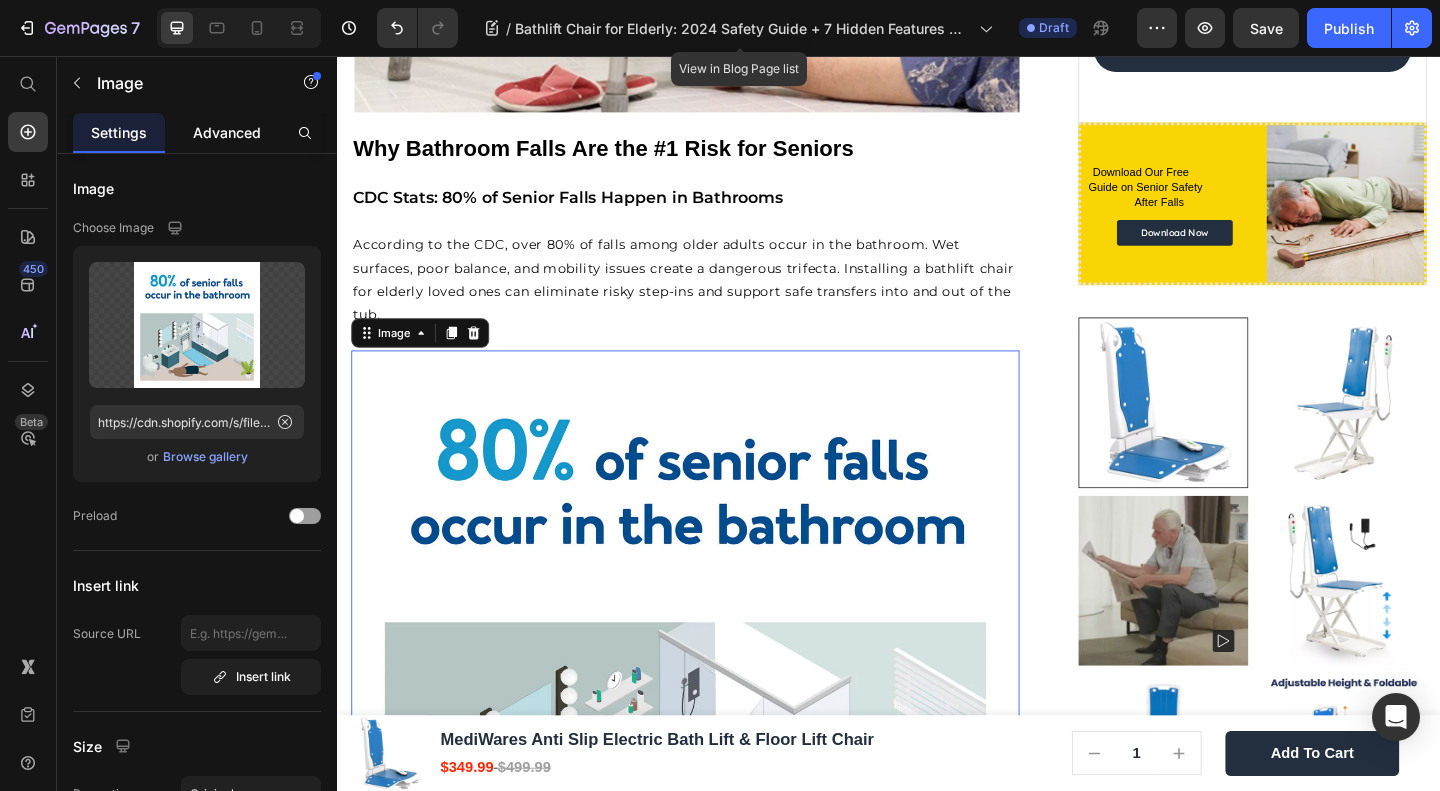click on "Advanced" at bounding box center (227, 132) 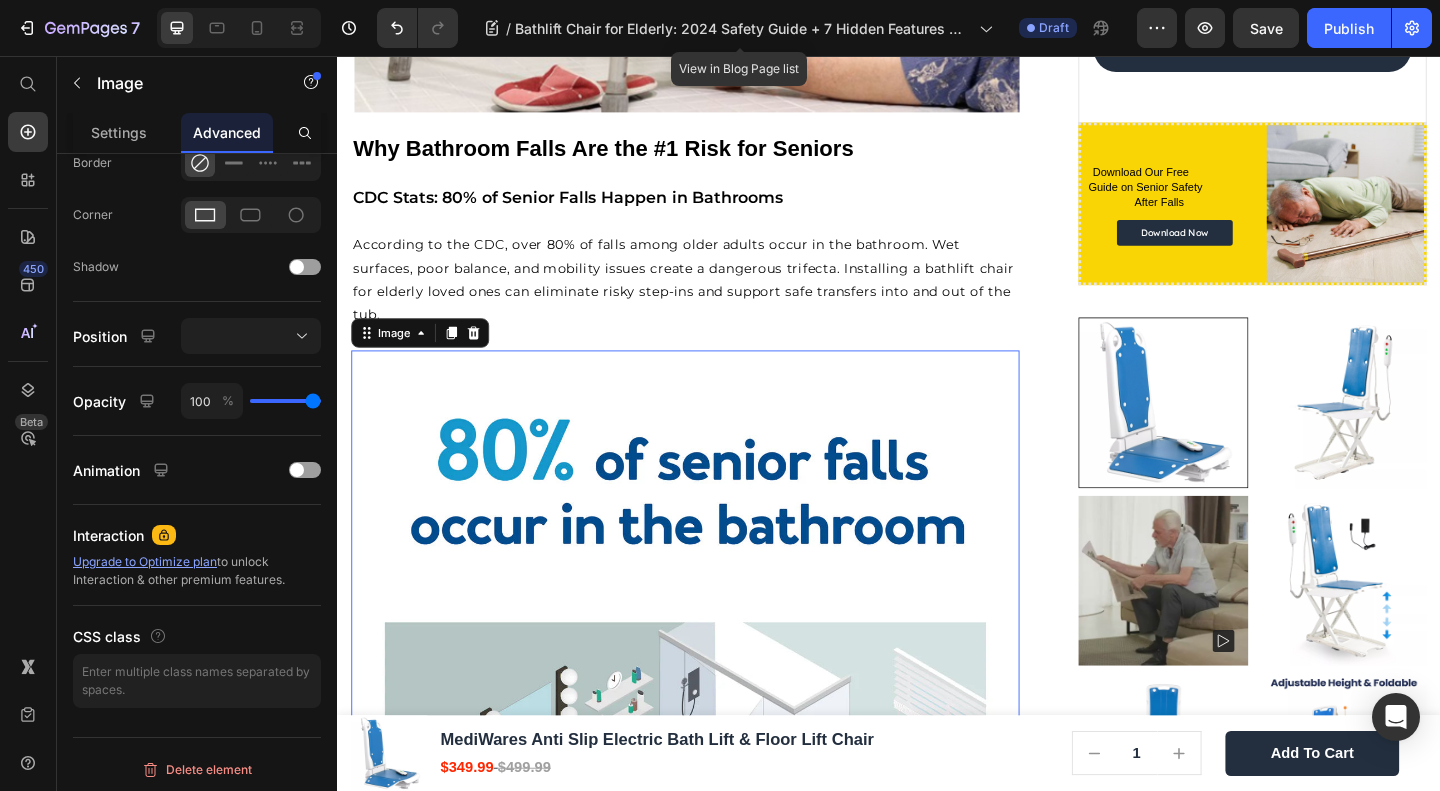 scroll, scrollTop: 0, scrollLeft: 0, axis: both 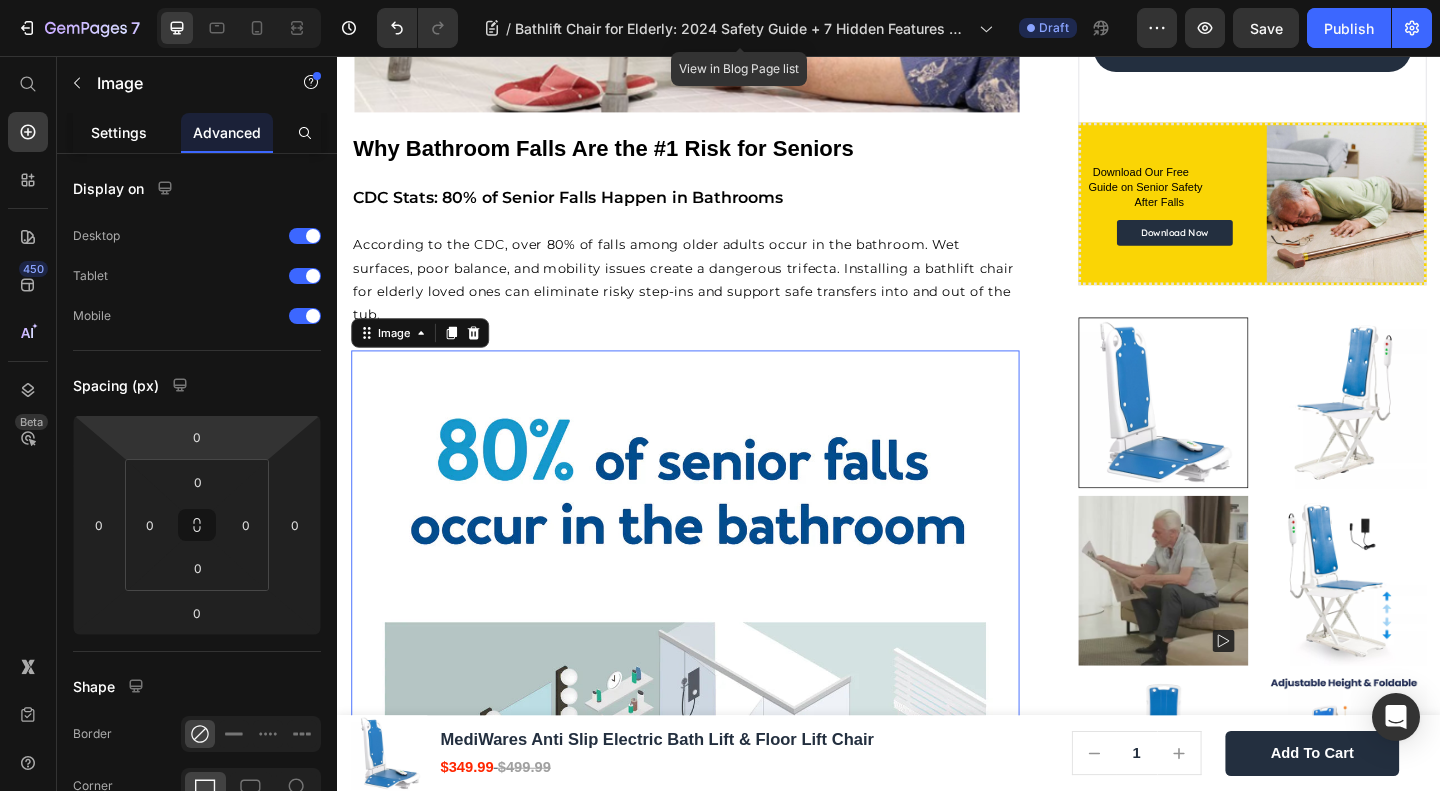 click on "Settings" at bounding box center (119, 132) 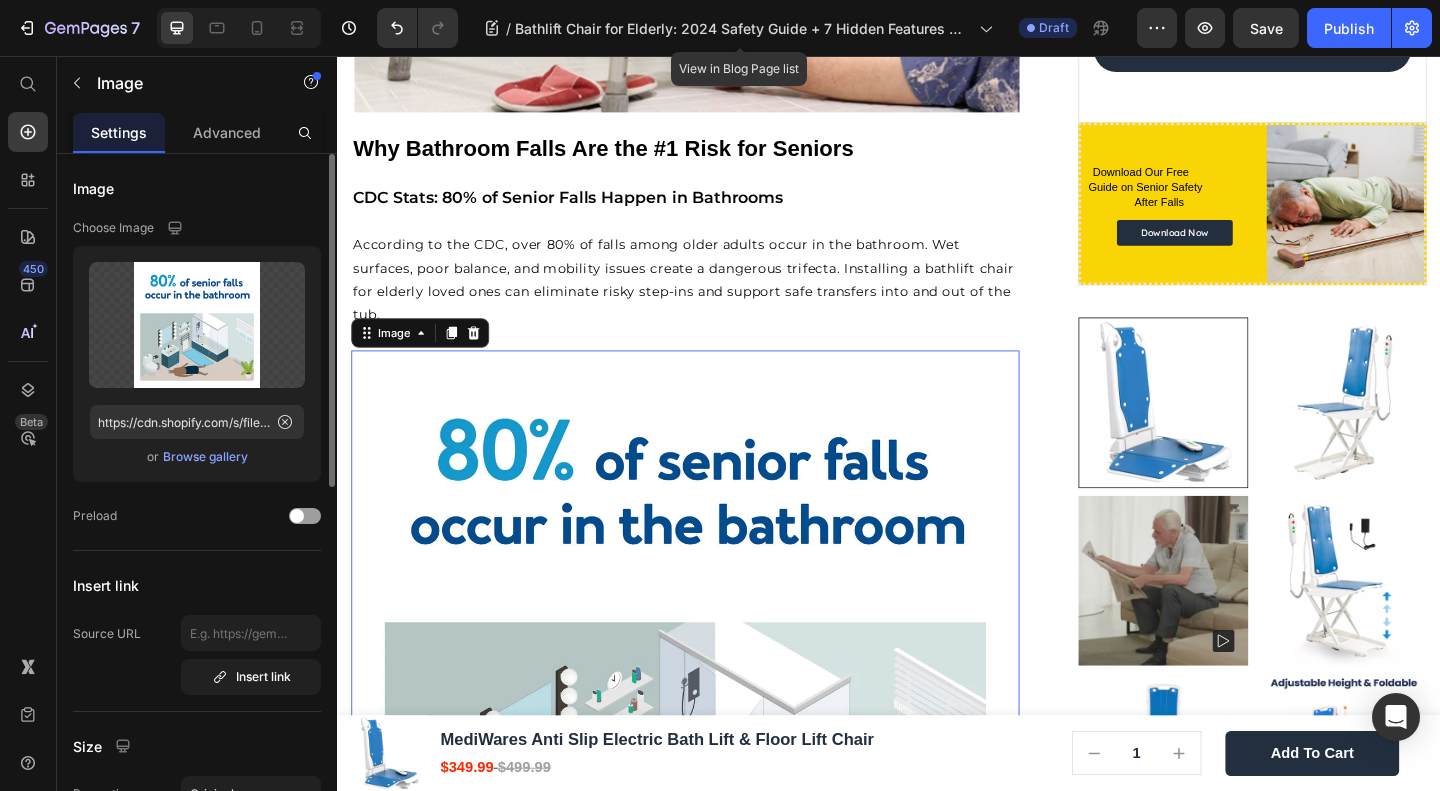 scroll, scrollTop: 266, scrollLeft: 0, axis: vertical 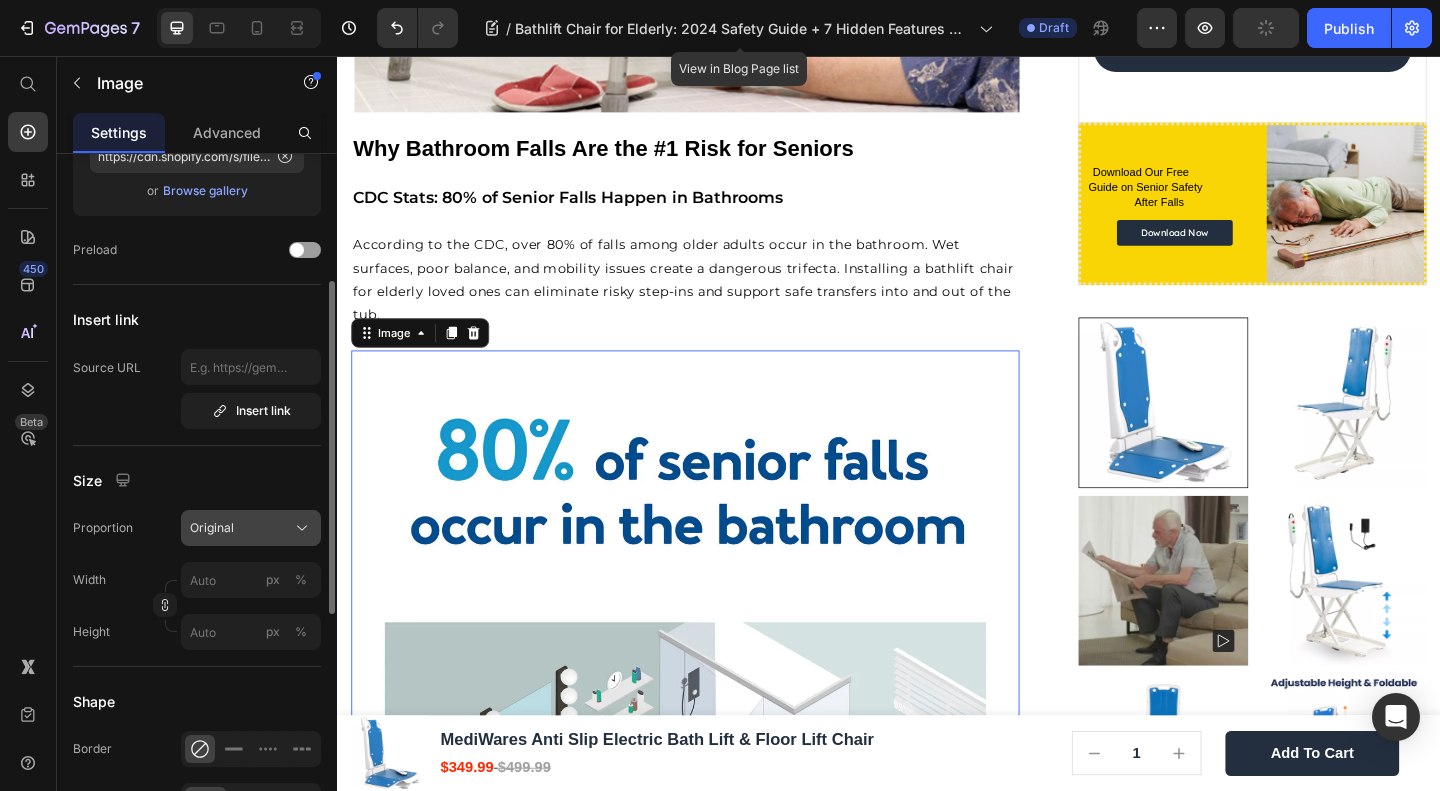 click on "Original" at bounding box center (212, 528) 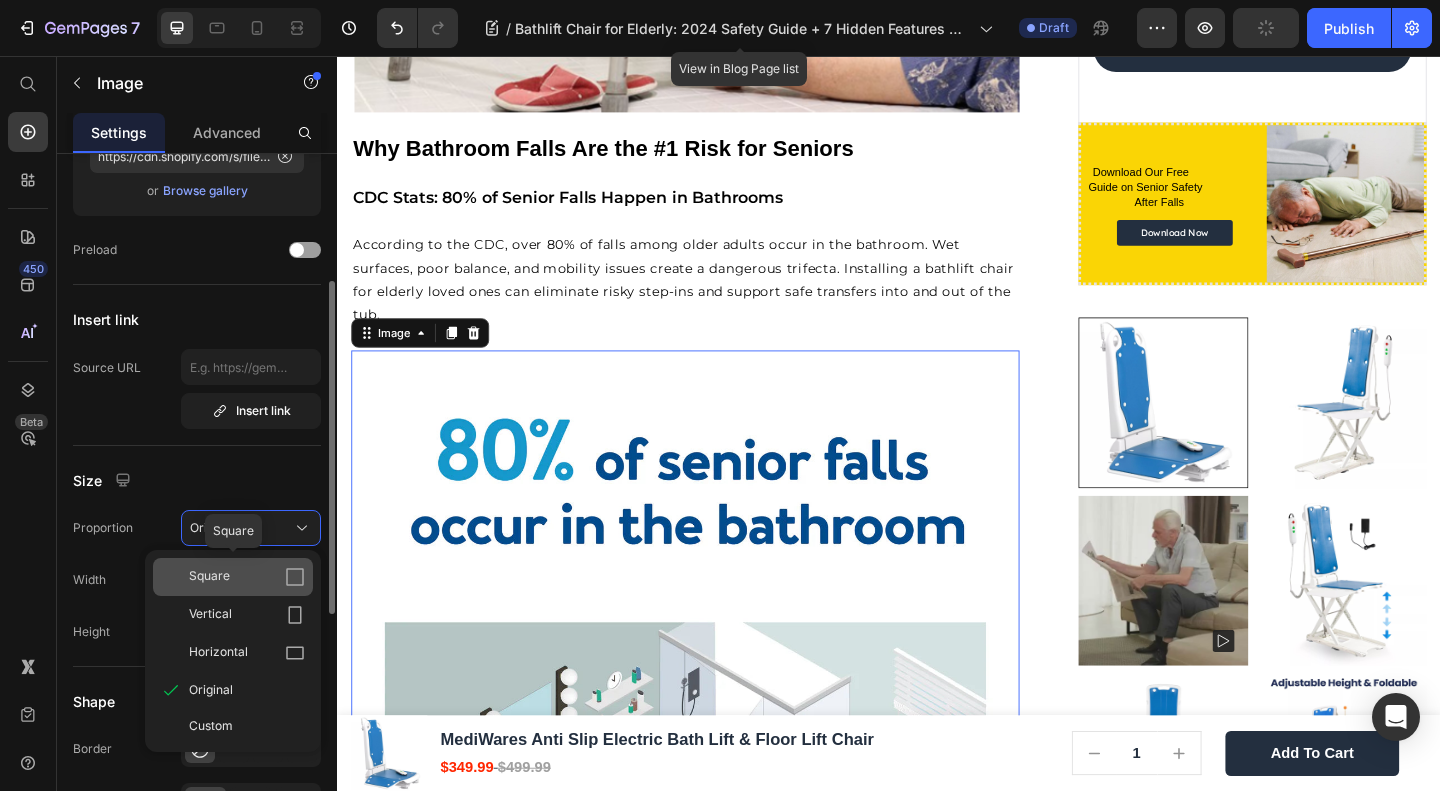 click on "Square" at bounding box center [209, 577] 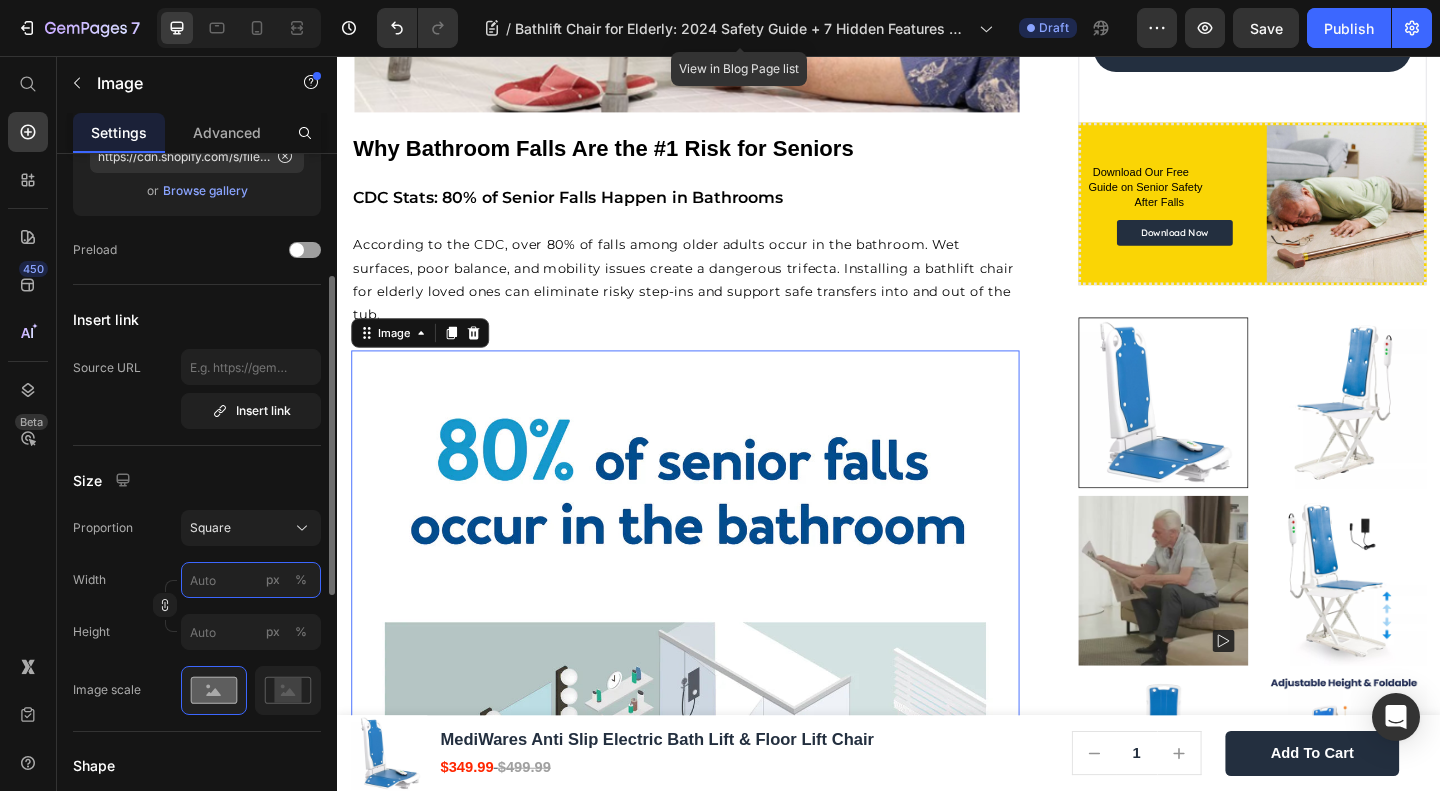 click on "px %" at bounding box center [251, 580] 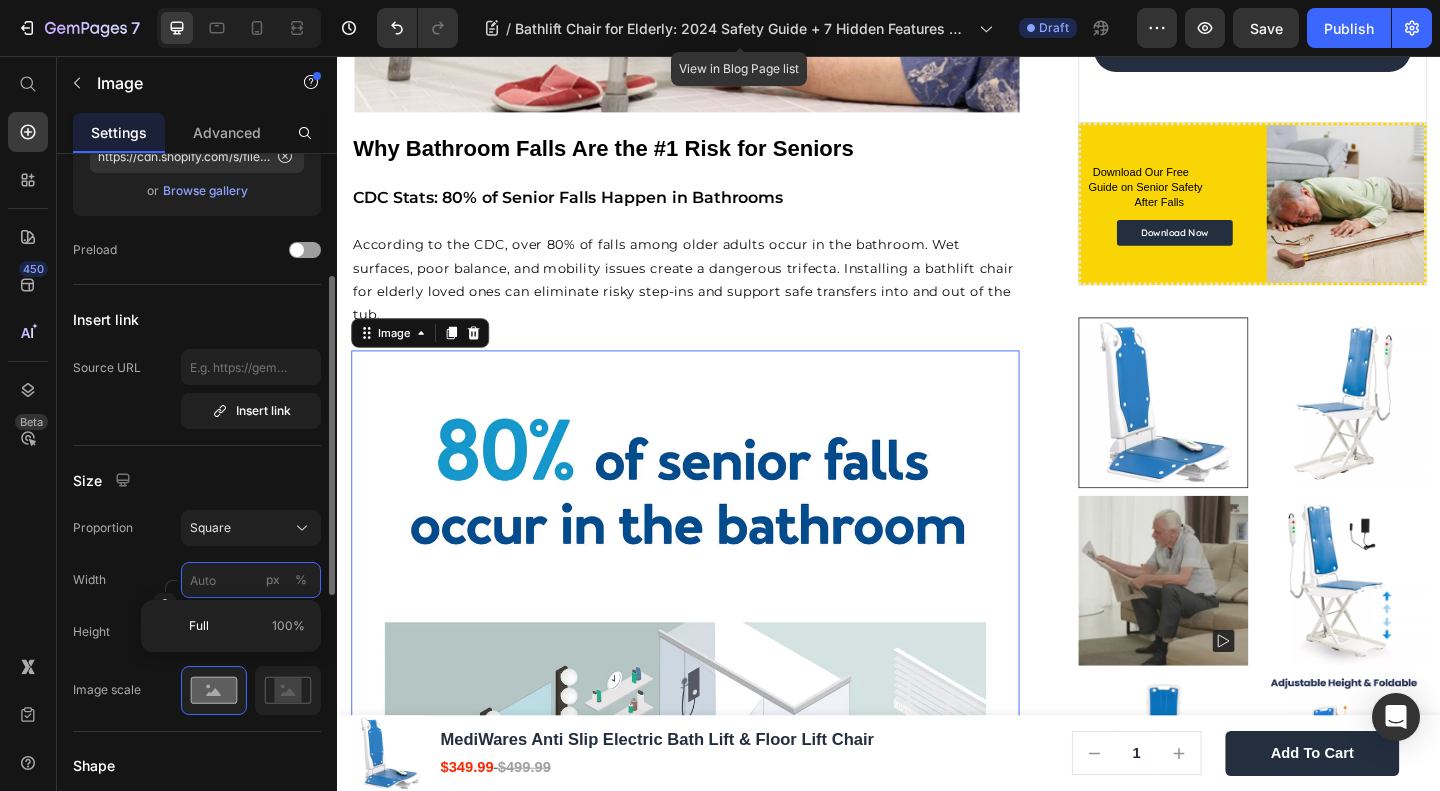 type on "1" 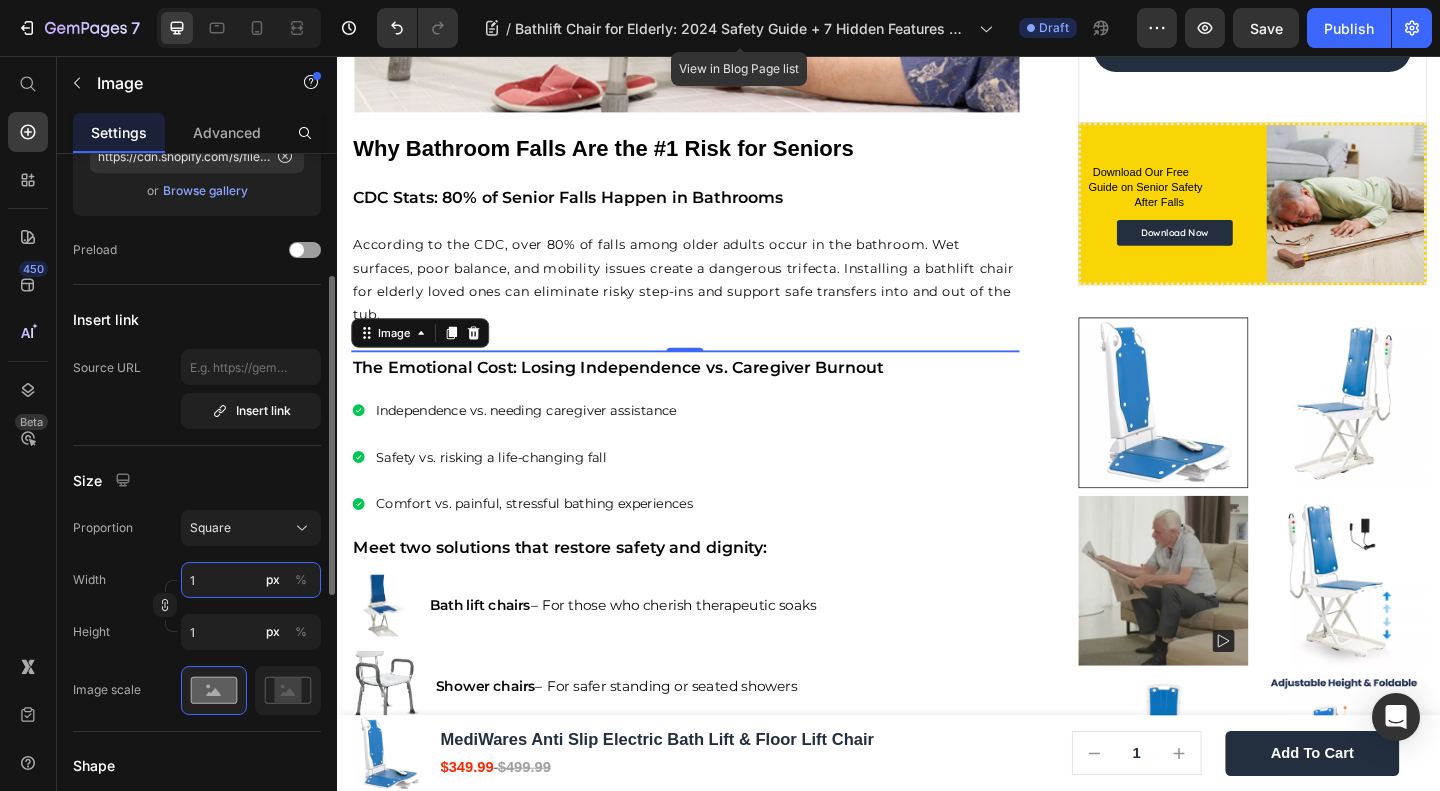 type on "10" 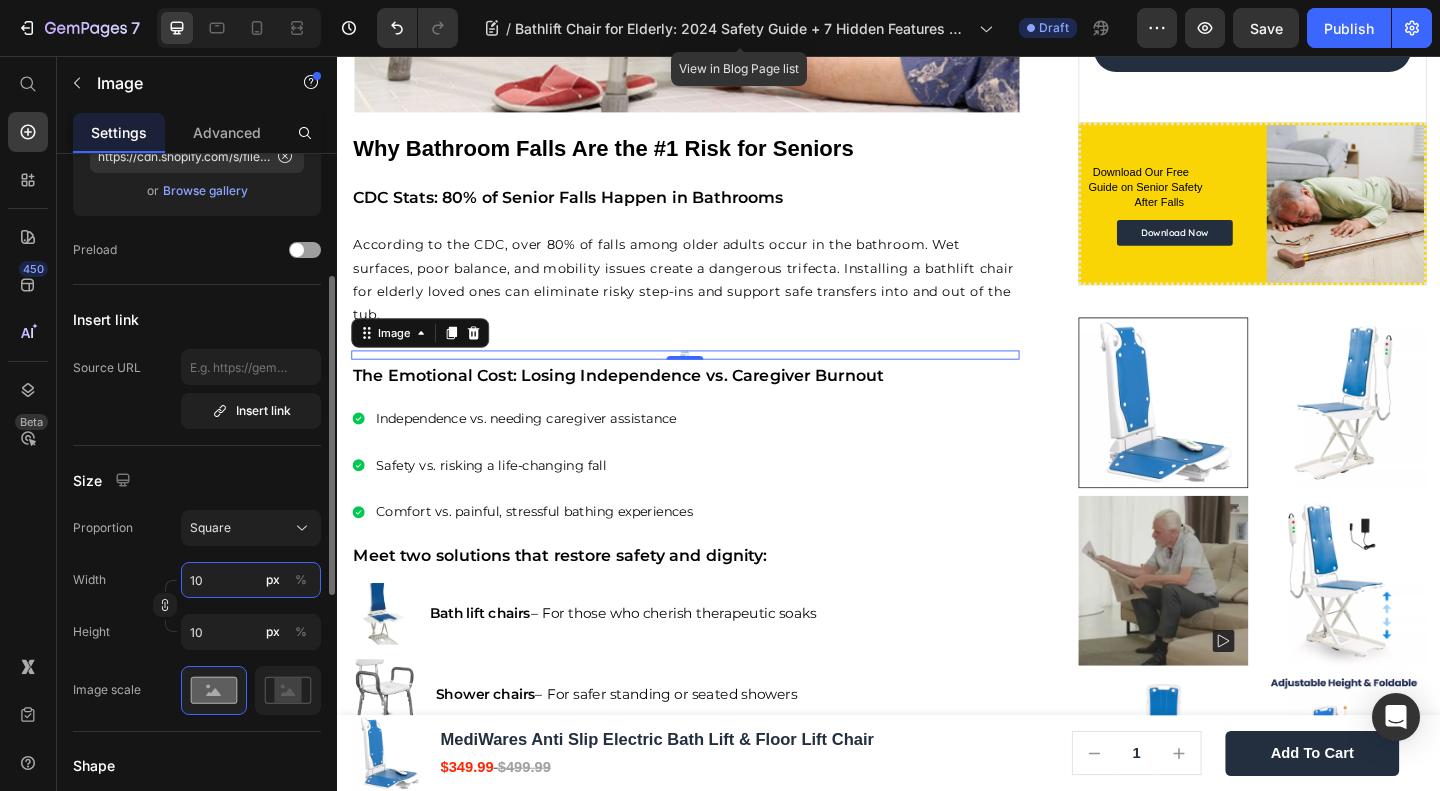 type on "100" 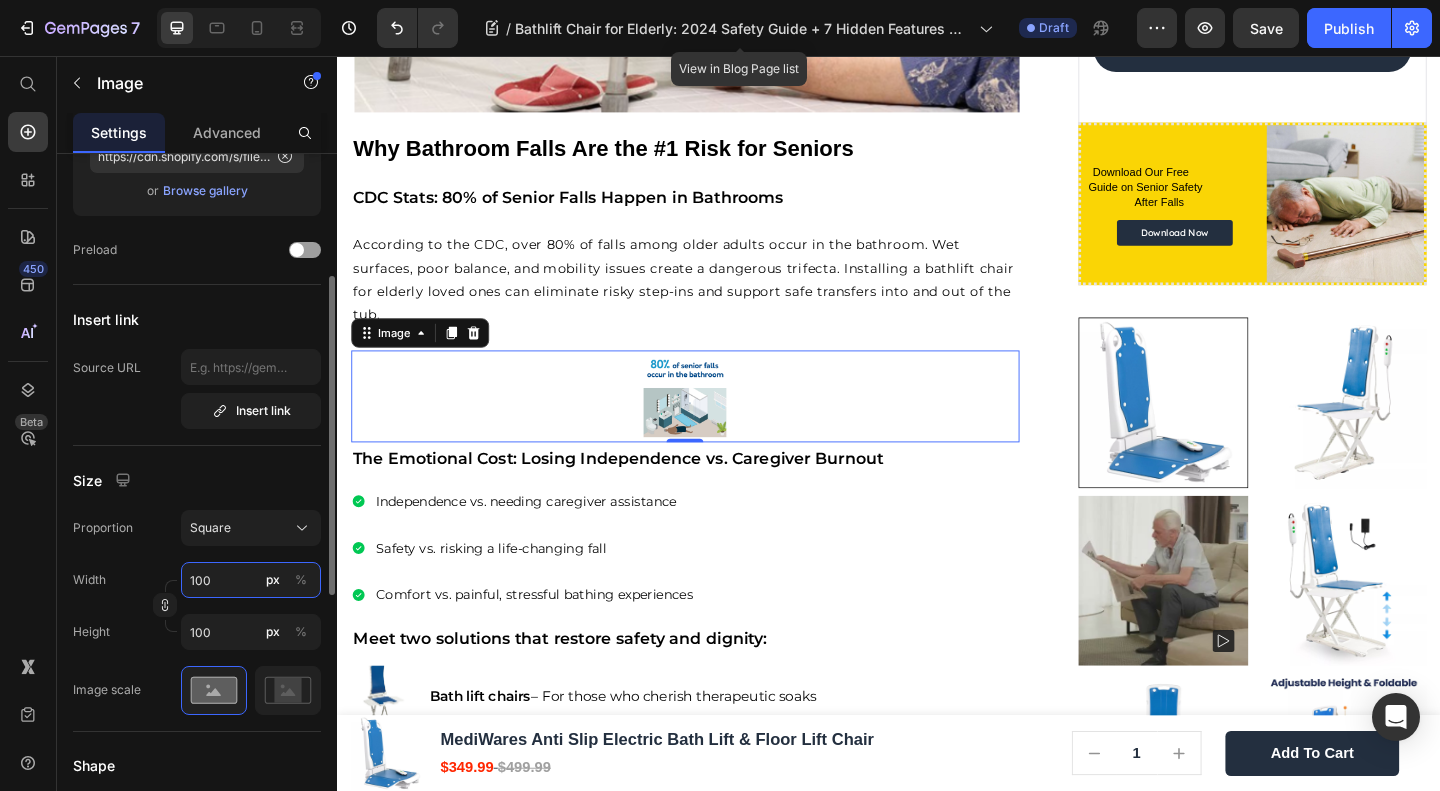 type on "10" 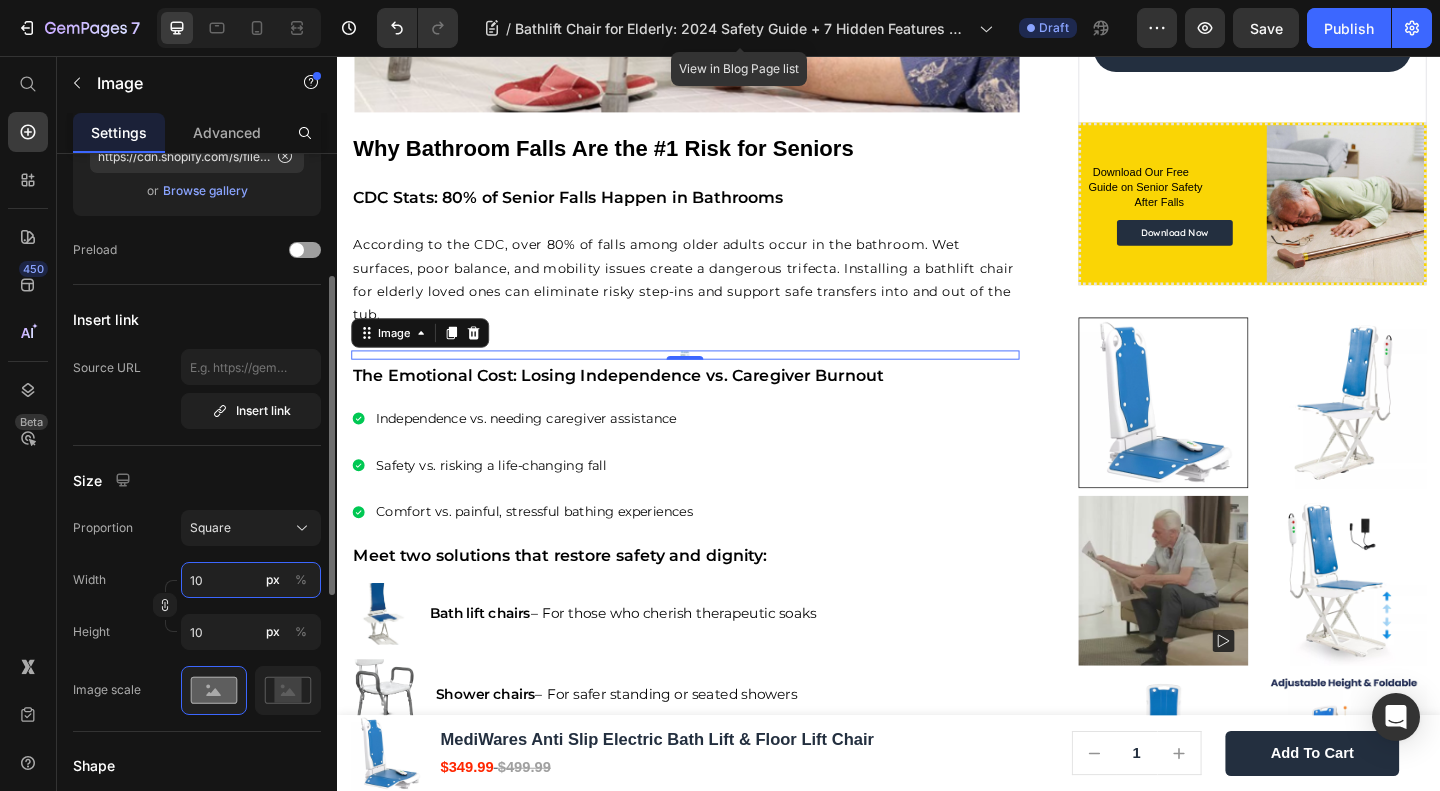 type on "1" 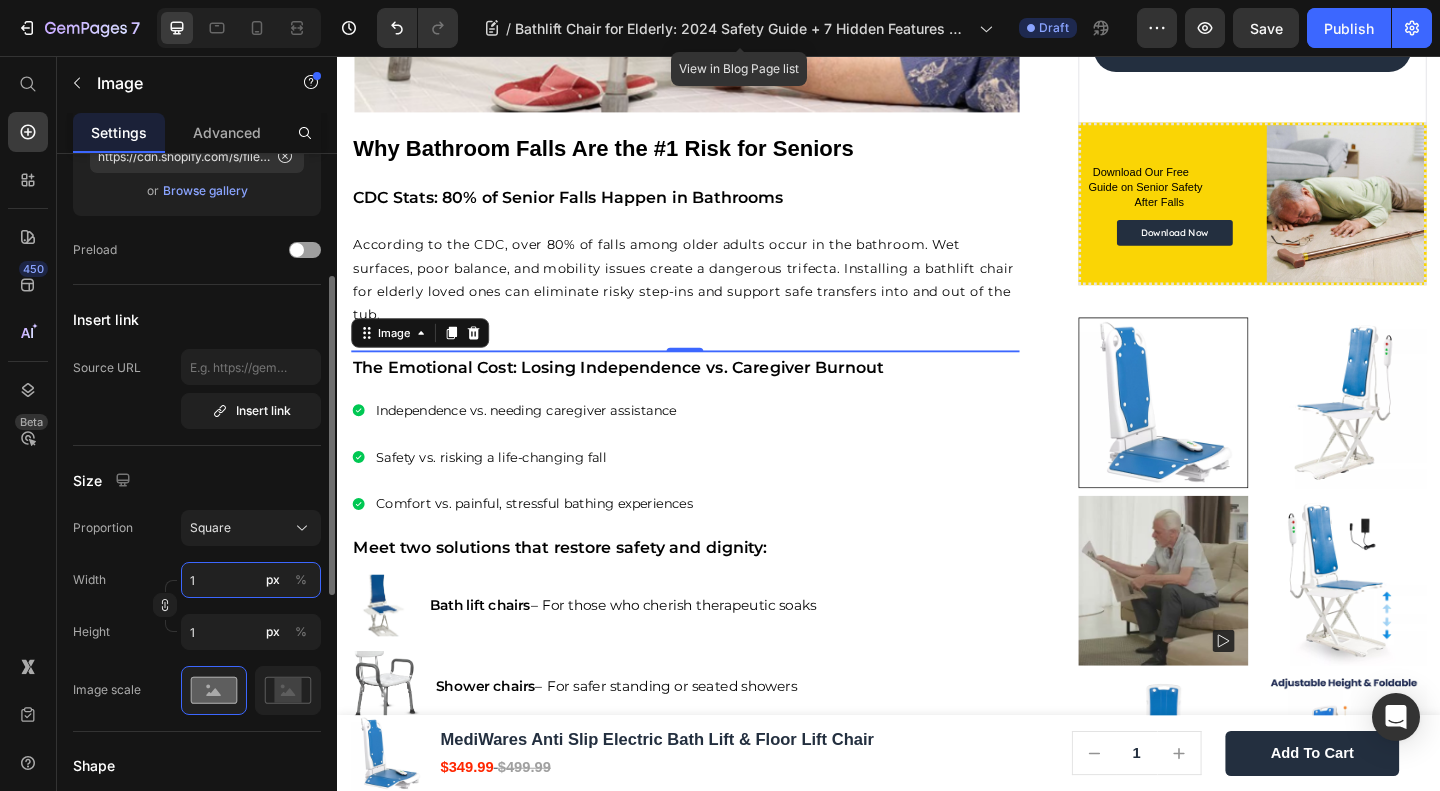 type 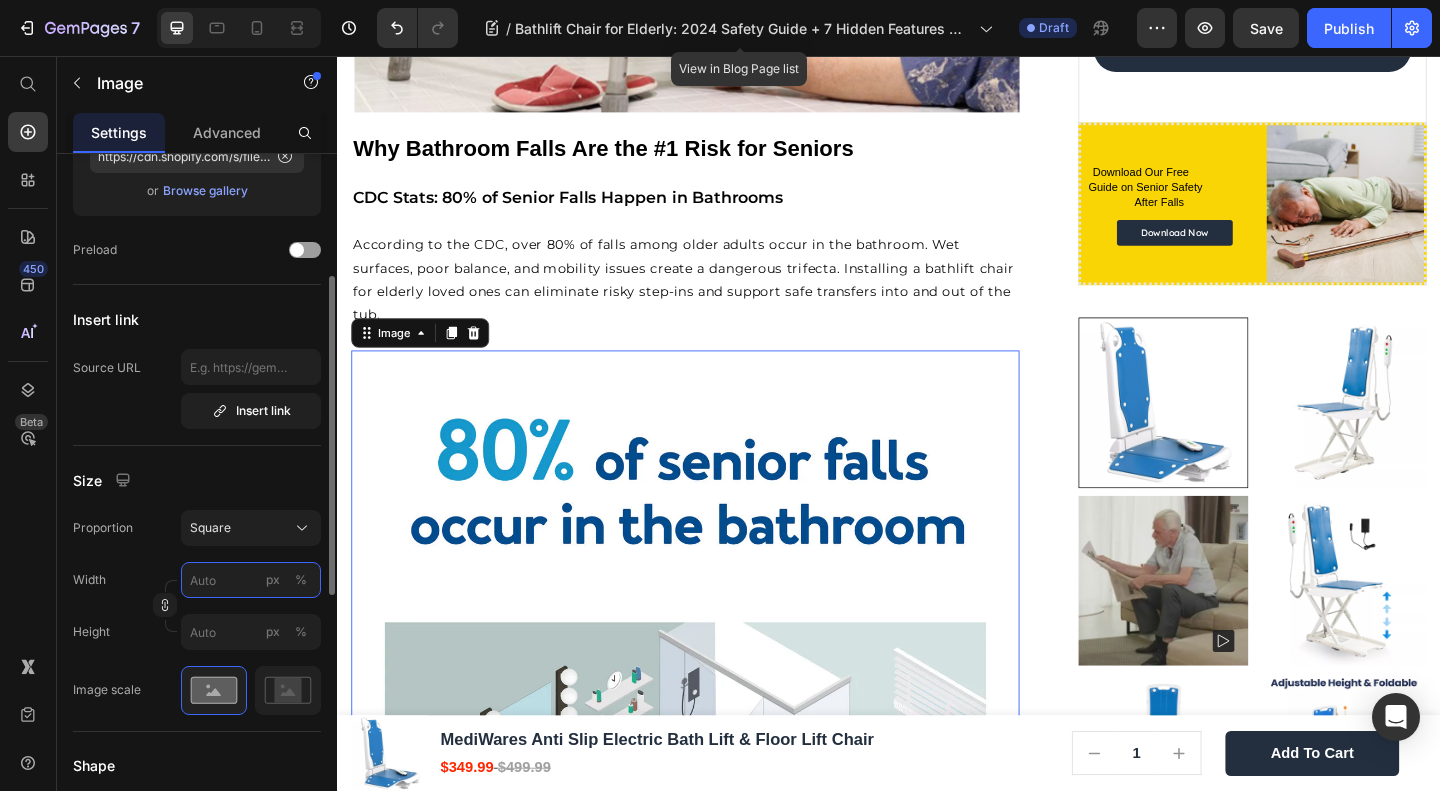 type on "1" 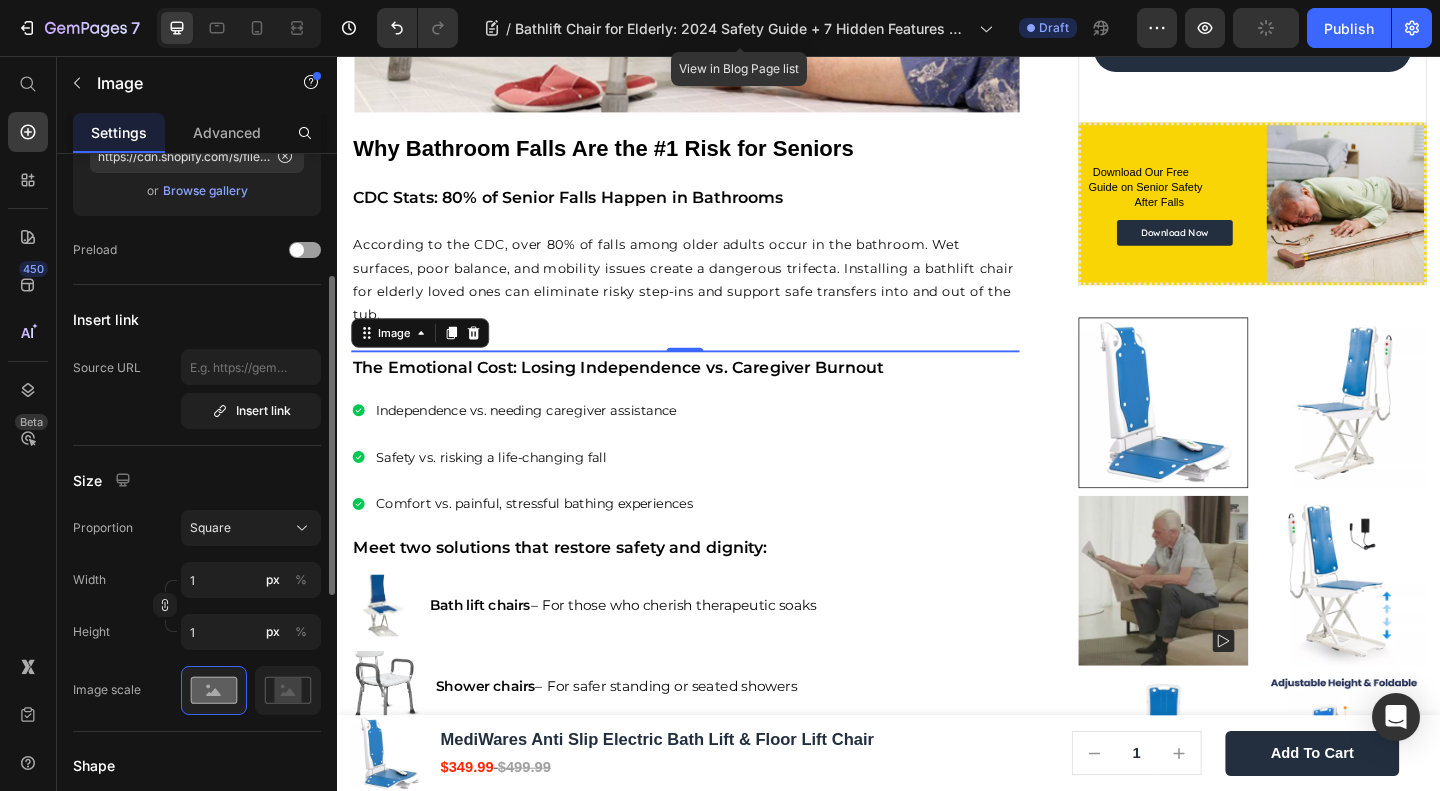 click at bounding box center [0, 0] 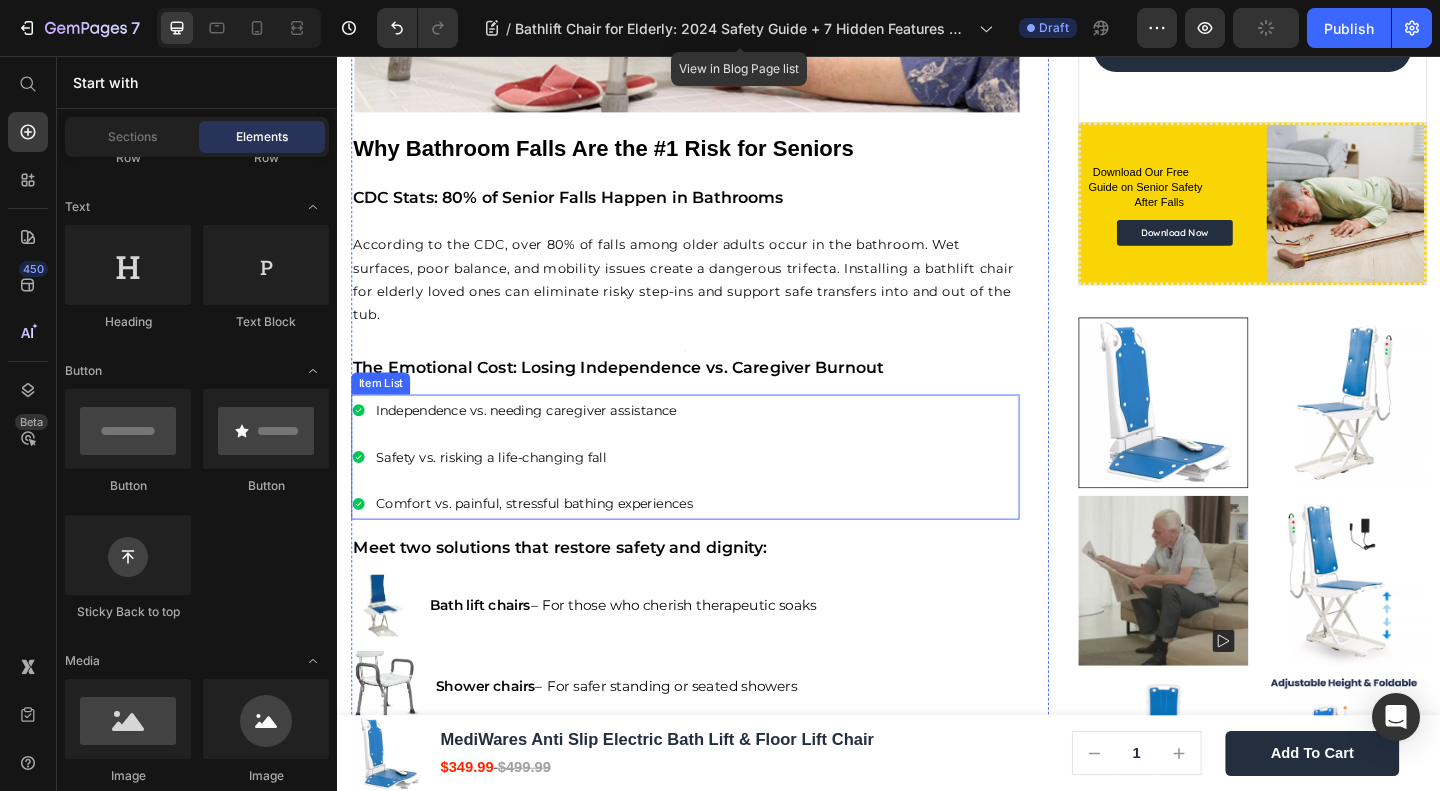 click on "Comfort vs. painful, stressful bathing experiences" at bounding box center (551, 542) 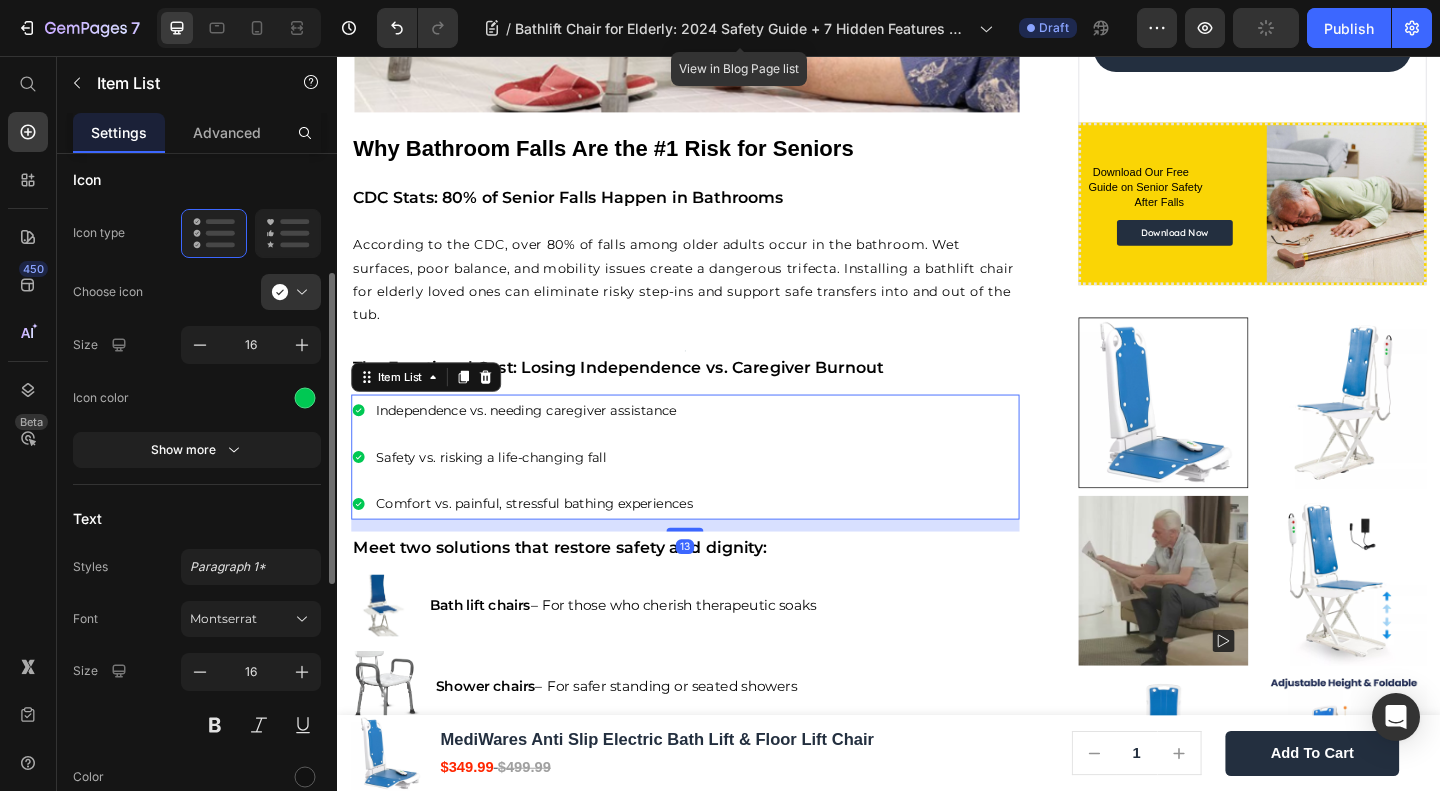 scroll, scrollTop: 0, scrollLeft: 0, axis: both 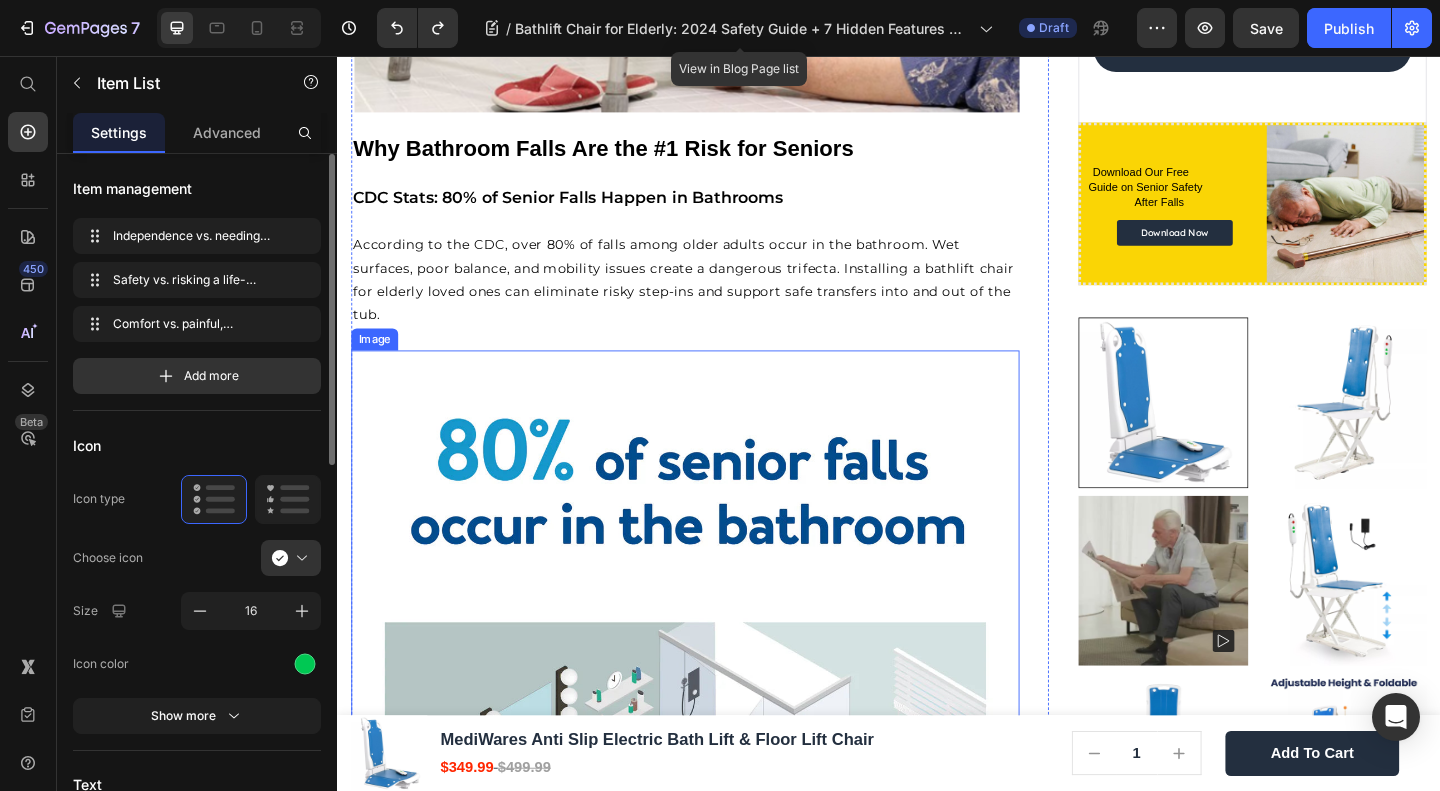 click at bounding box center [715, 739] 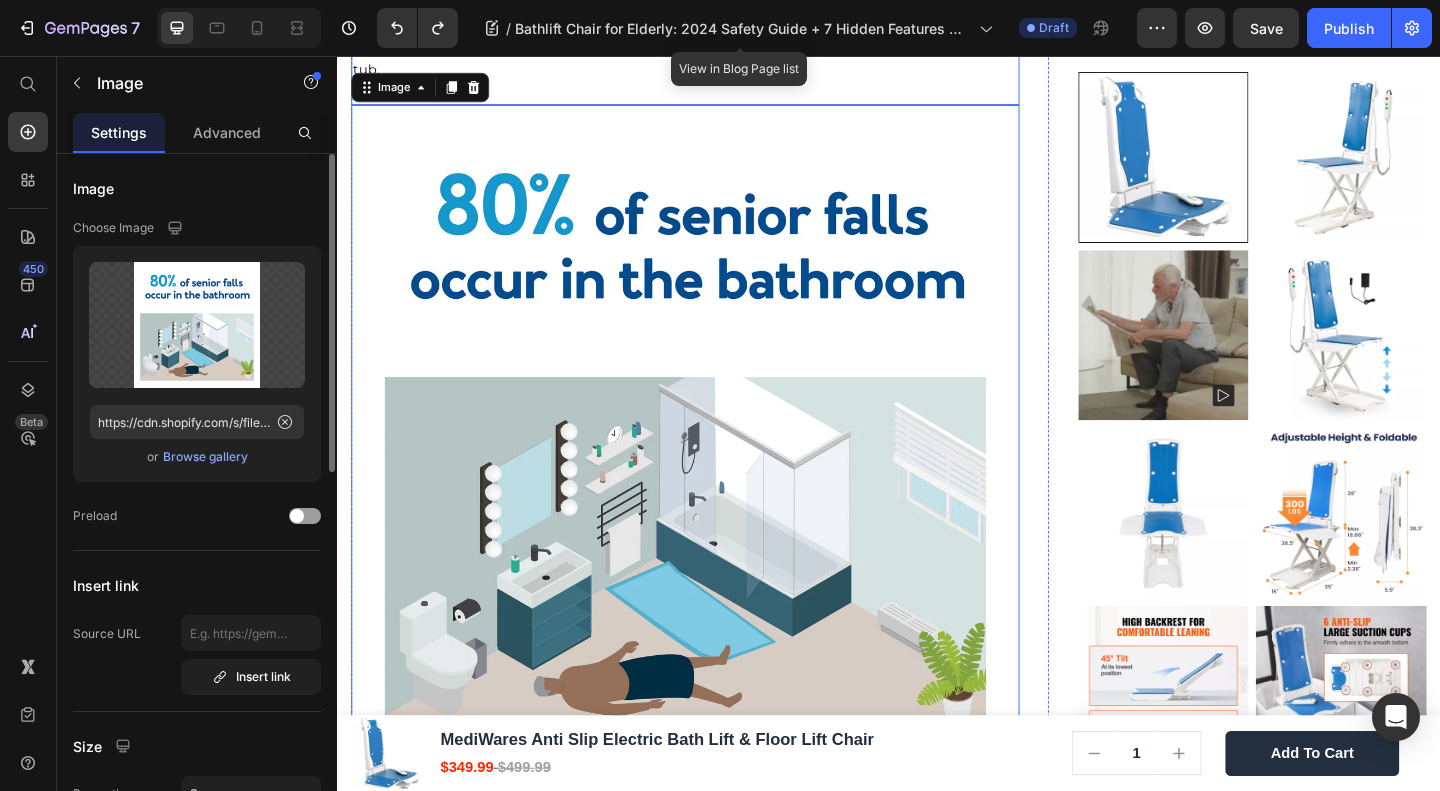 scroll, scrollTop: 861, scrollLeft: 0, axis: vertical 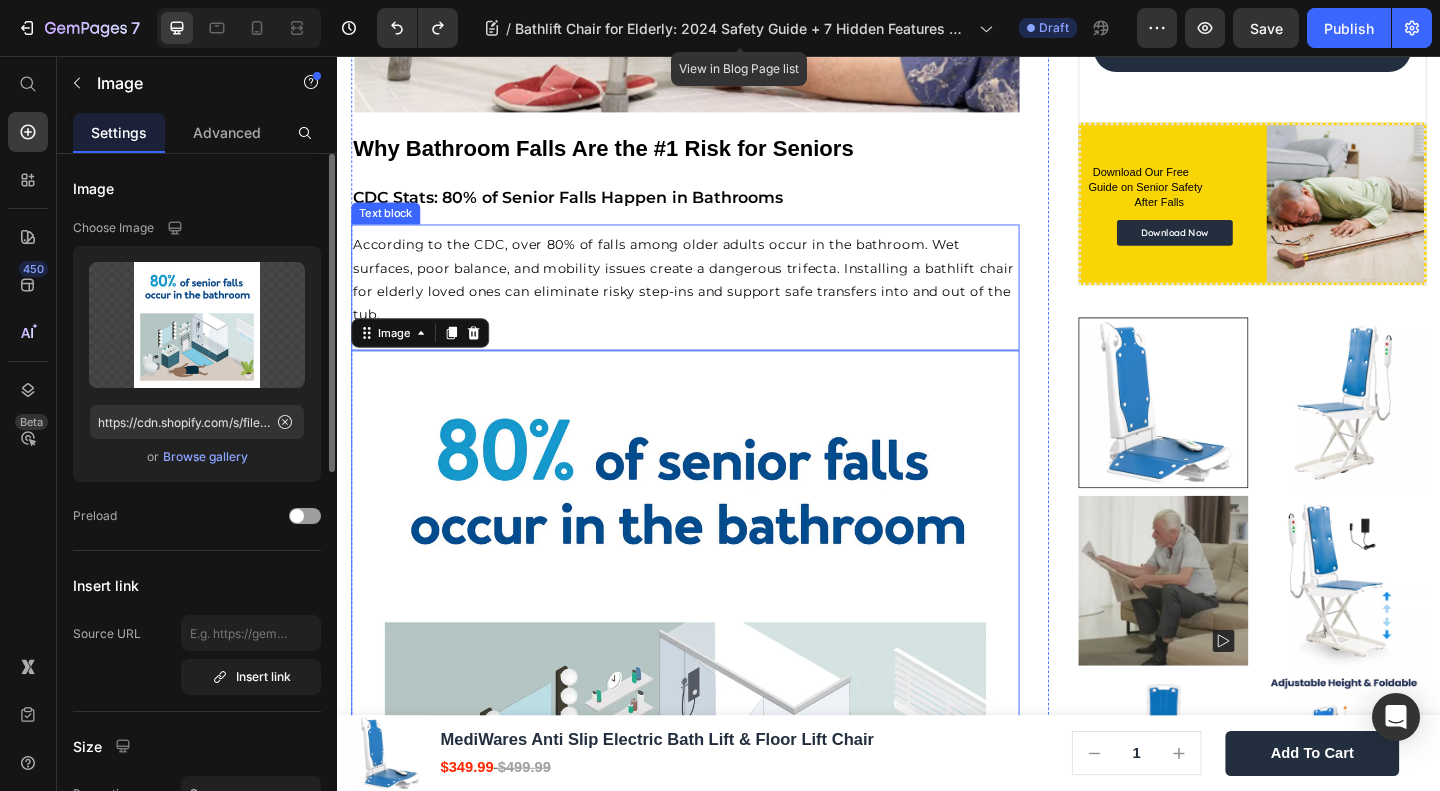 click on "According to the CDC, over 80% of falls among older adults occur in the bathroom. Wet surfaces, poor balance, and mobility issues create a dangerous trifecta. Installing a bathlift chair for elderly loved ones can eliminate risky step-ins and support safe transfers into and out of the tub." at bounding box center [713, 299] 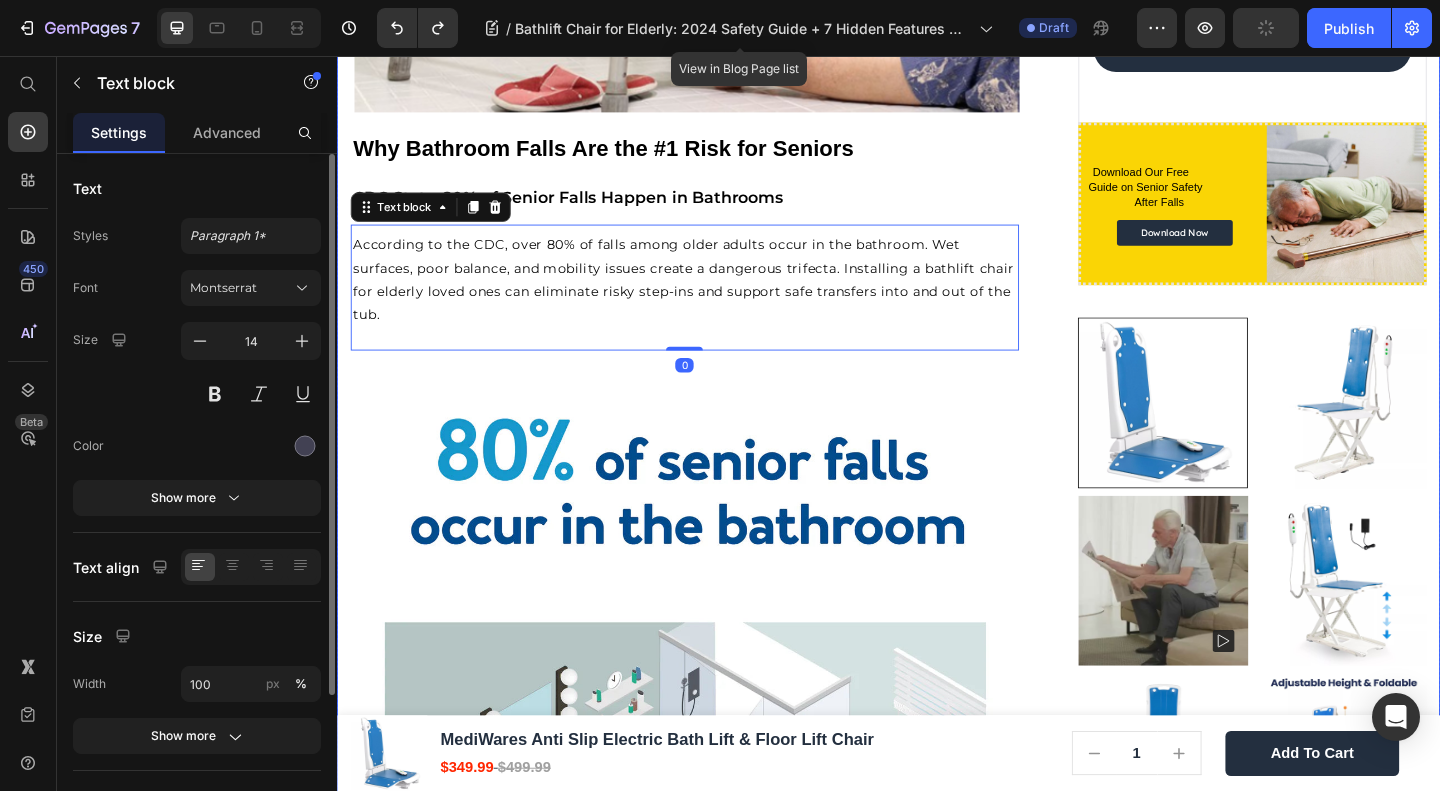 click on "Home Blog Article Title Breadcrumb ⁠⁠⁠⁠⁠⁠⁠ Bathlift Chair for Elderly: 2024 Safety Guide + 7 Hidden Features Caregivers Miss Heading Row Image James Wilder Text block Advanced list Published: April 1 , 2025 Text block Row Every 11 seconds, a senior is rushed to the ER from a bathroom fall But the right bathlift chair for elderly users can prevent 92% of these accidents. Yet most buyers regret their purchase within weeks due to overlooked features like emergency manual lowering or diabetic-friendly seating. This guide reveals what competitors won’t tell you, from Medicare loopholes to TSA-approved travel tips. Text block Image ⁠⁠⁠⁠⁠⁠⁠ Why Bathroom Falls Are the #1 Risk for Seniors Heading ⁠⁠⁠⁠⁠⁠⁠ CDC Stats: 80% of Senior Falls Happen in Bathrooms Heading Text block 0 Image ⁠⁠⁠⁠⁠⁠⁠ Heading Safety vs. risking a life-changing fall" at bounding box center [937, 2793] 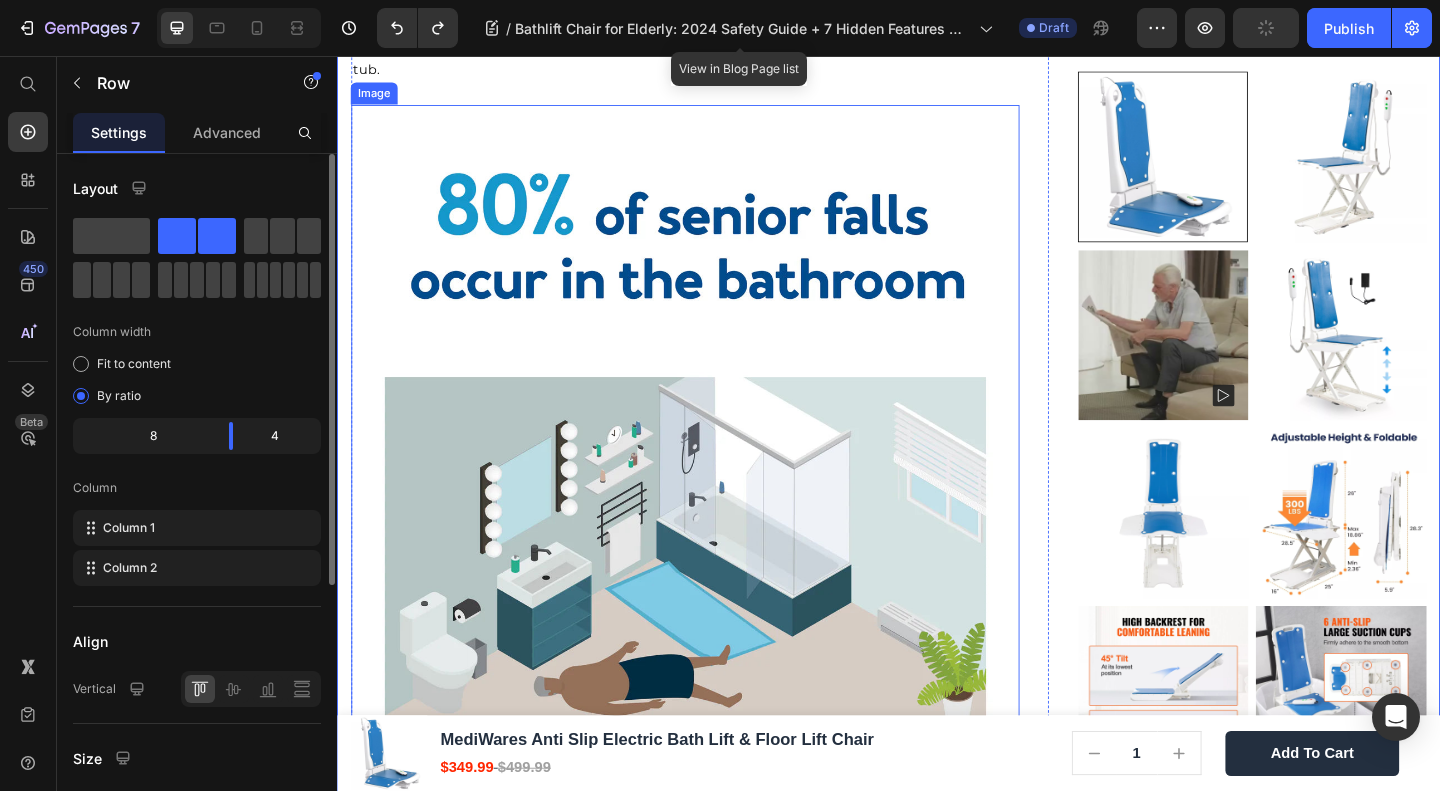 scroll, scrollTop: 1394, scrollLeft: 0, axis: vertical 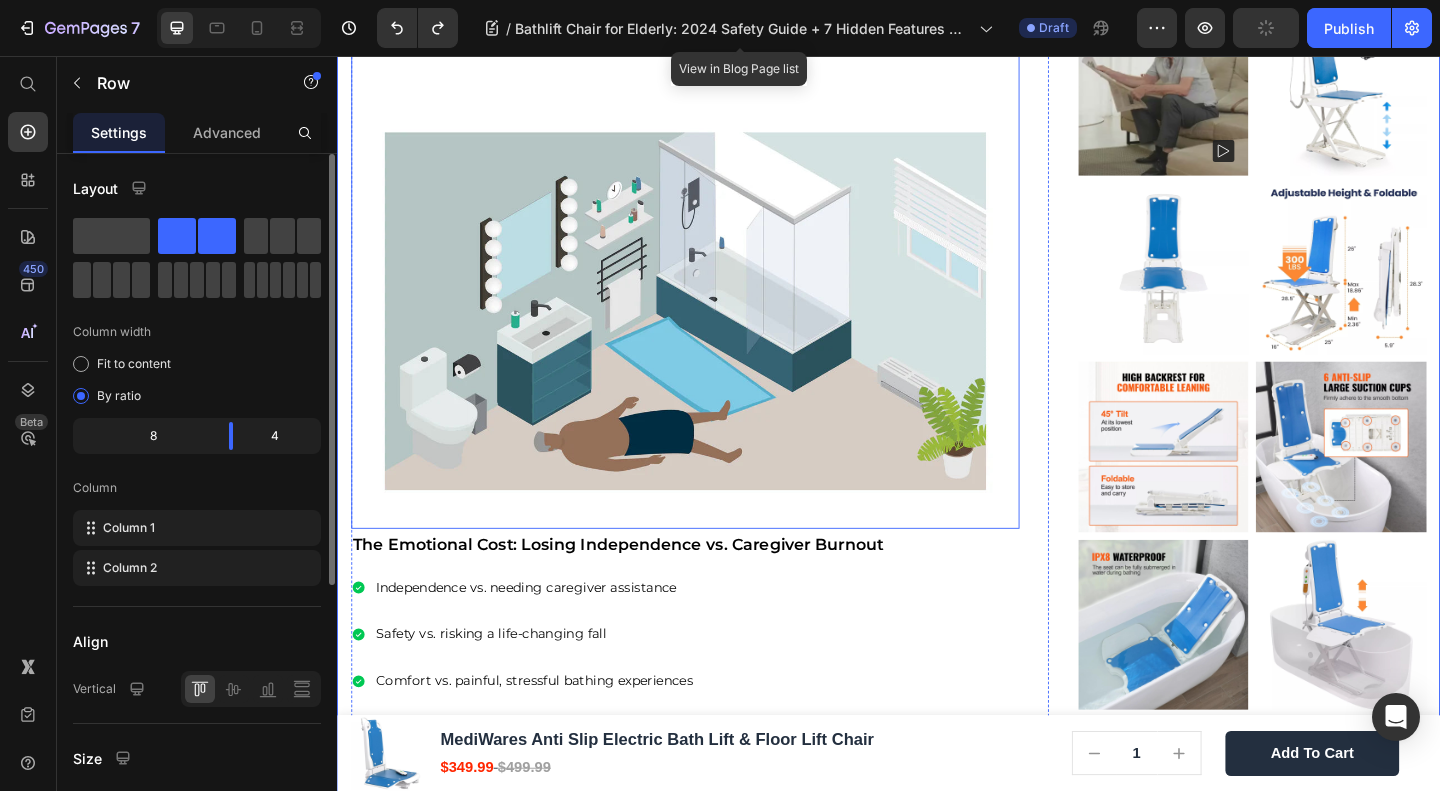 click at bounding box center [715, 206] 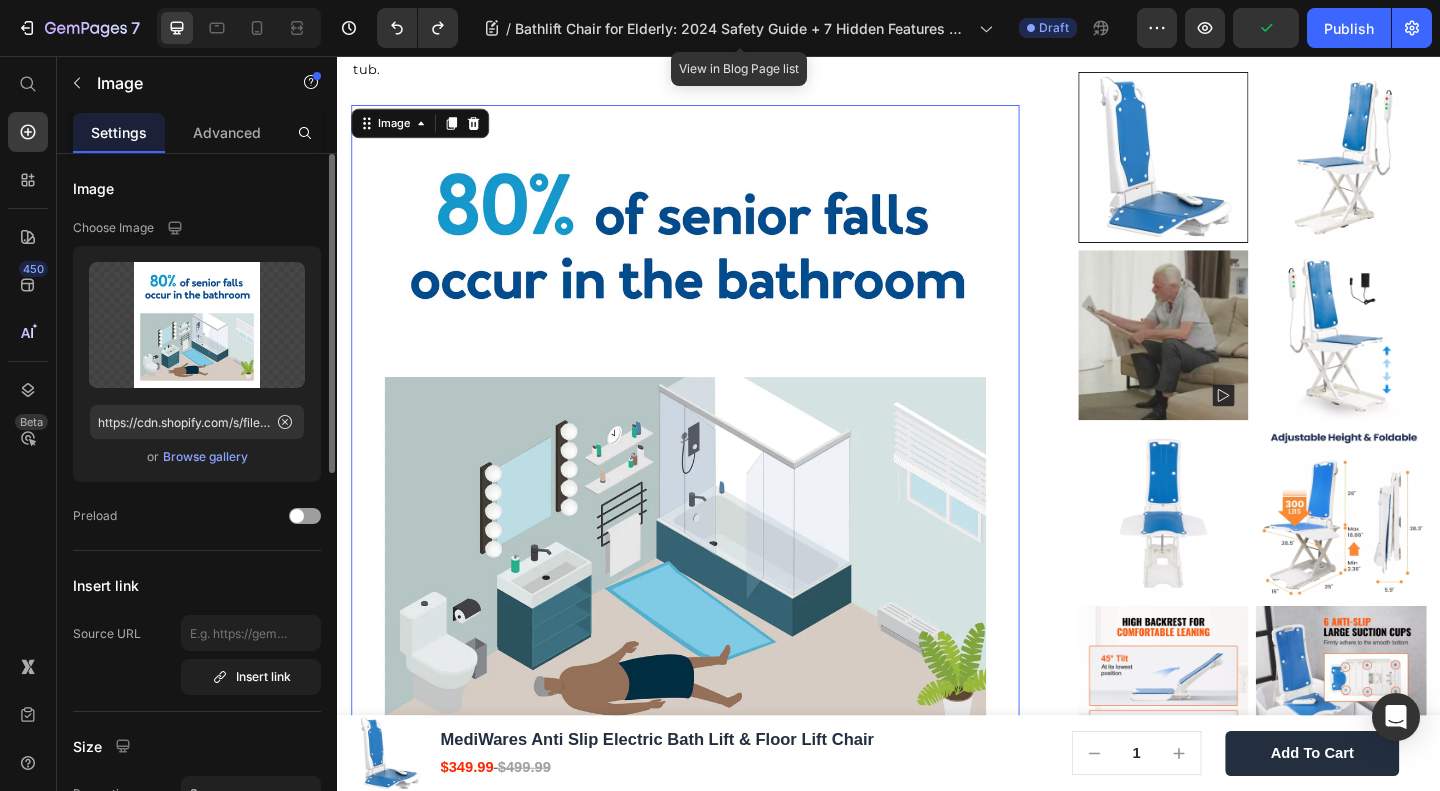 scroll, scrollTop: 861, scrollLeft: 0, axis: vertical 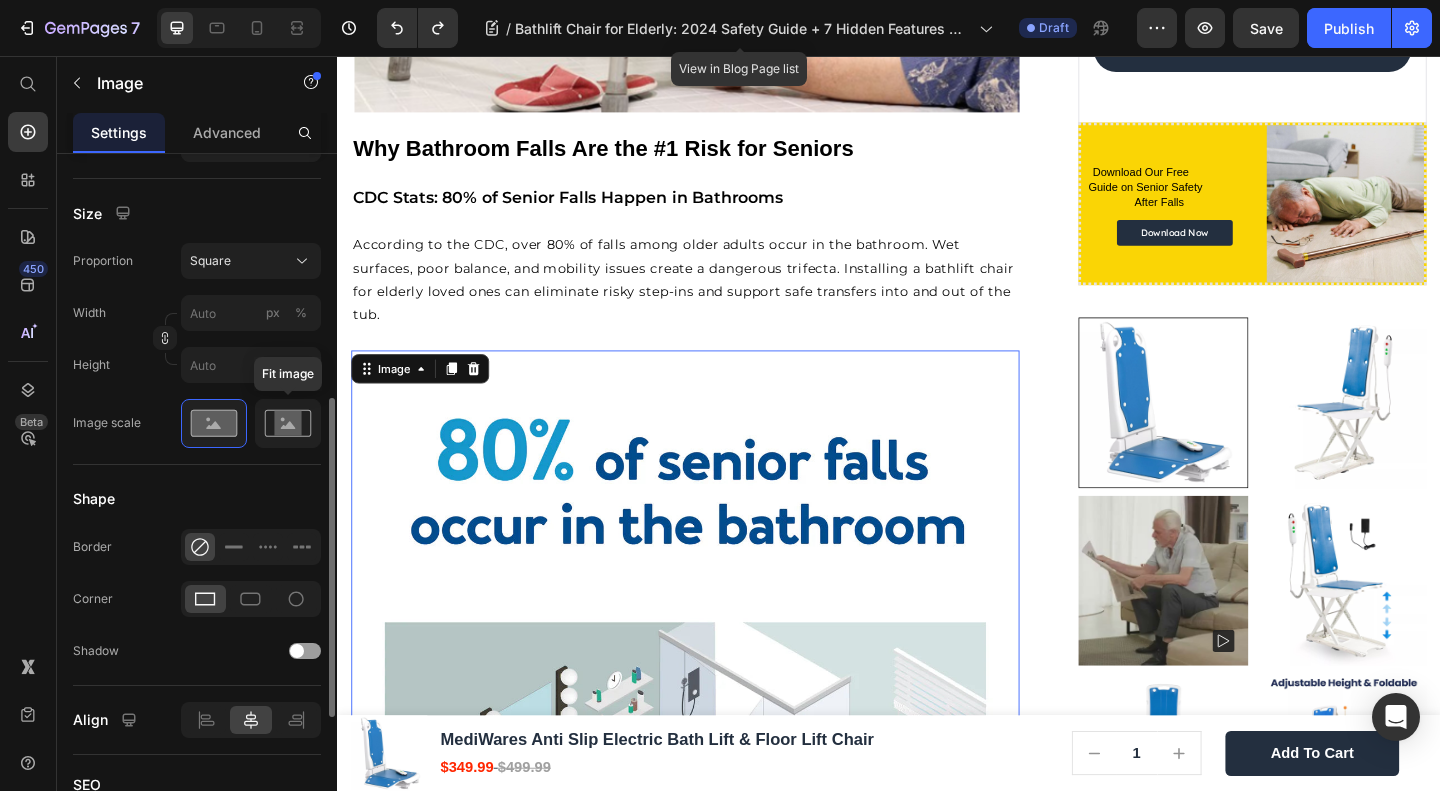 click 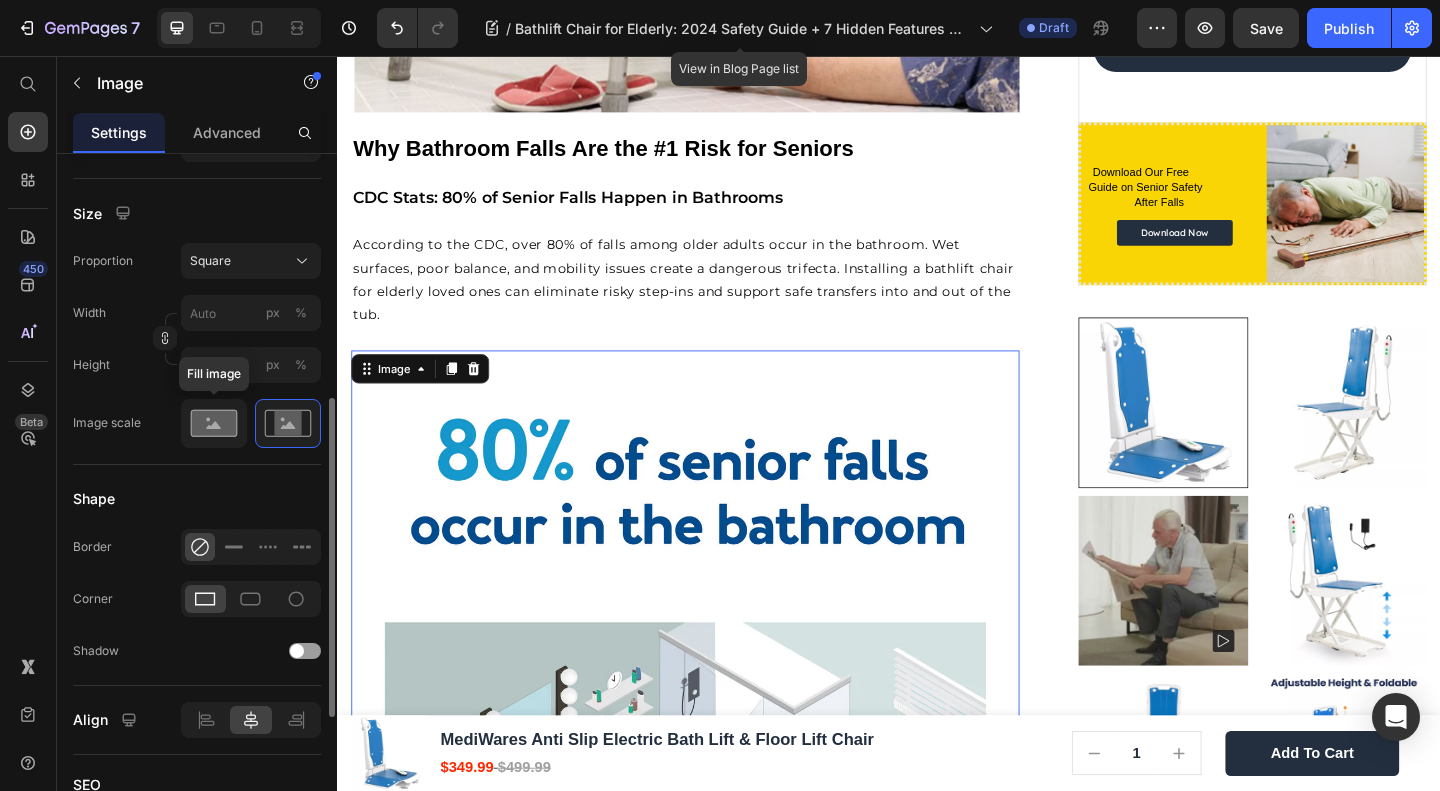 click 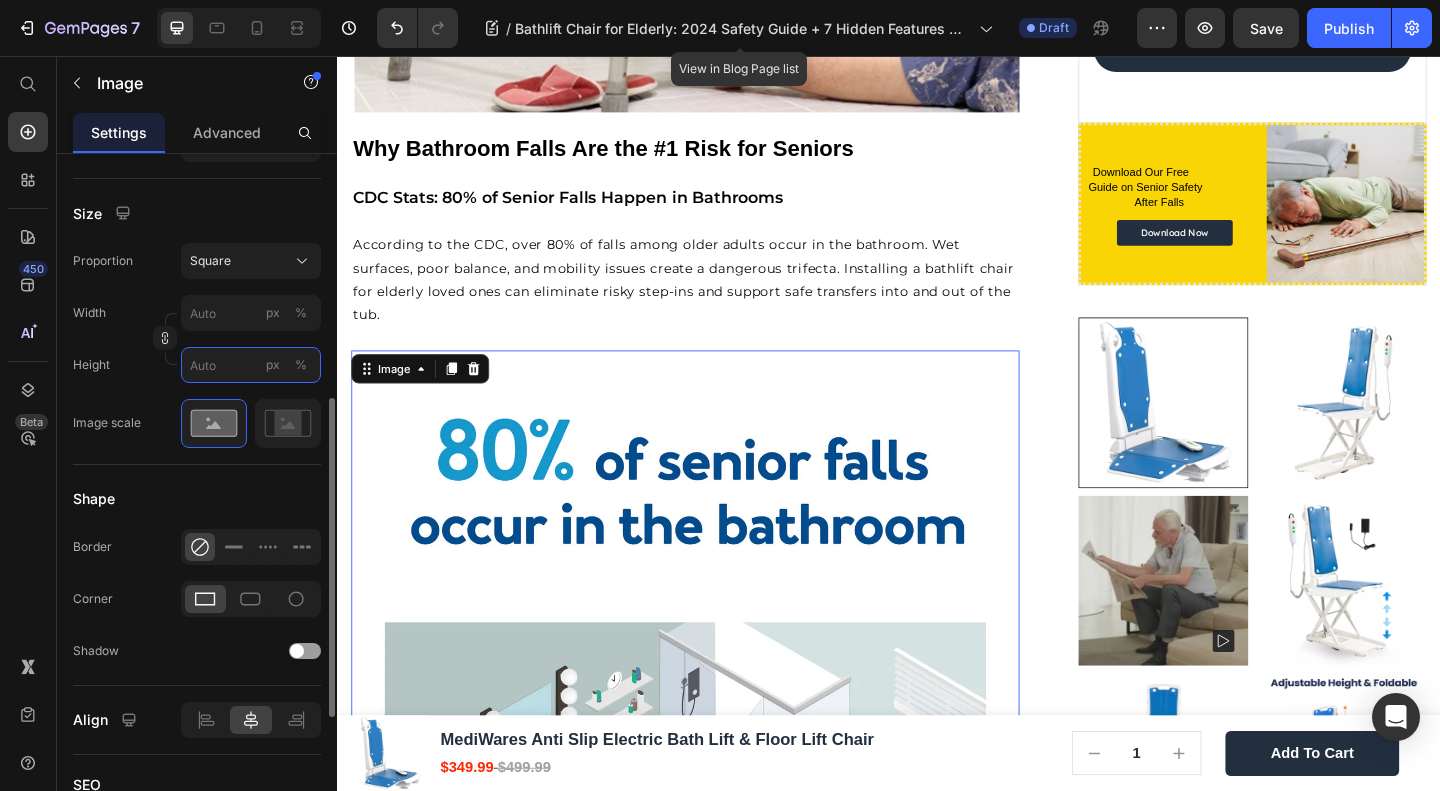 click on "px %" at bounding box center (251, 365) 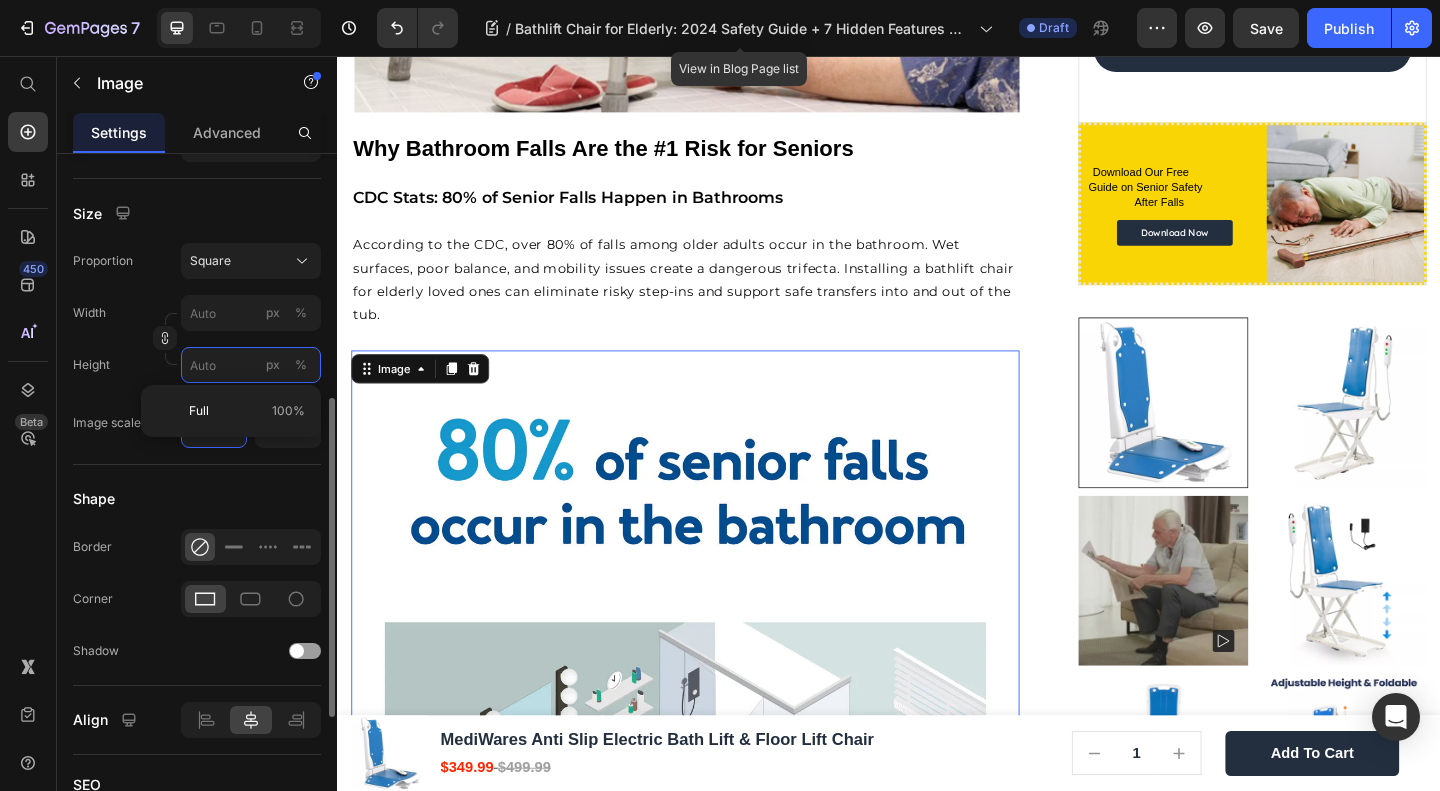 type on "8" 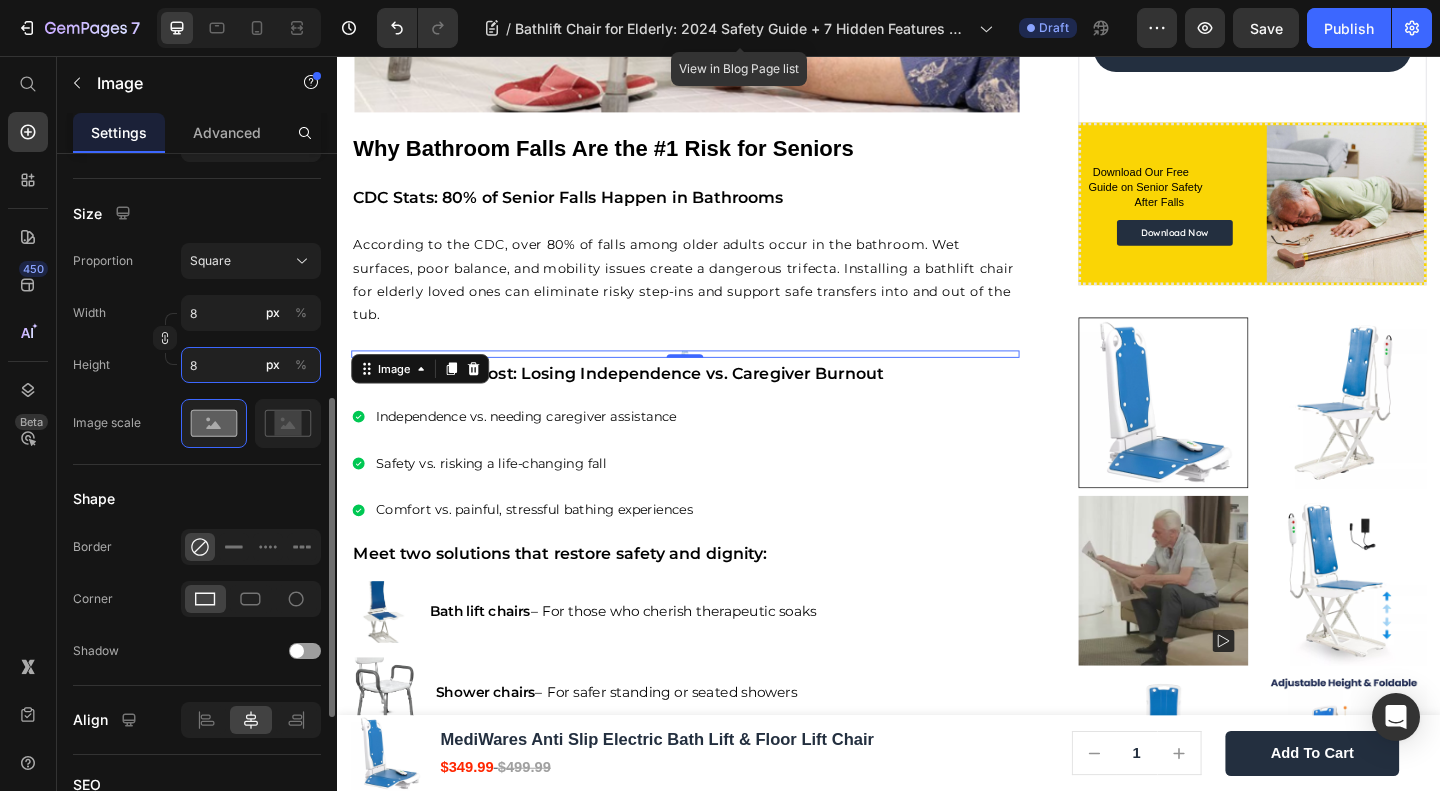 type on "80" 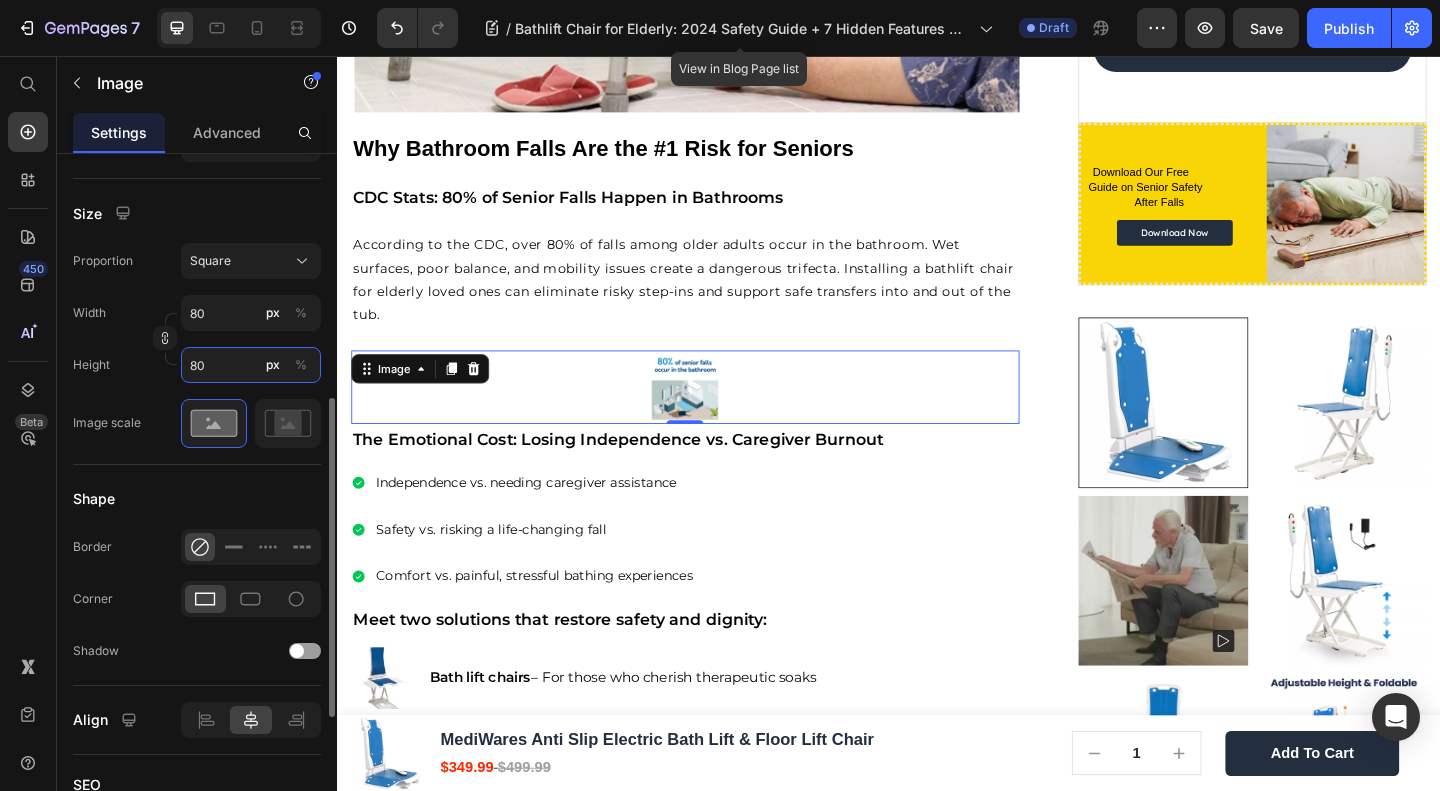type on "800" 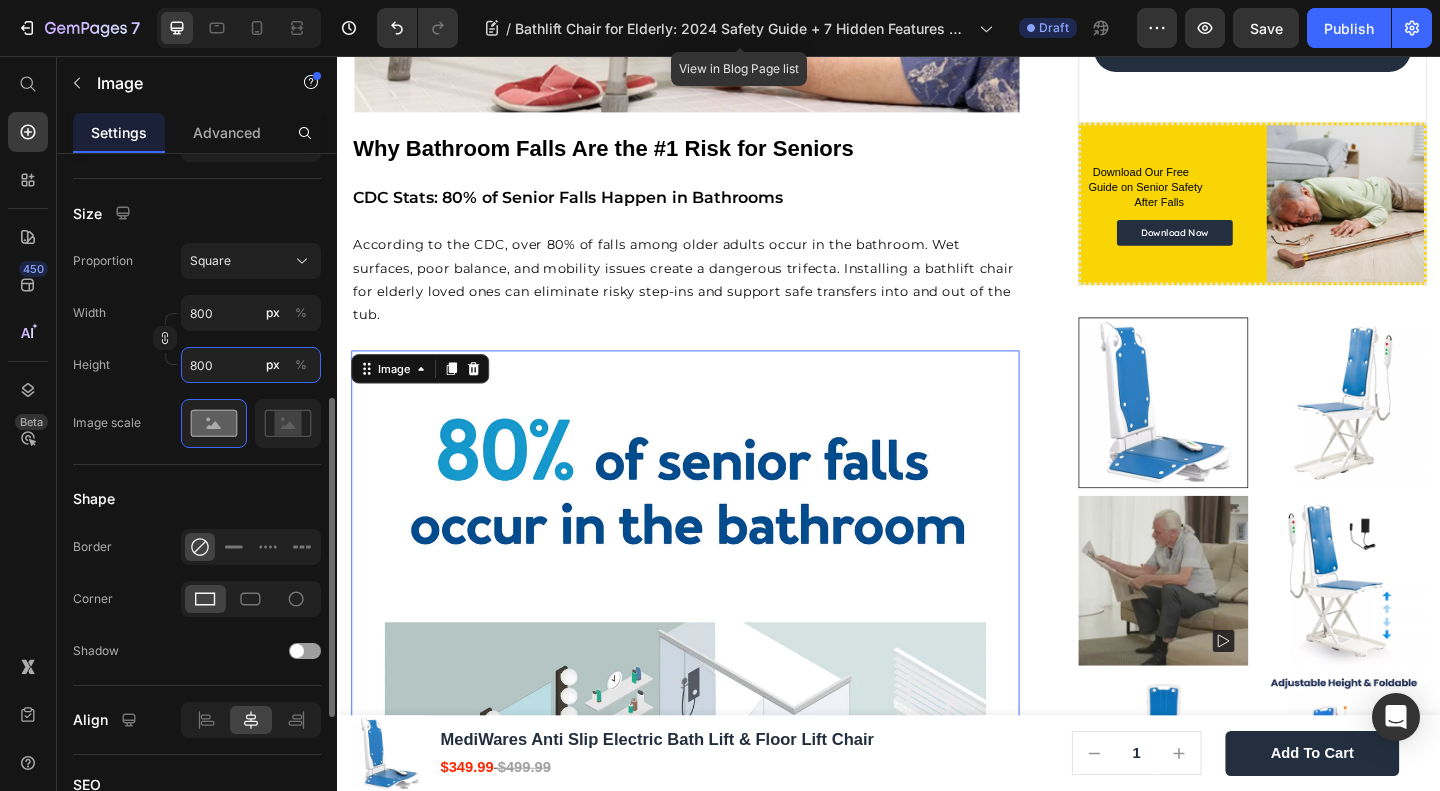 click on "800" at bounding box center [251, 365] 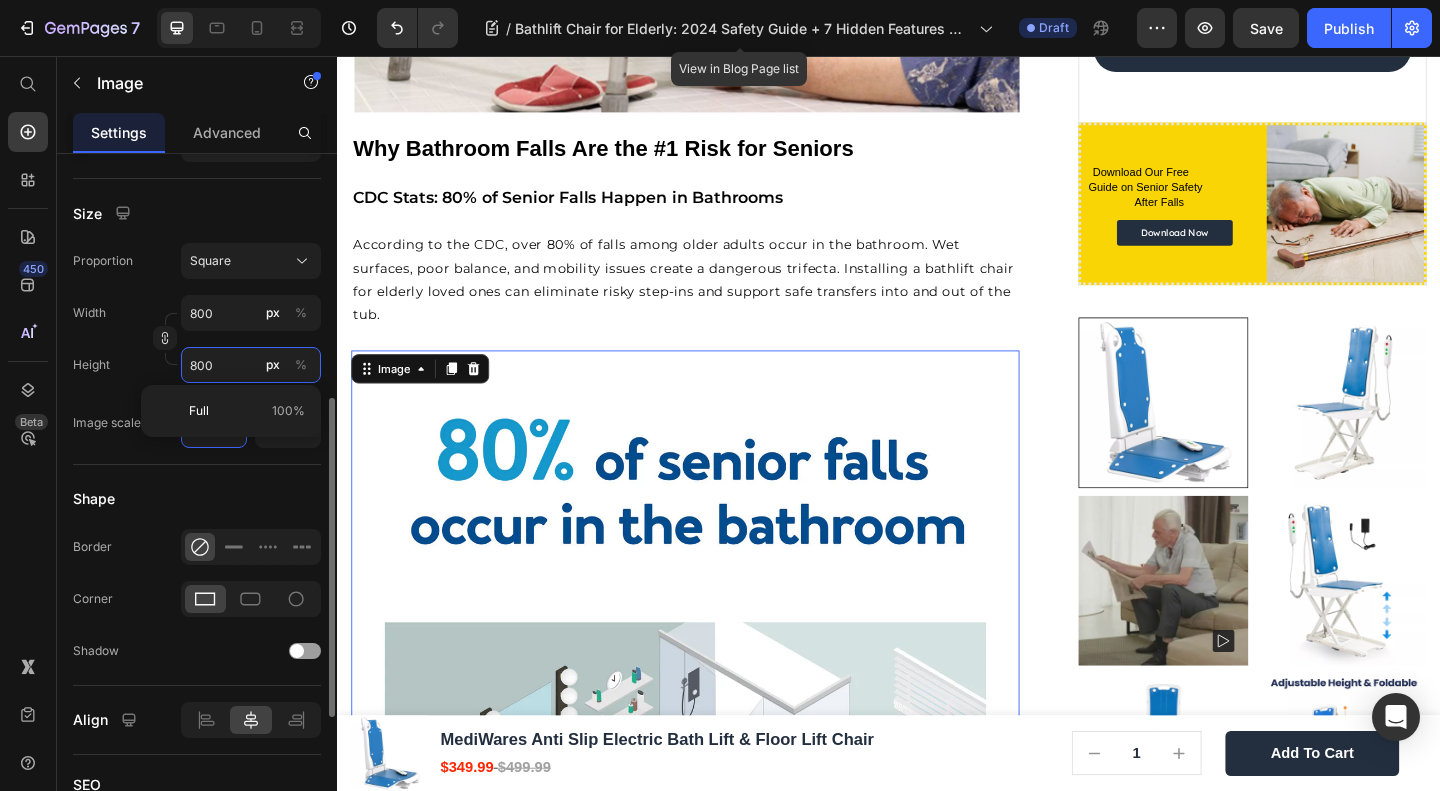 click on "800" at bounding box center (251, 365) 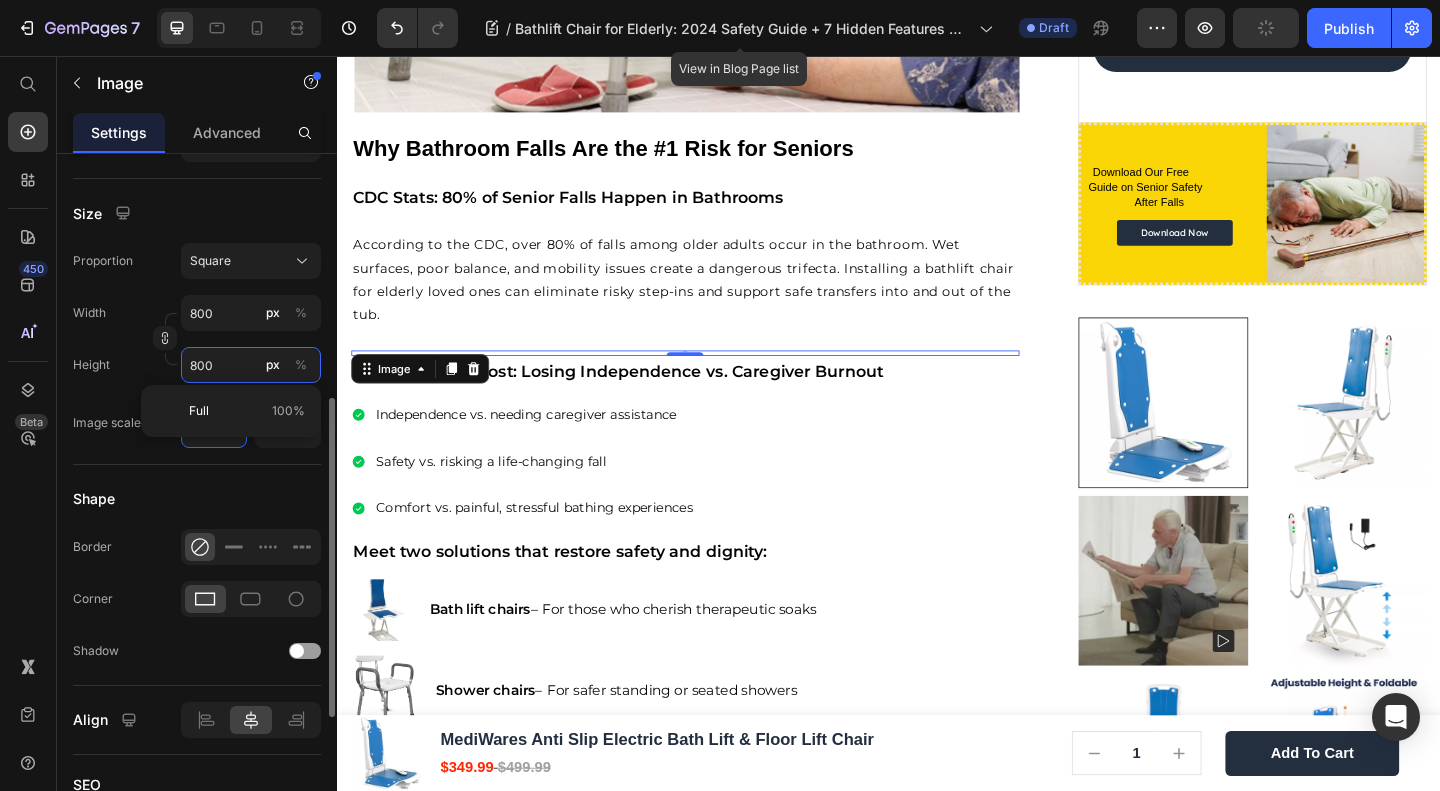 type on "6" 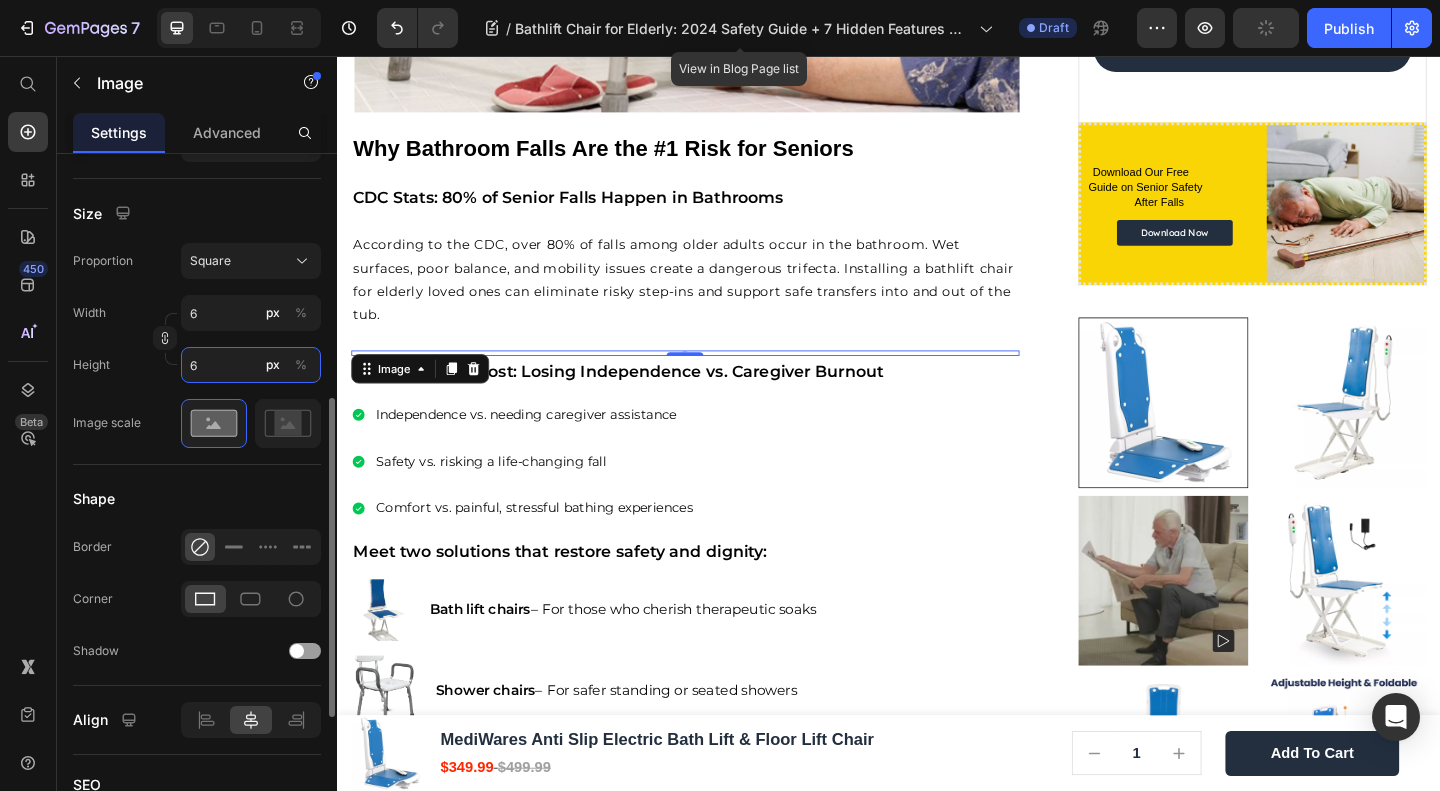 type on "60" 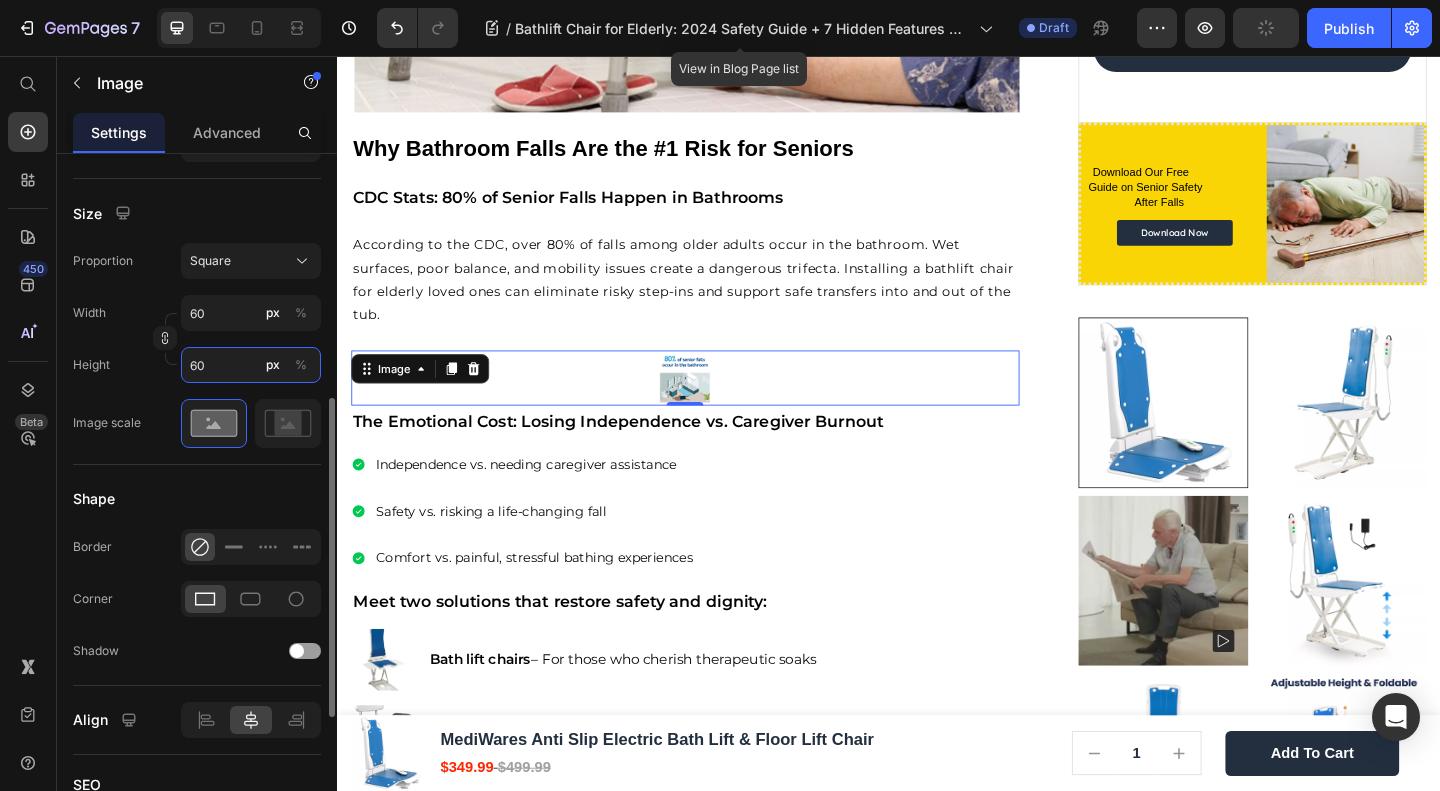 type on "600" 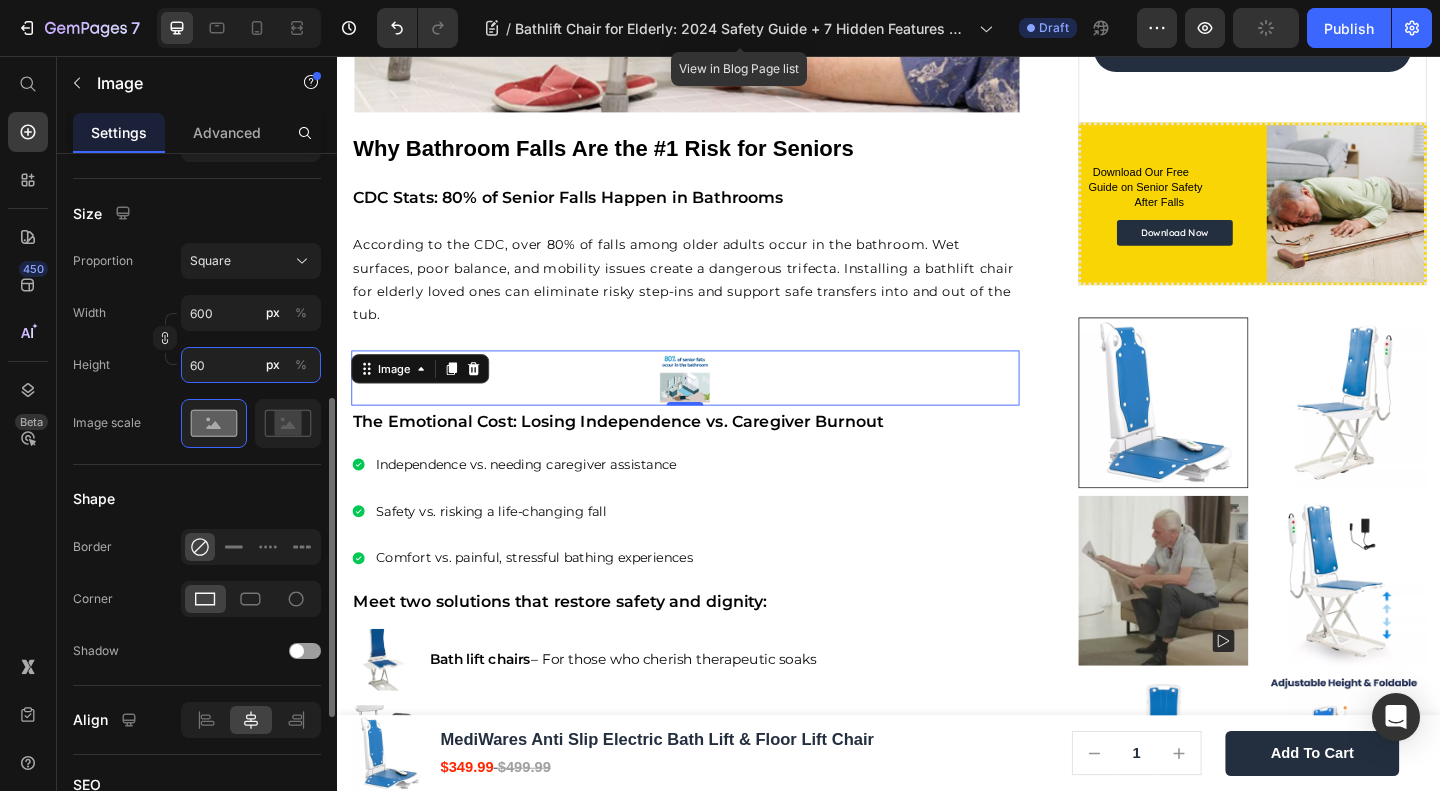 type on "600" 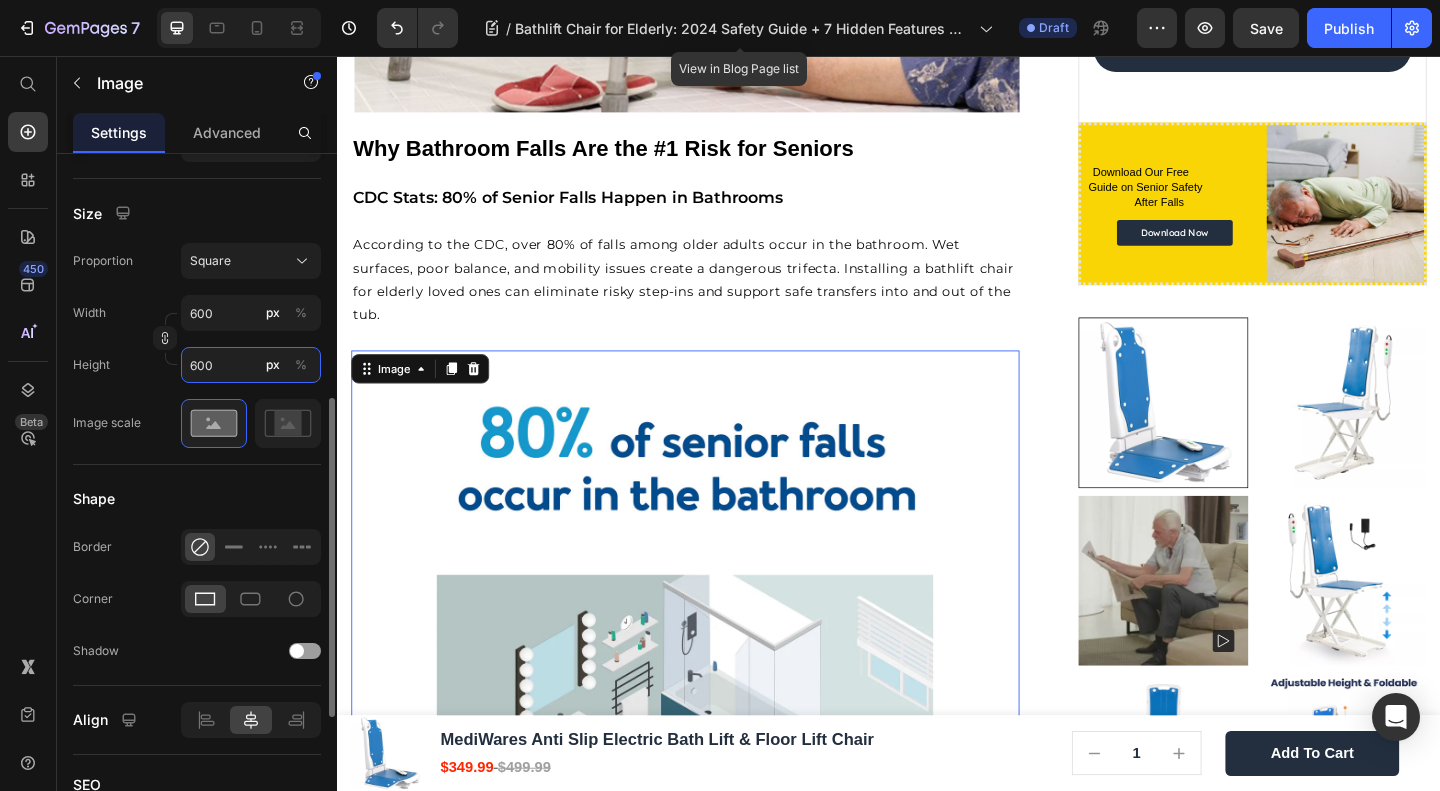 click on "600" at bounding box center (251, 365) 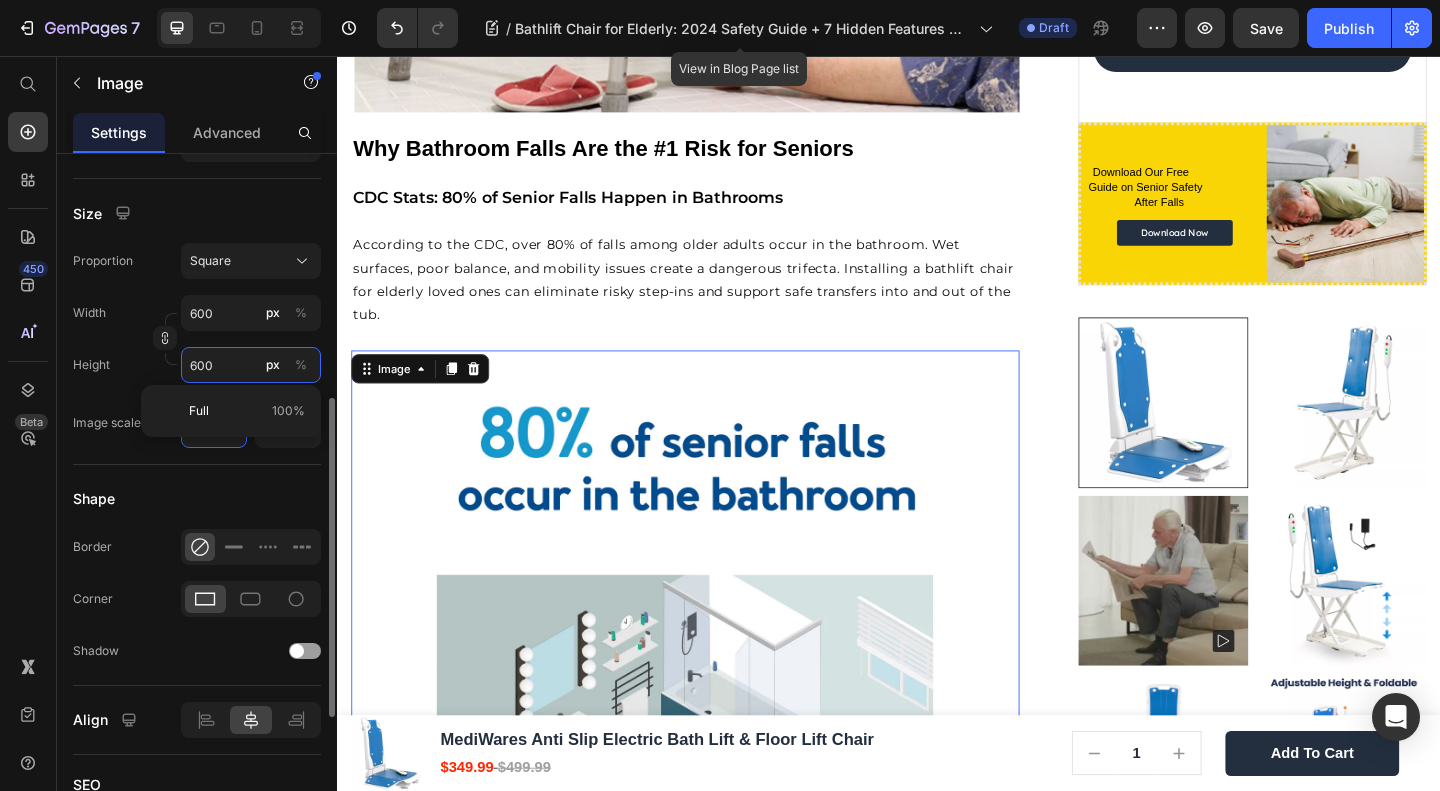 click on "600" at bounding box center (251, 365) 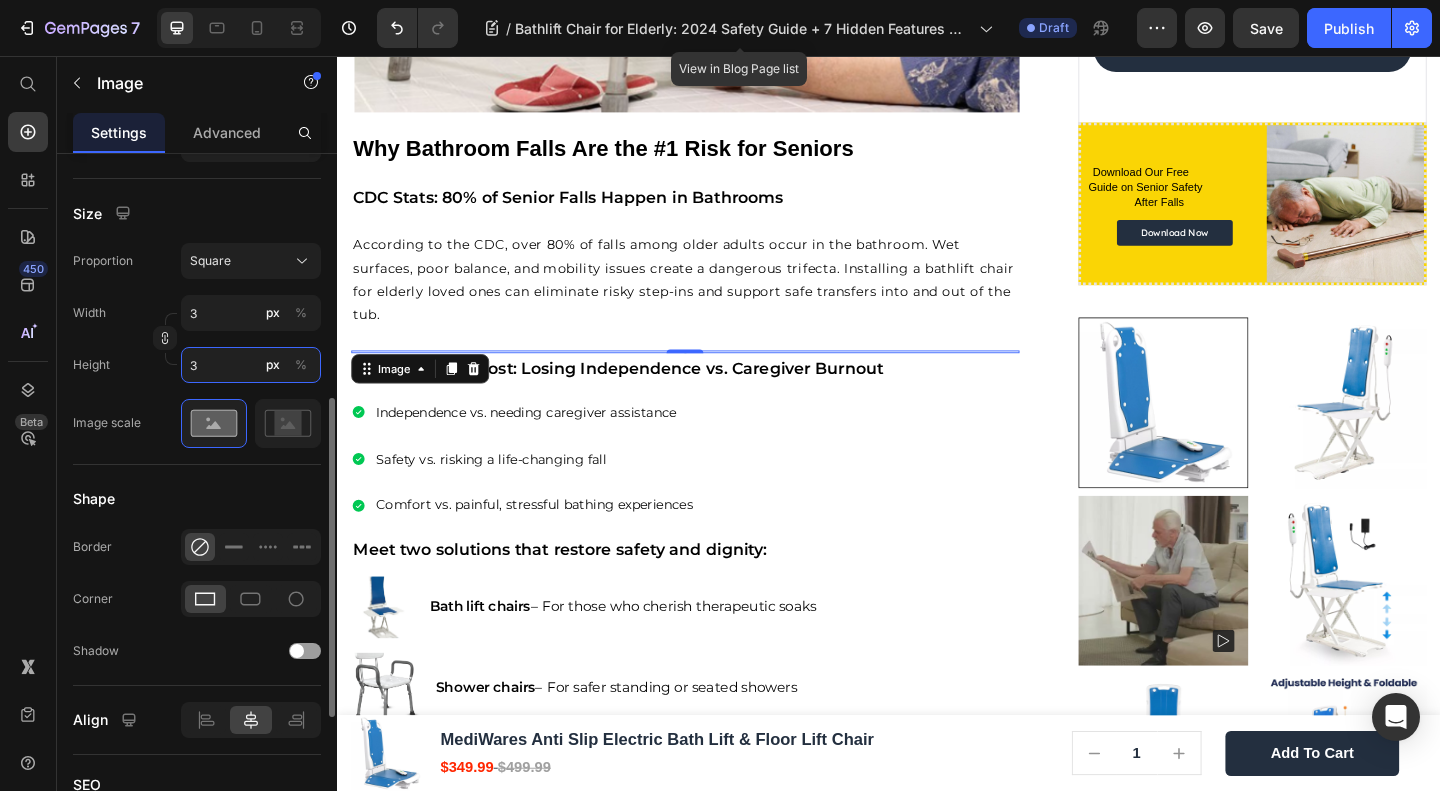 type on "30" 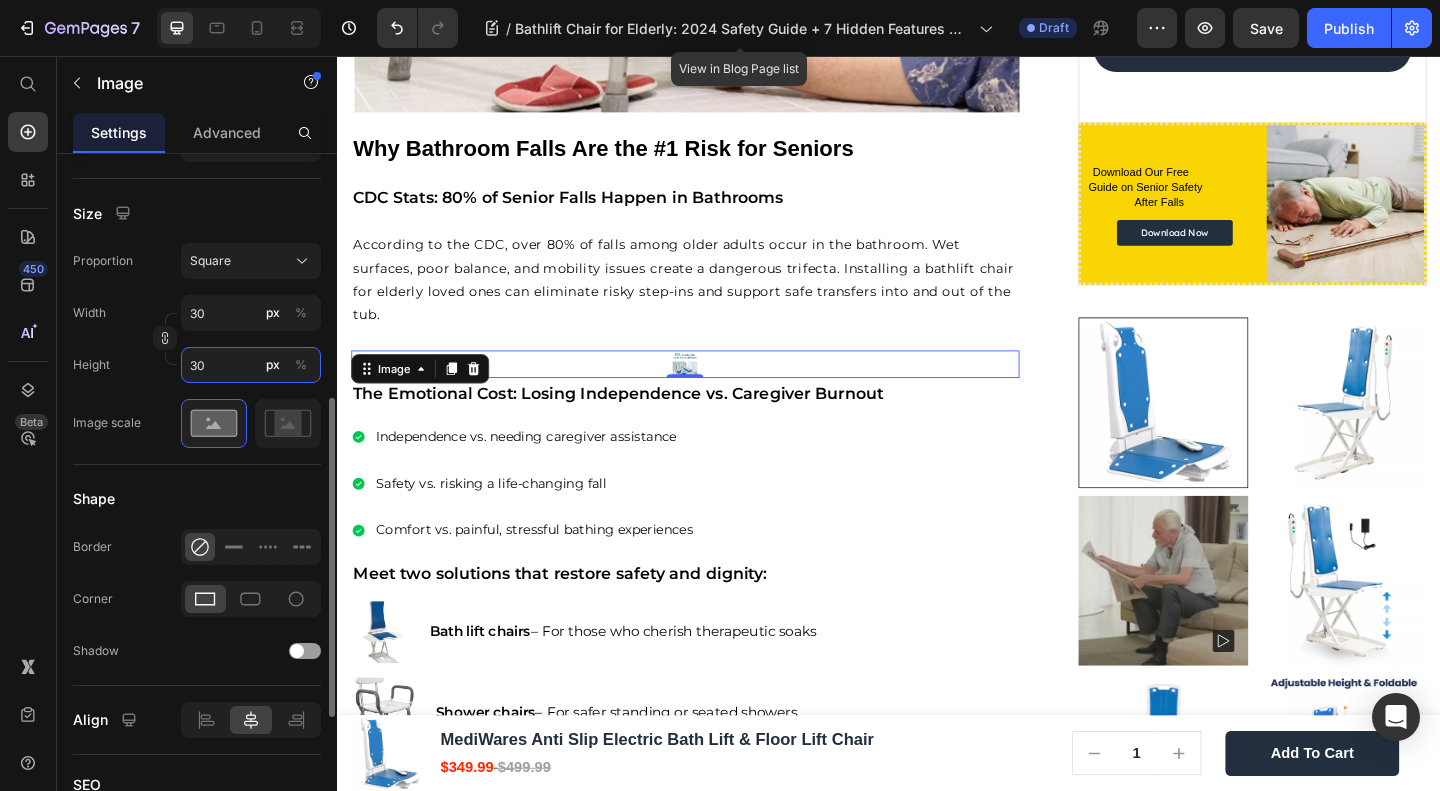 type on "300" 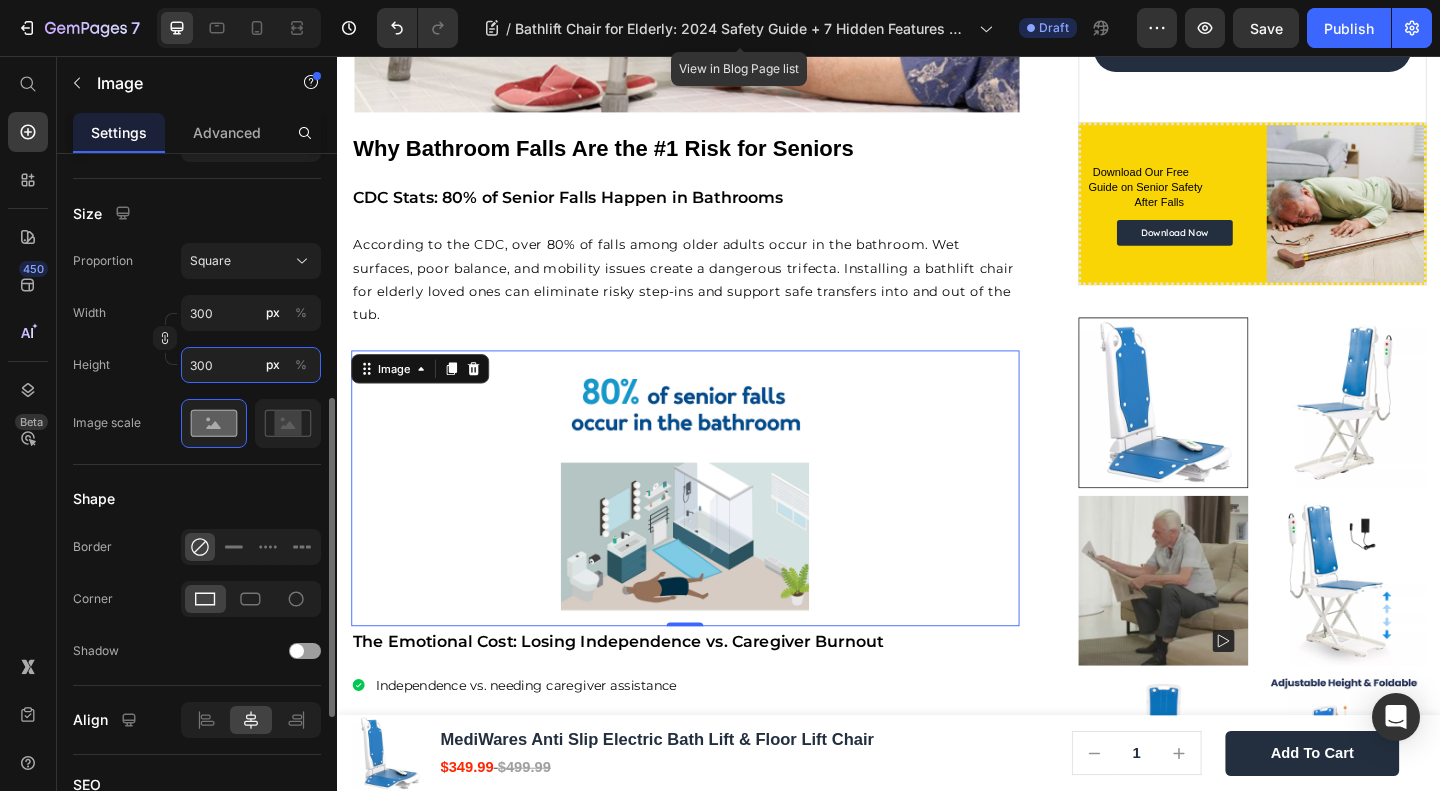 type on "3000" 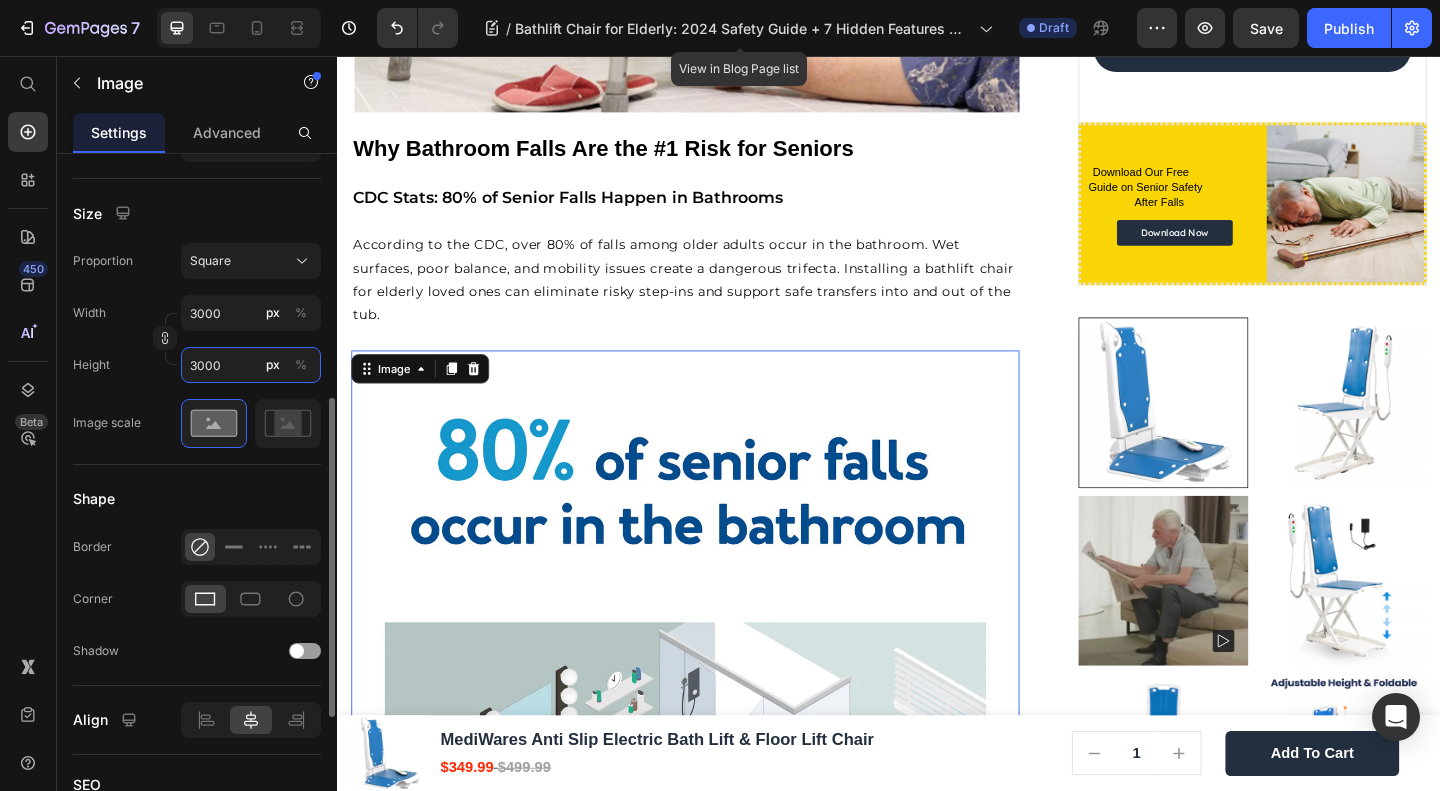 type on "300" 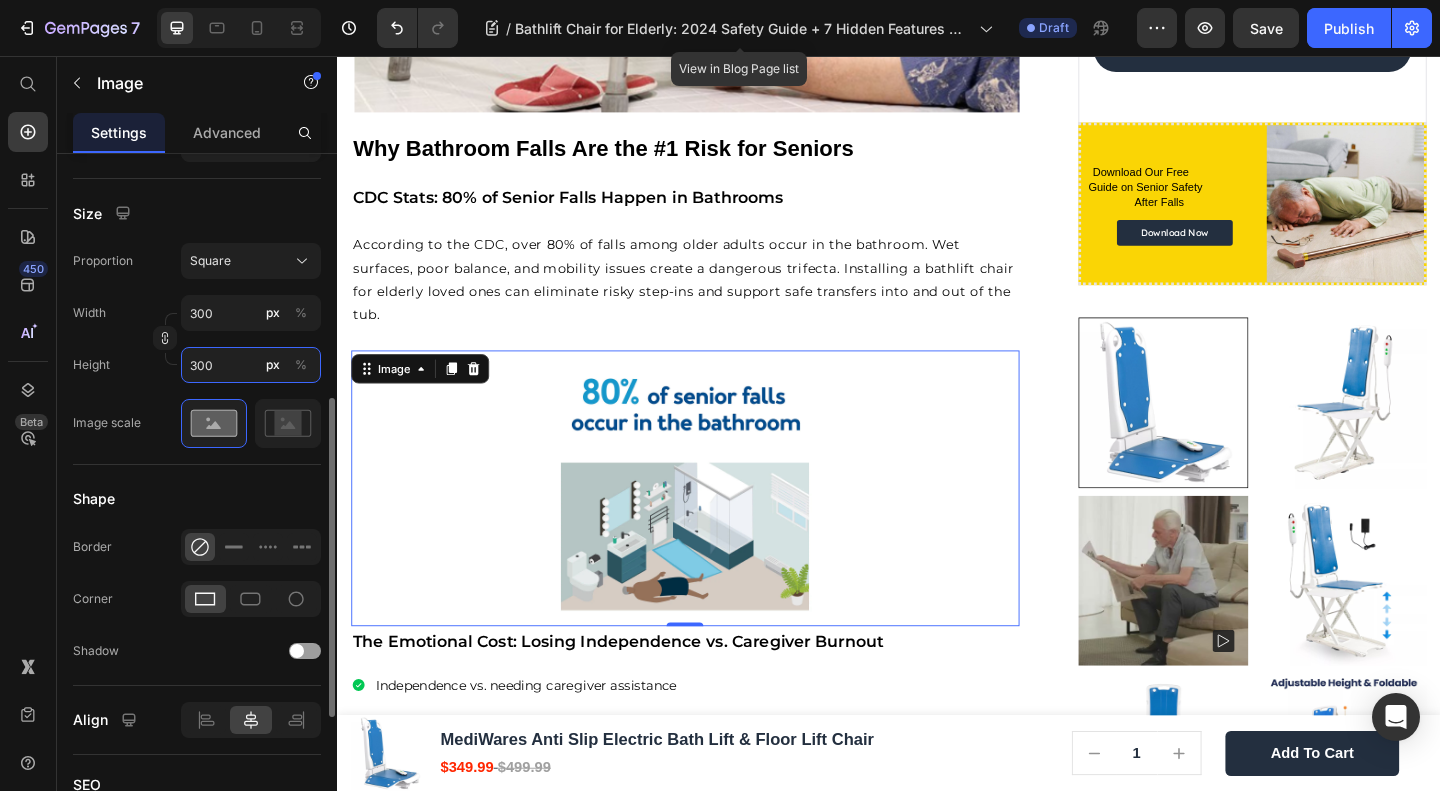 type on "30" 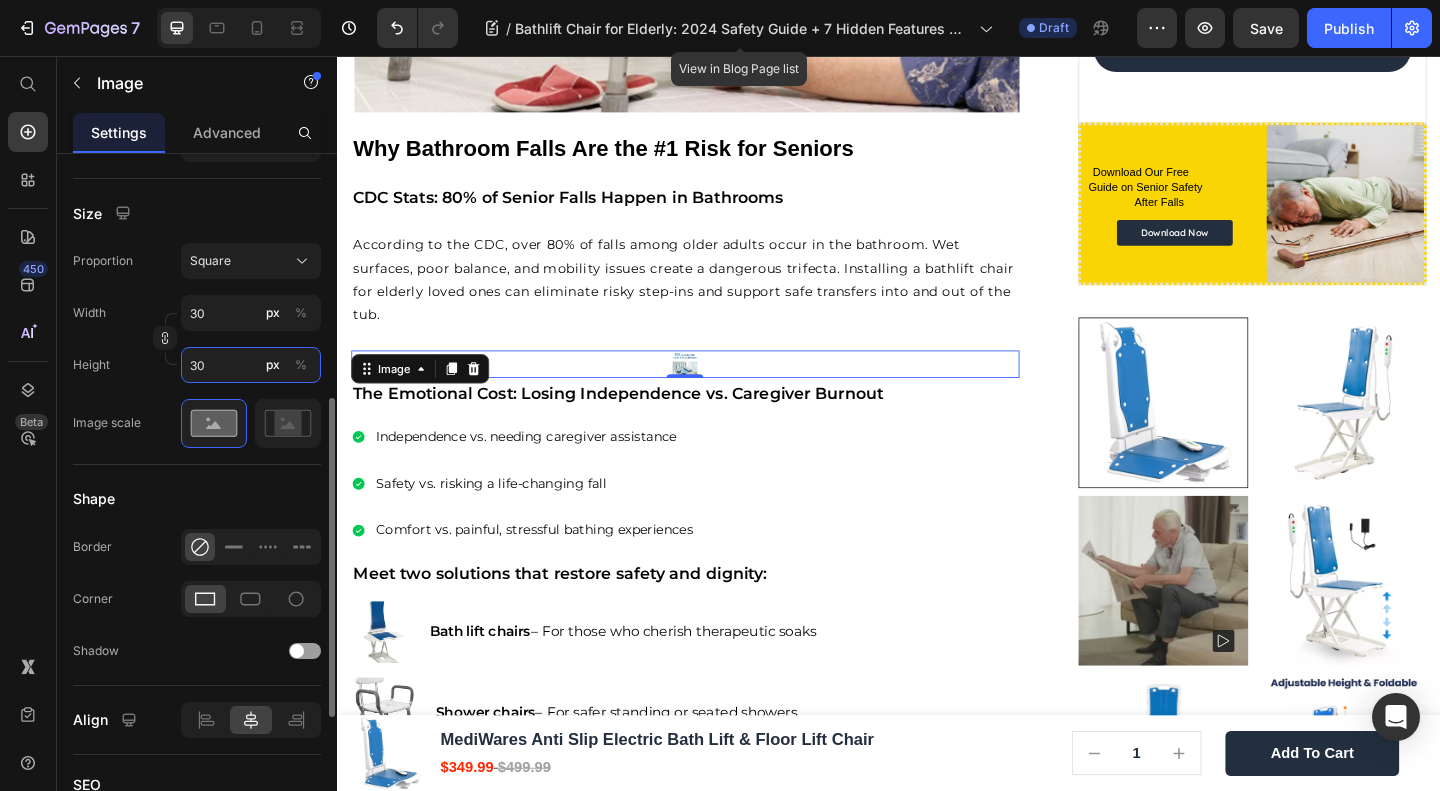 type on "3" 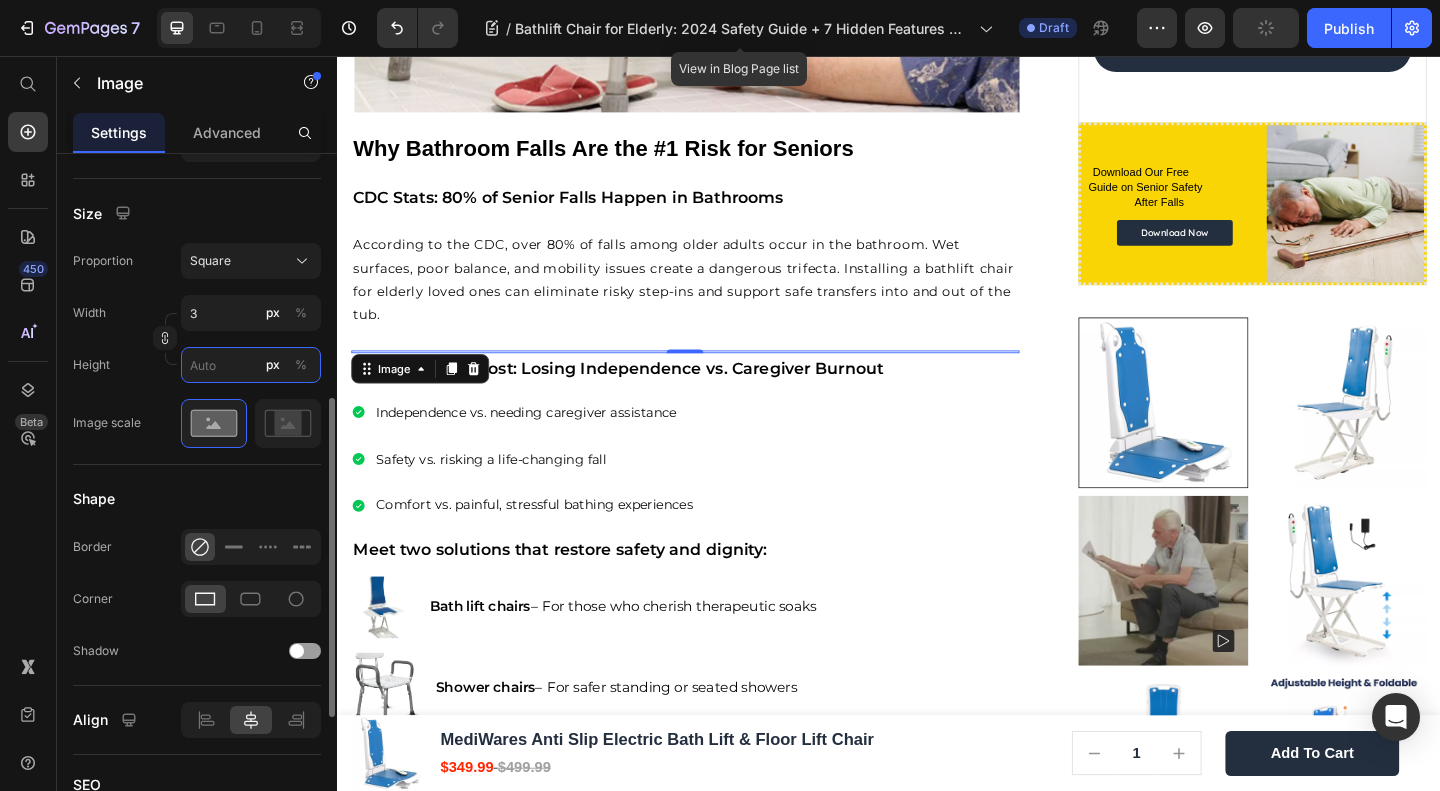 type on "3" 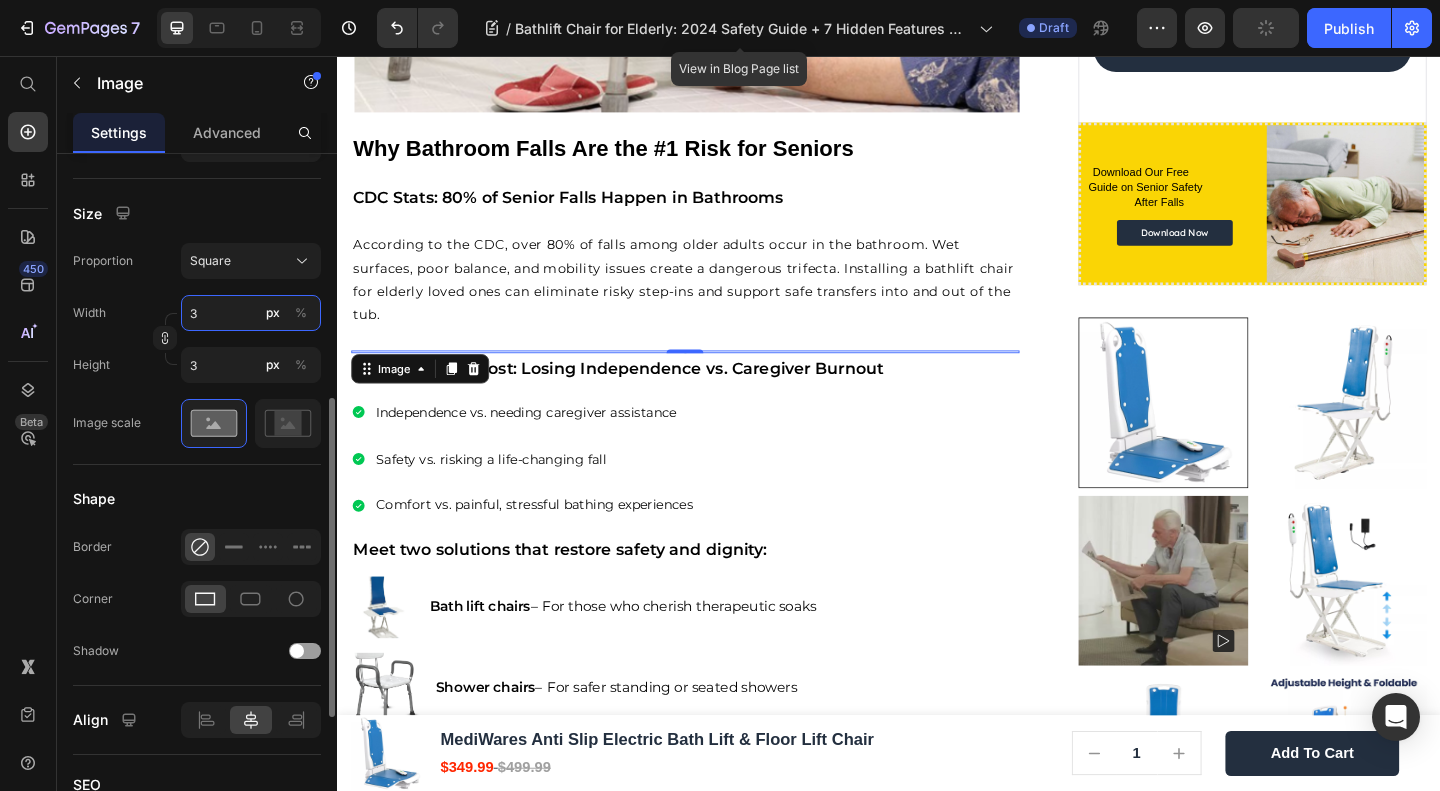 click on "3" at bounding box center [251, 313] 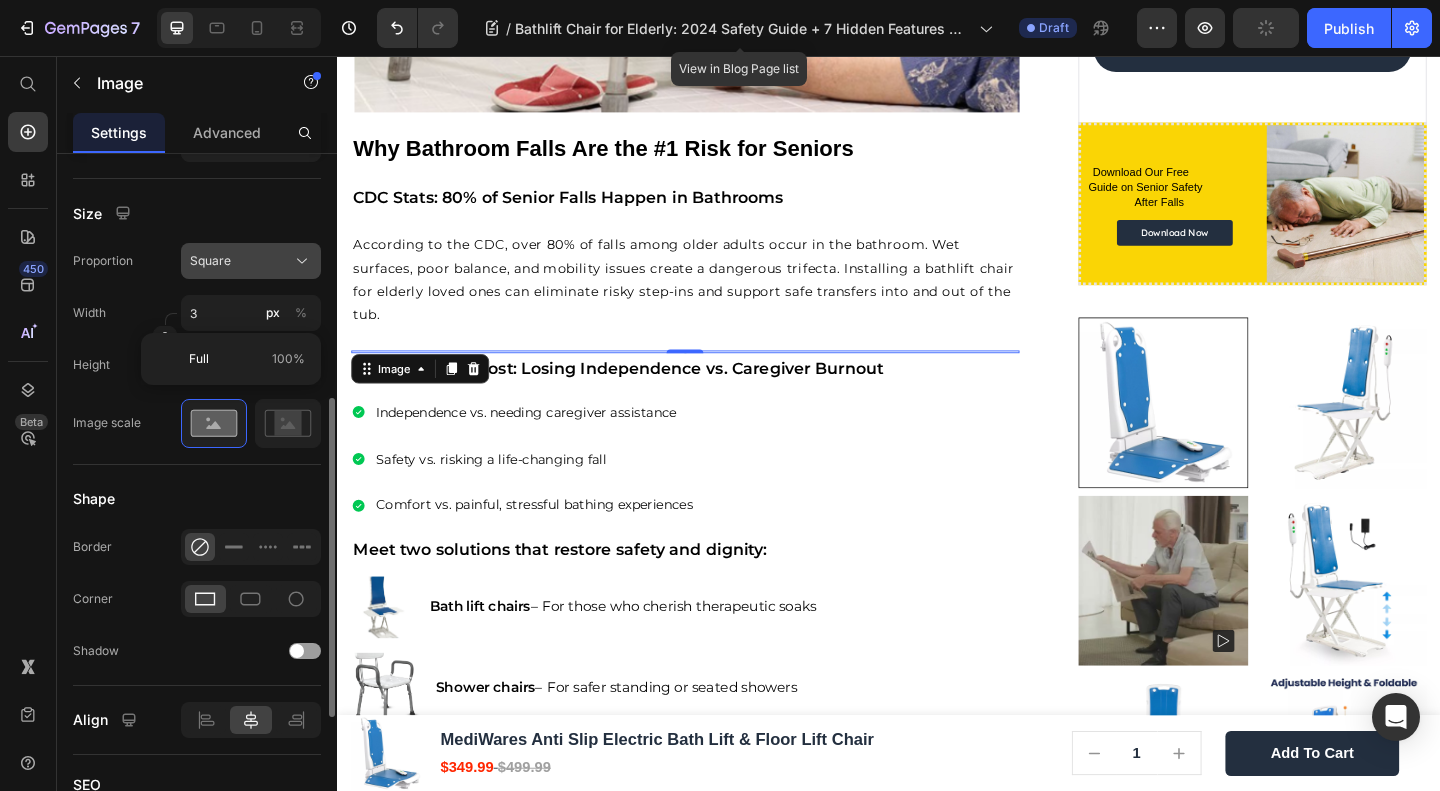 click on "Square" 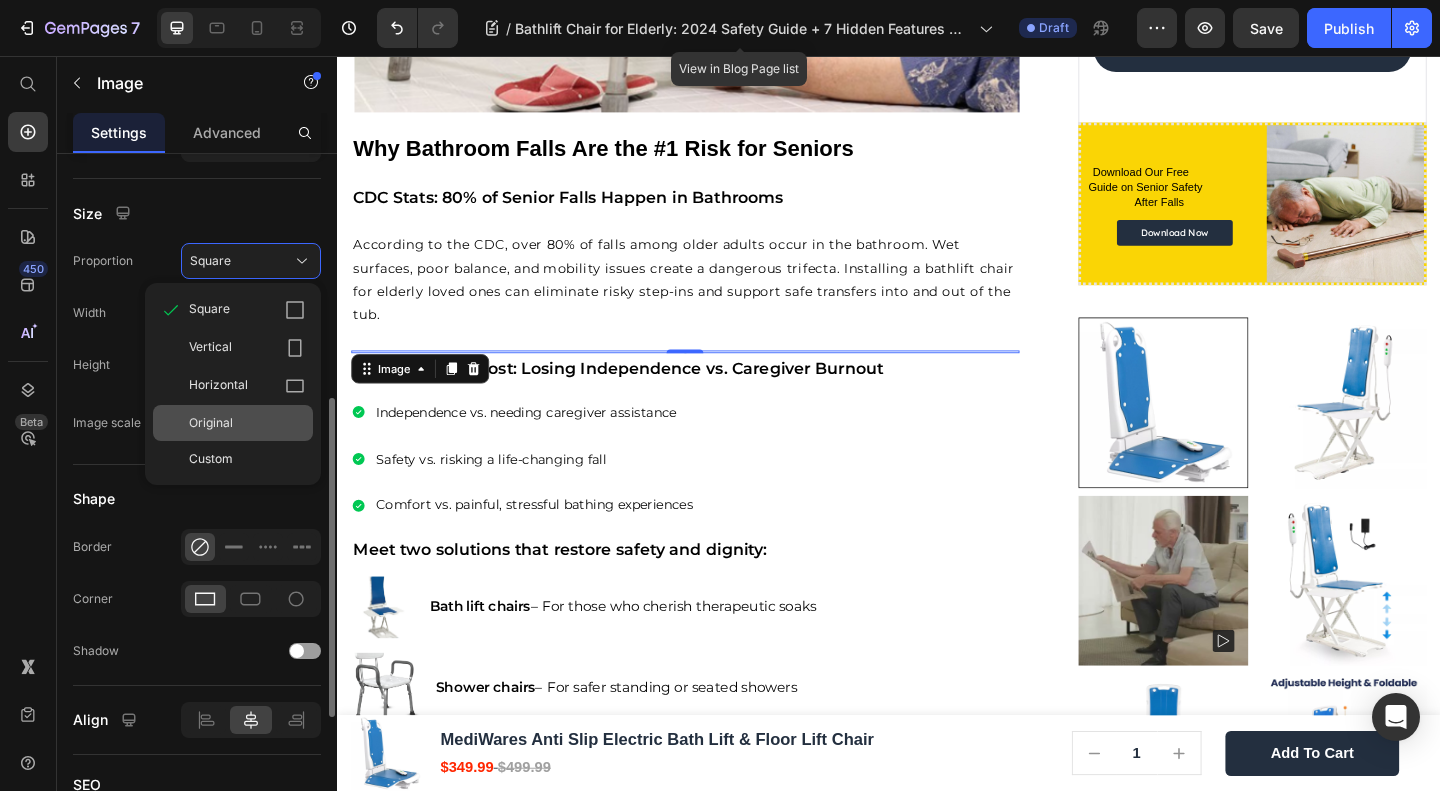 click on "Original" at bounding box center (211, 423) 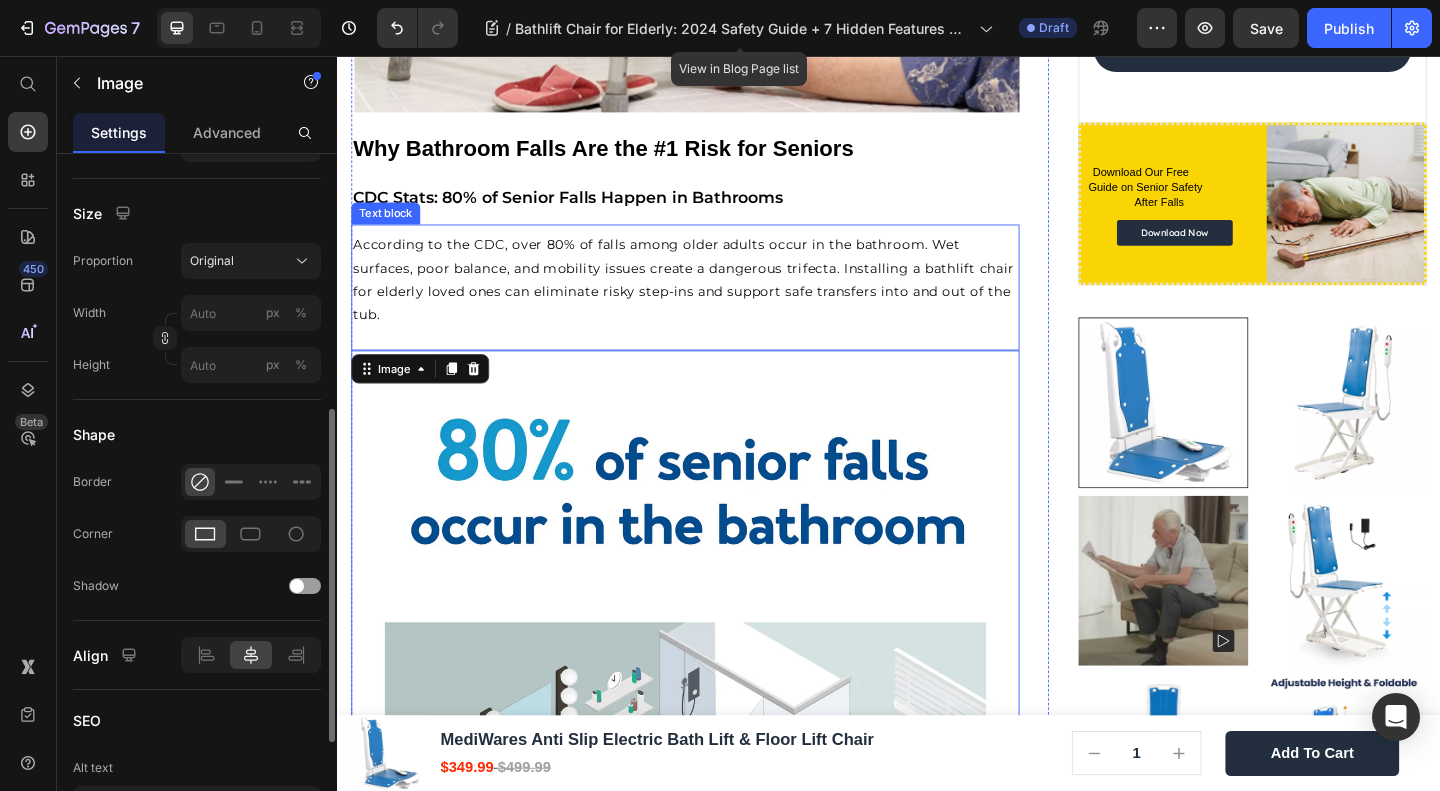 click on "According to the CDC, over 80% of falls among older adults occur in the bathroom. Wet surfaces, poor balance, and mobility issues create a dangerous trifecta. Installing a bathlift chair for elderly loved ones can eliminate risky step-ins and support safe transfers into and out of the tub." at bounding box center (713, 299) 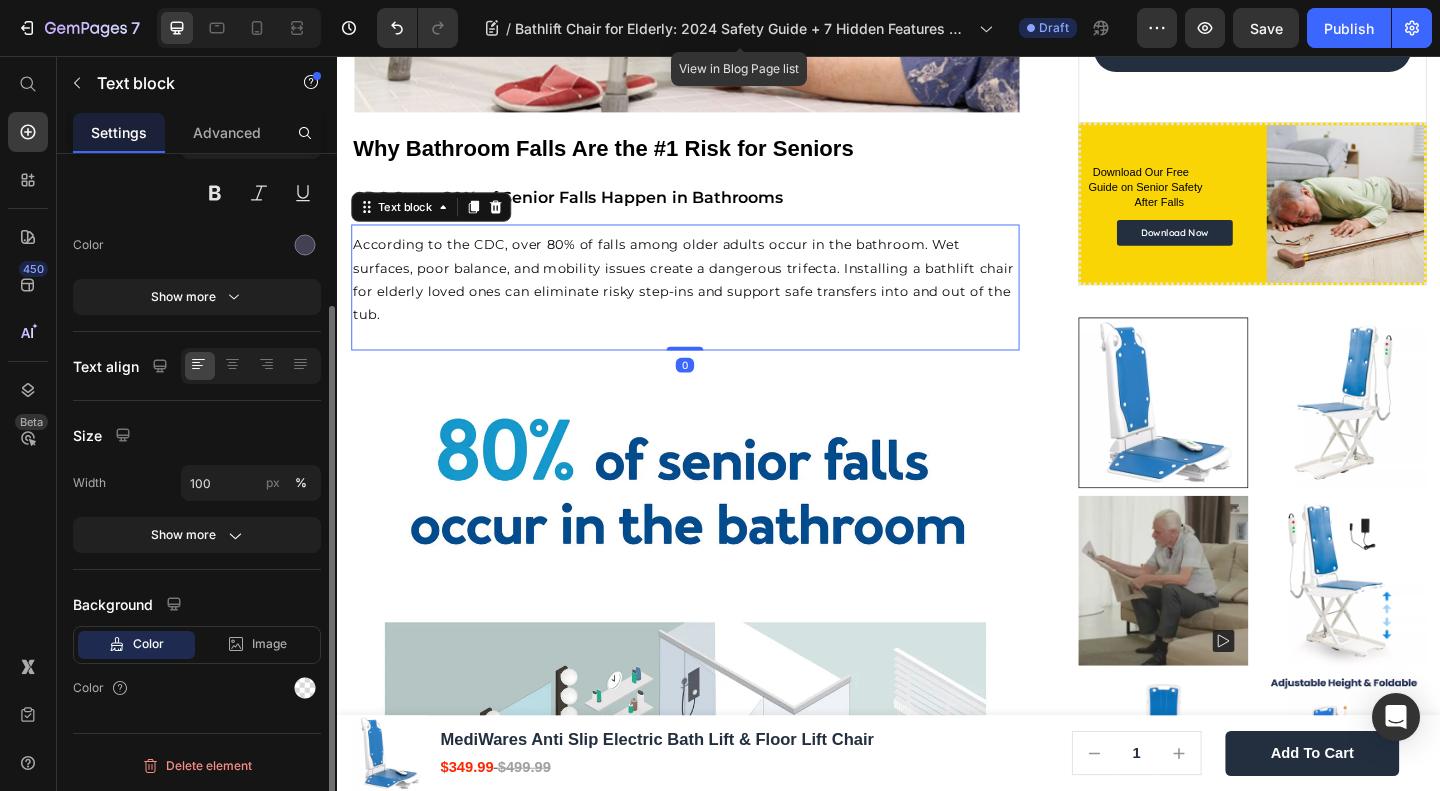scroll, scrollTop: 0, scrollLeft: 0, axis: both 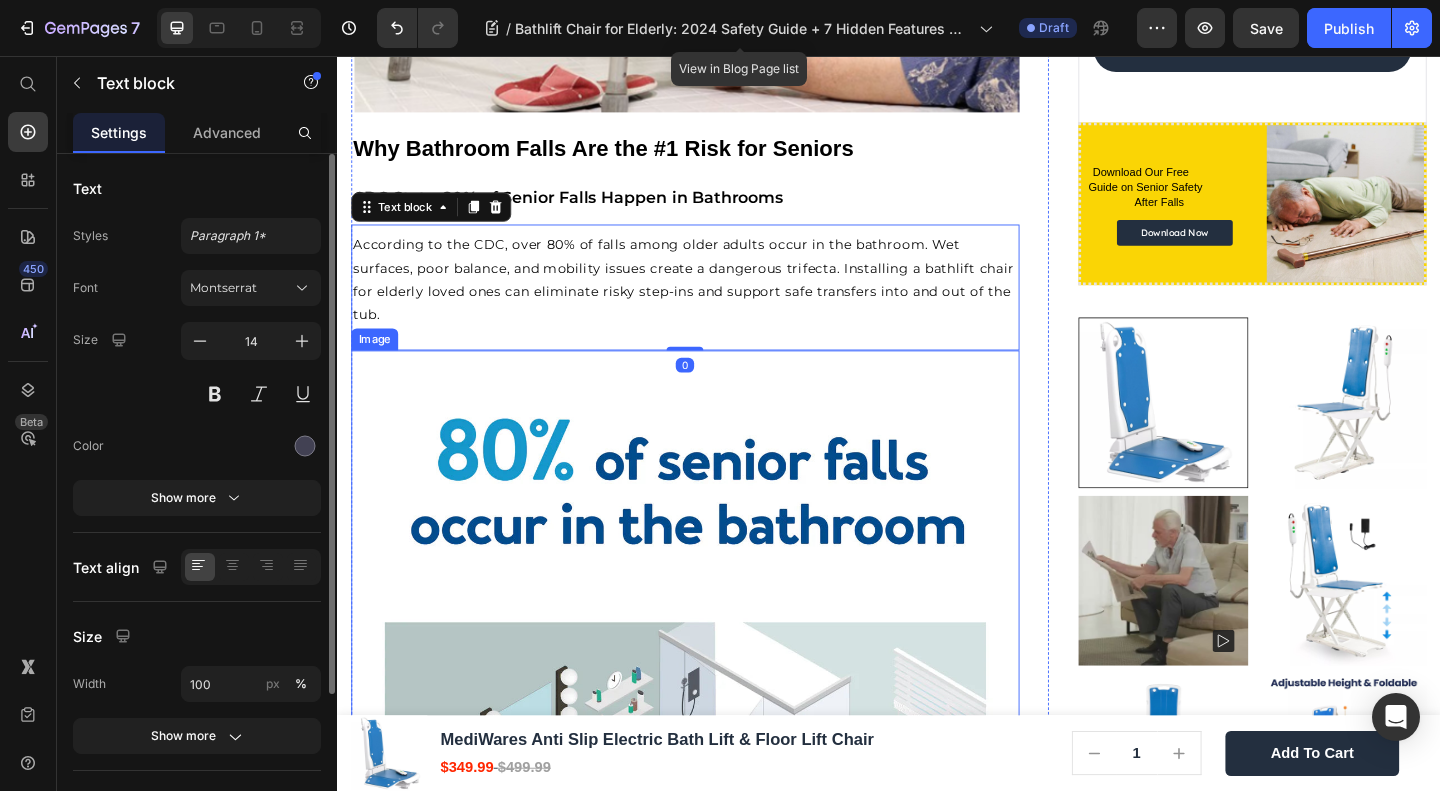 click at bounding box center (715, 739) 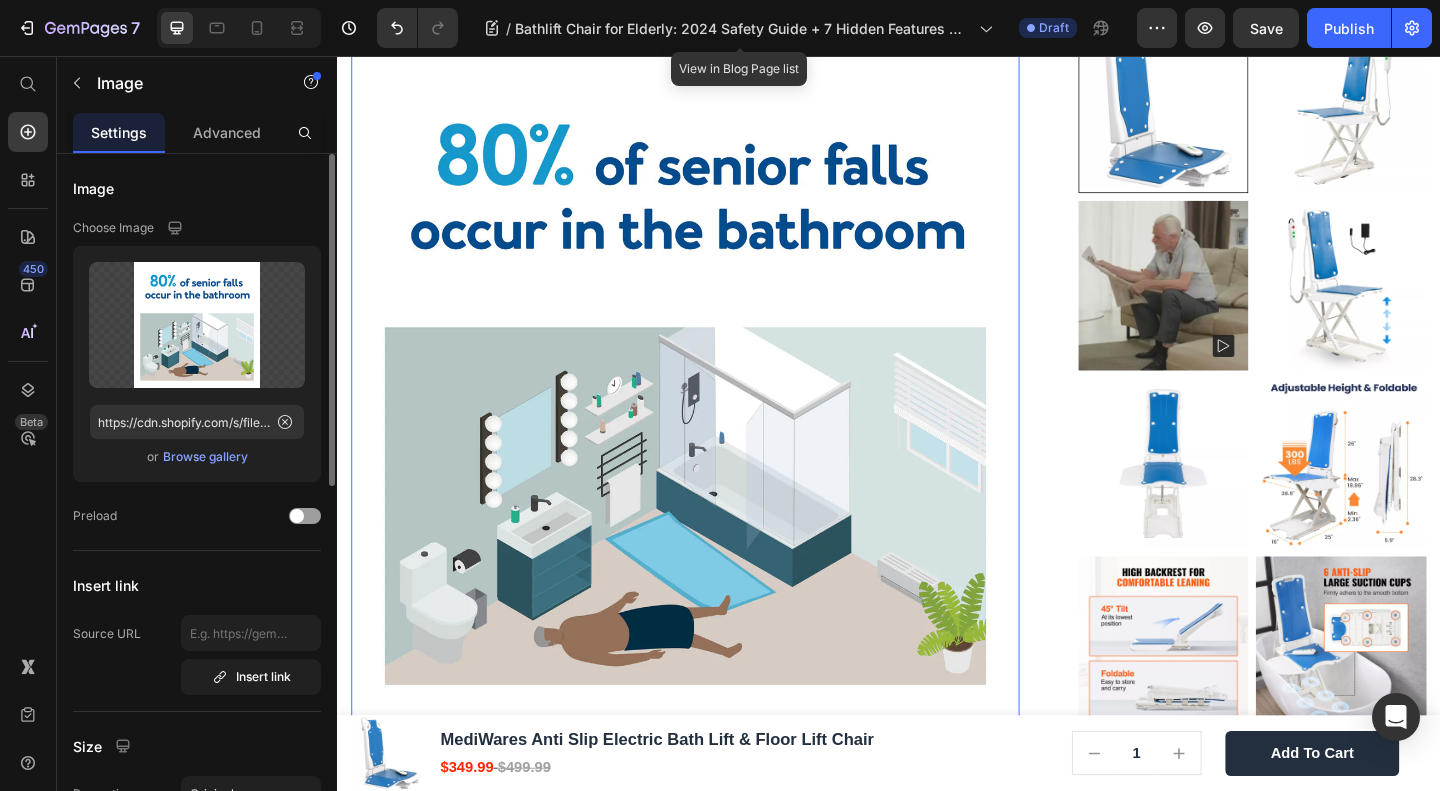 scroll, scrollTop: 1394, scrollLeft: 0, axis: vertical 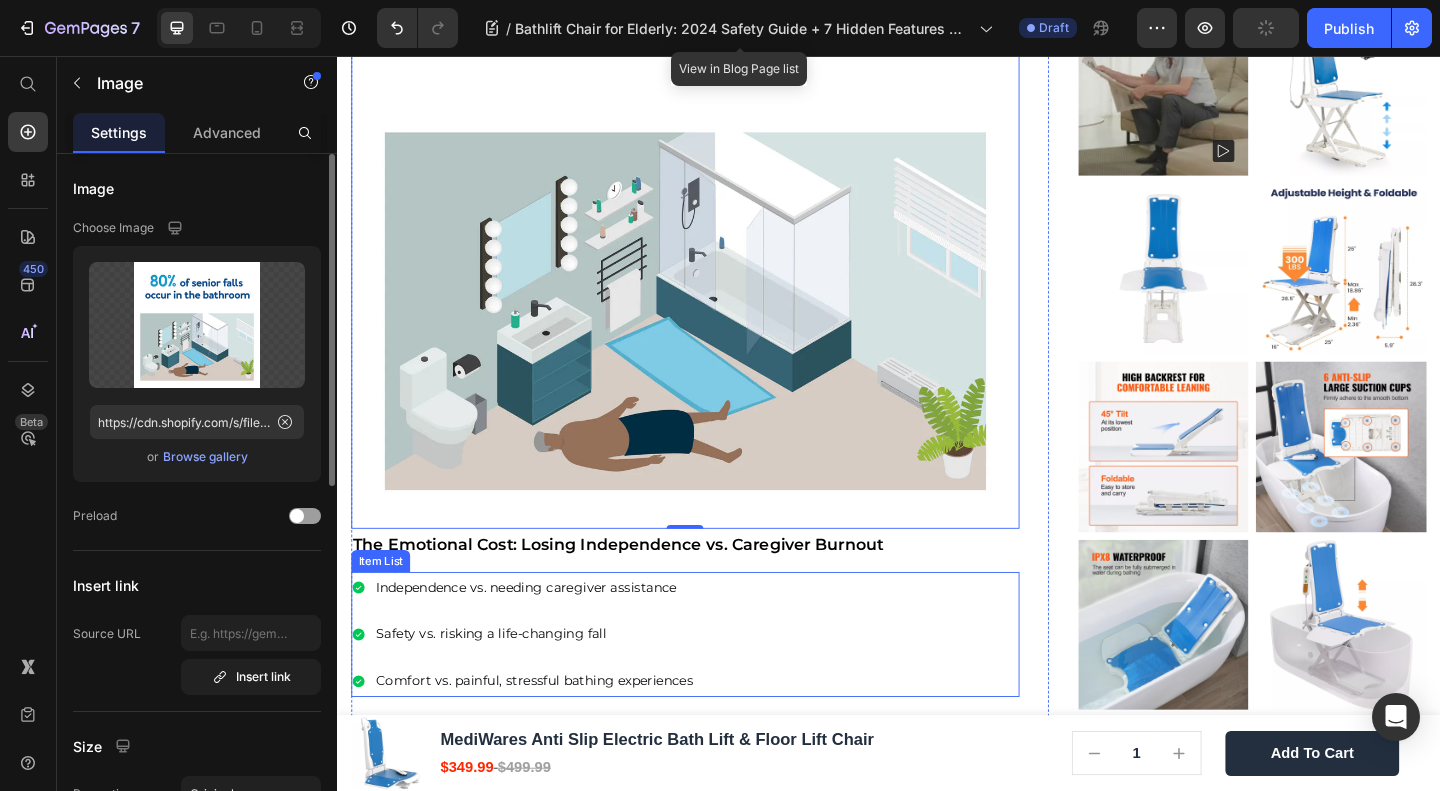 click on "Independence vs. needing caregiver assistance" at bounding box center [542, 634] 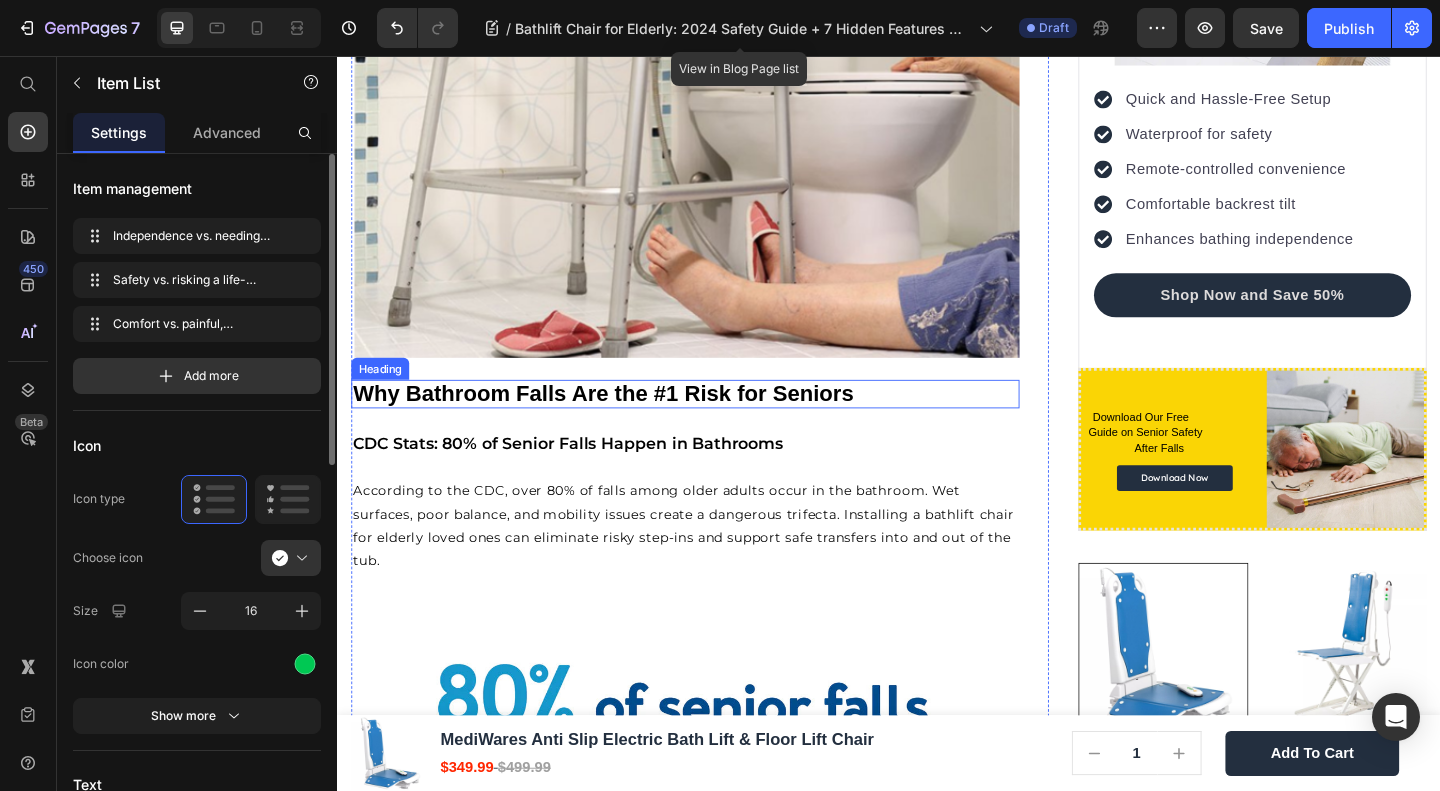 scroll, scrollTop: 861, scrollLeft: 0, axis: vertical 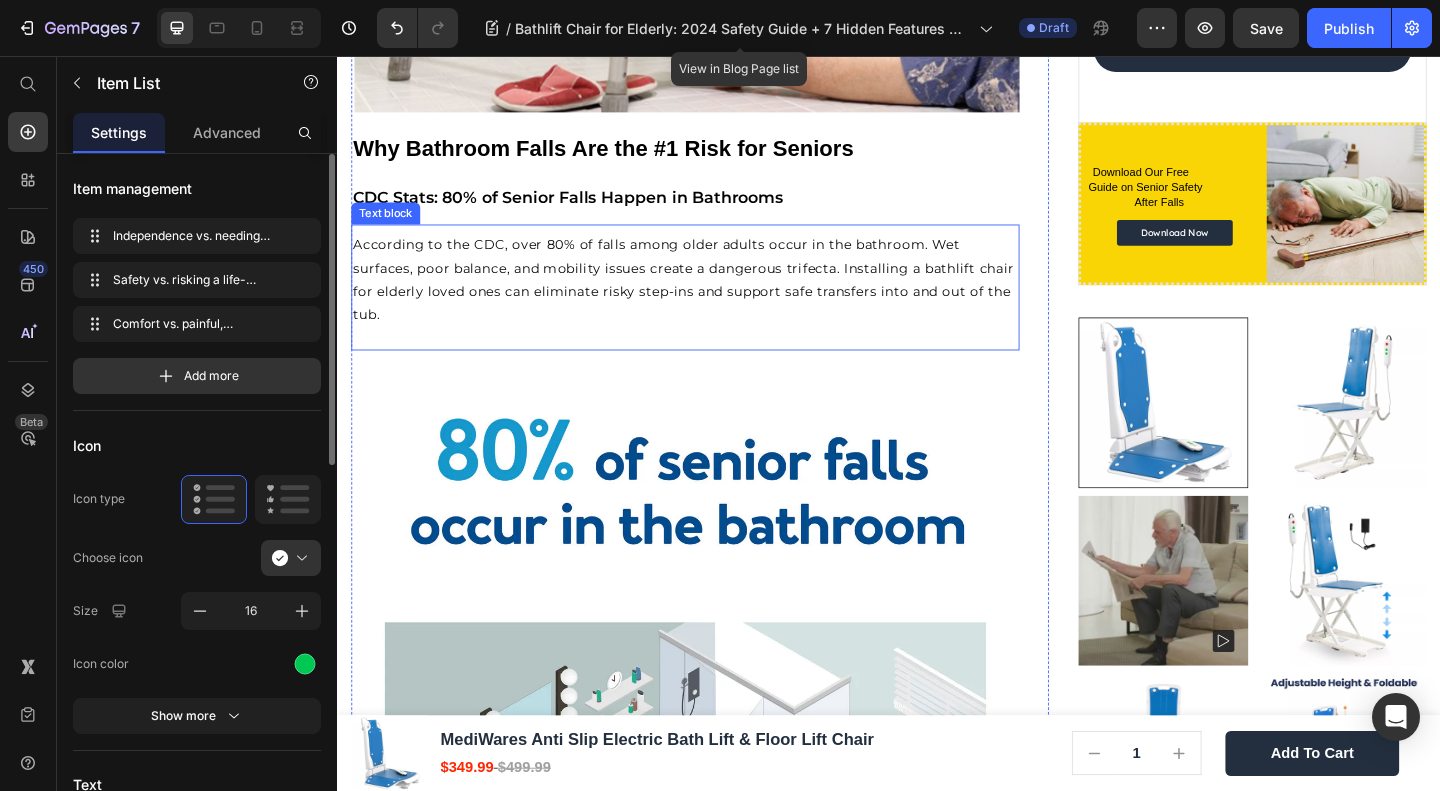 click on "According to the CDC, over 80% of falls among older adults occur in the bathroom. Wet surfaces, poor balance, and mobility issues create a dangerous trifecta. Installing a bathlift chair for elderly loved ones can eliminate risky step-ins and support safe transfers into and out of the tub." at bounding box center (713, 299) 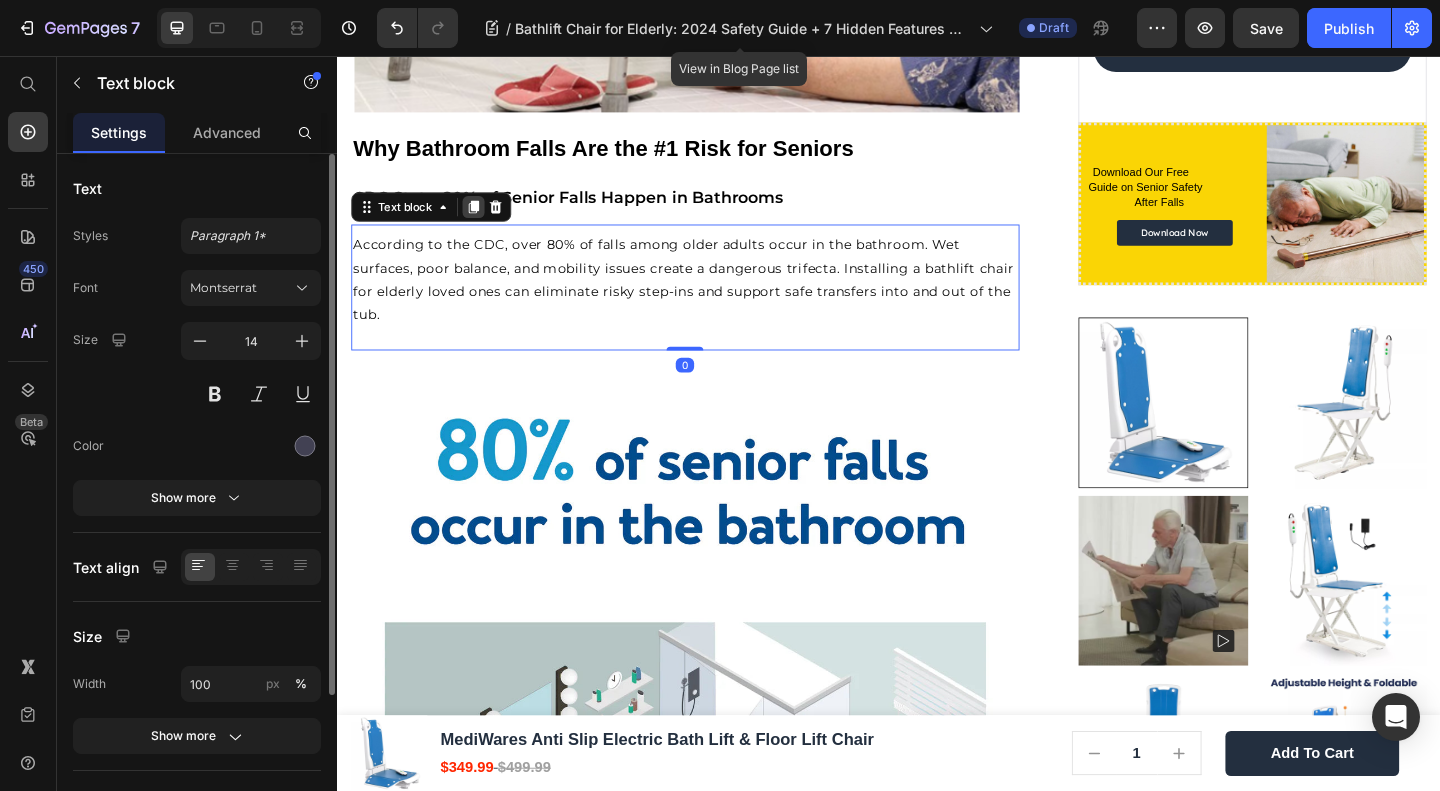 click 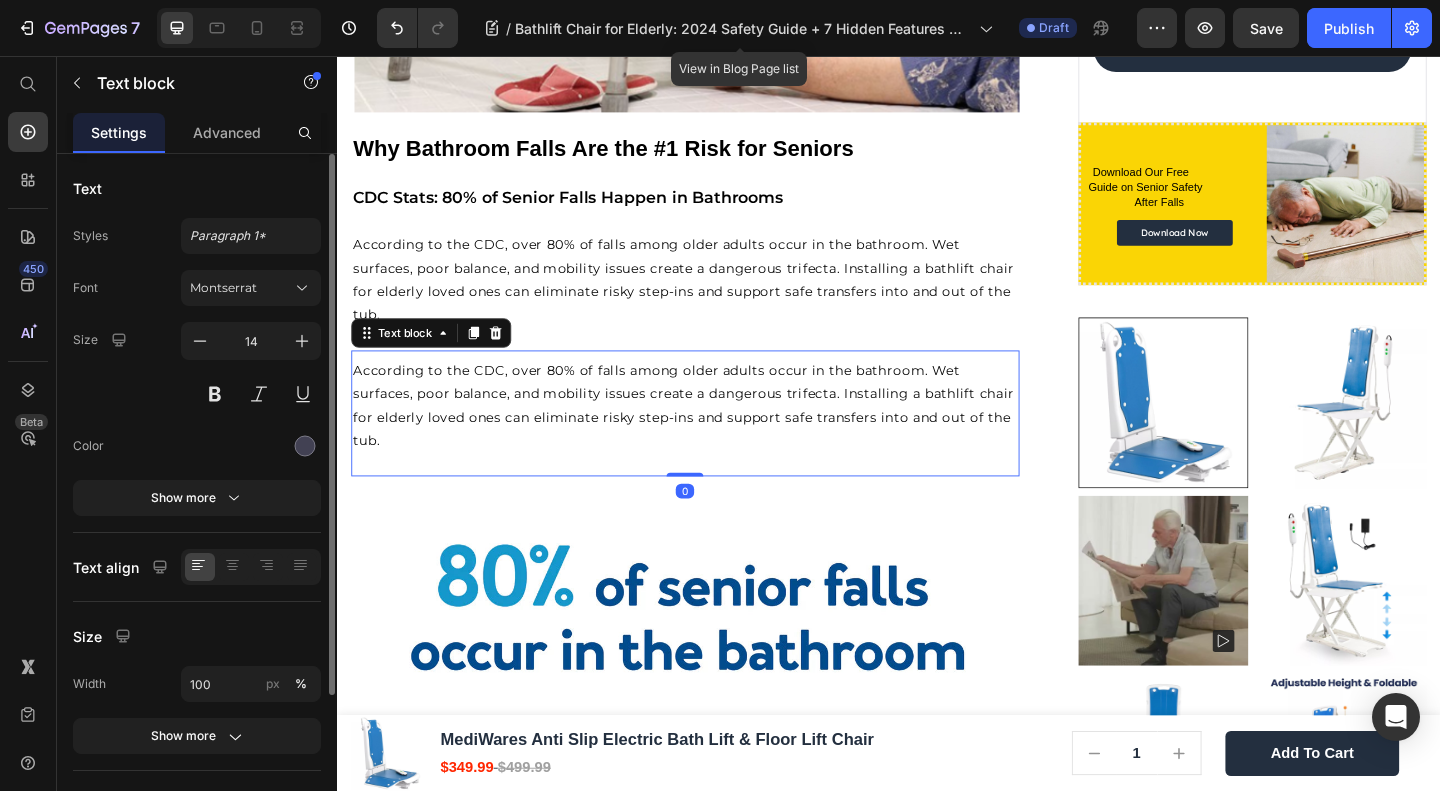 click on "According to the CDC, over 80% of falls among older adults occur in the bathroom. Wet surfaces, poor balance, and mobility issues create a dangerous trifecta. Installing a bathlift chair for elderly loved ones can eliminate risky step-ins and support safe transfers into and out of the tub." at bounding box center (715, 436) 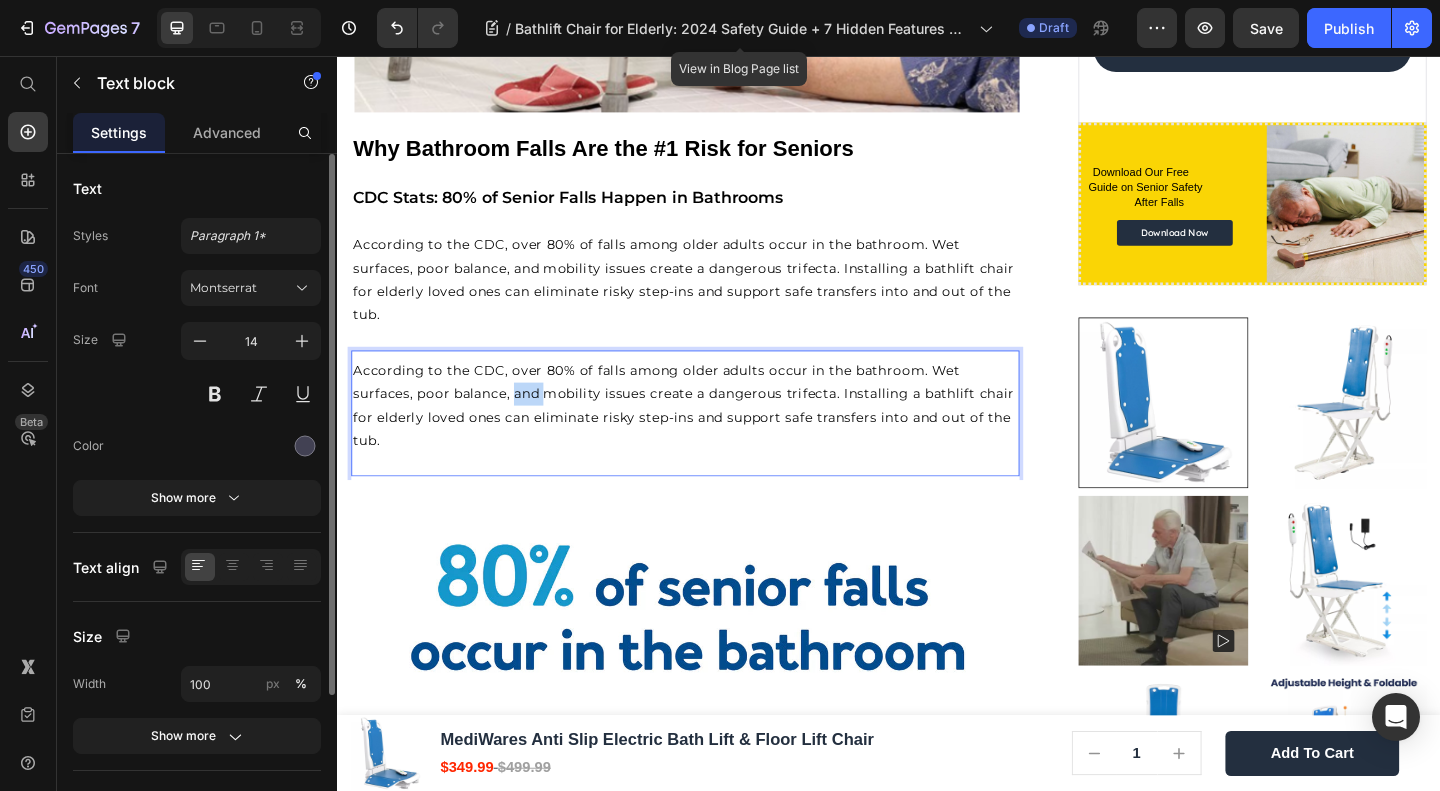 click on "According to the CDC, over 80% of falls among older adults occur in the bathroom. Wet surfaces, poor balance, and mobility issues create a dangerous trifecta. Installing a bathlift chair for elderly loved ones can eliminate risky step-ins and support safe transfers into and out of the tub." at bounding box center (715, 436) 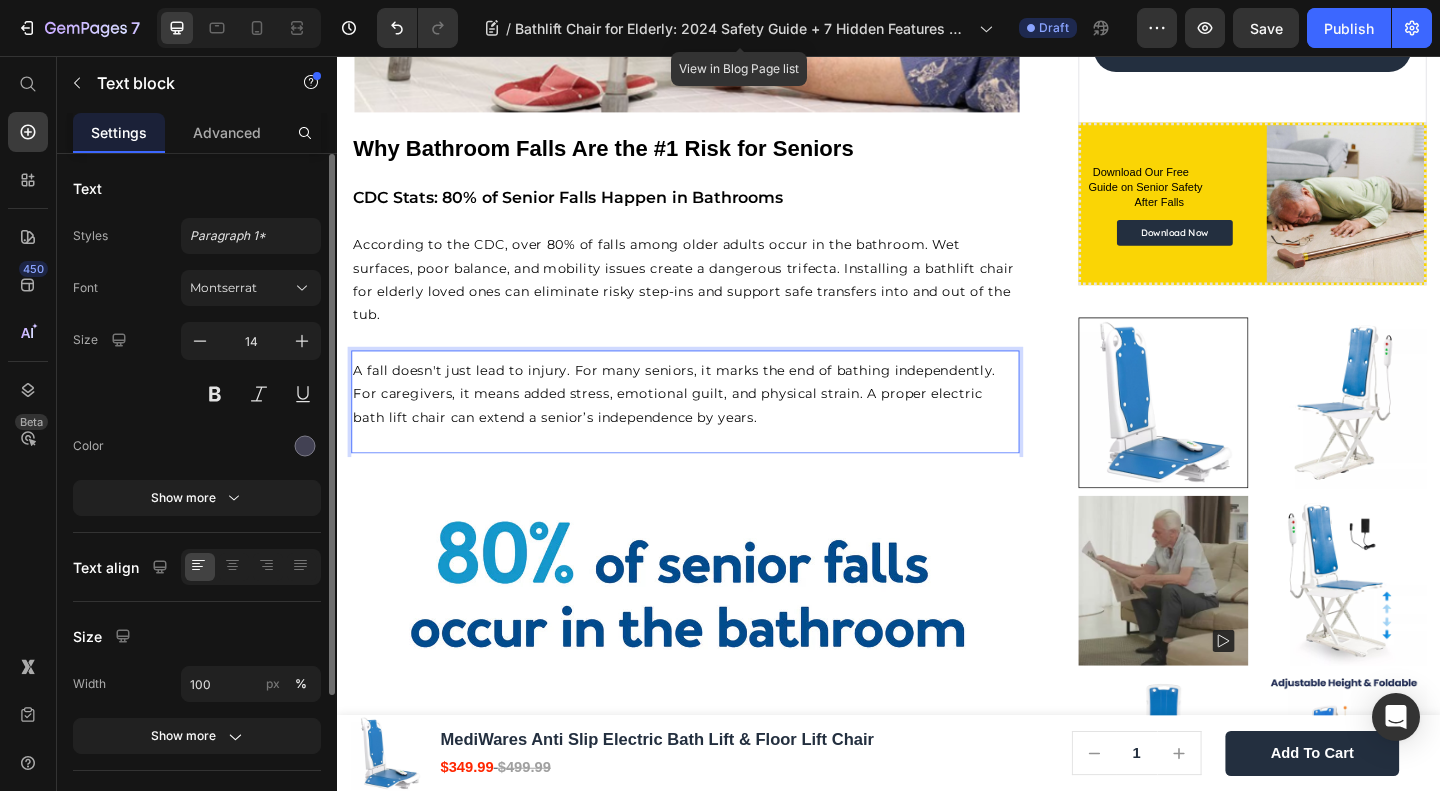 click on "A fall doesn't just lead to injury. For many seniors, it marks the end of bathing independently. For caregivers, it means added stress, emotional guilt, and physical strain. A proper electric bath lift chair can extend a senior’s independence by years. Text block   0" at bounding box center (715, 432) 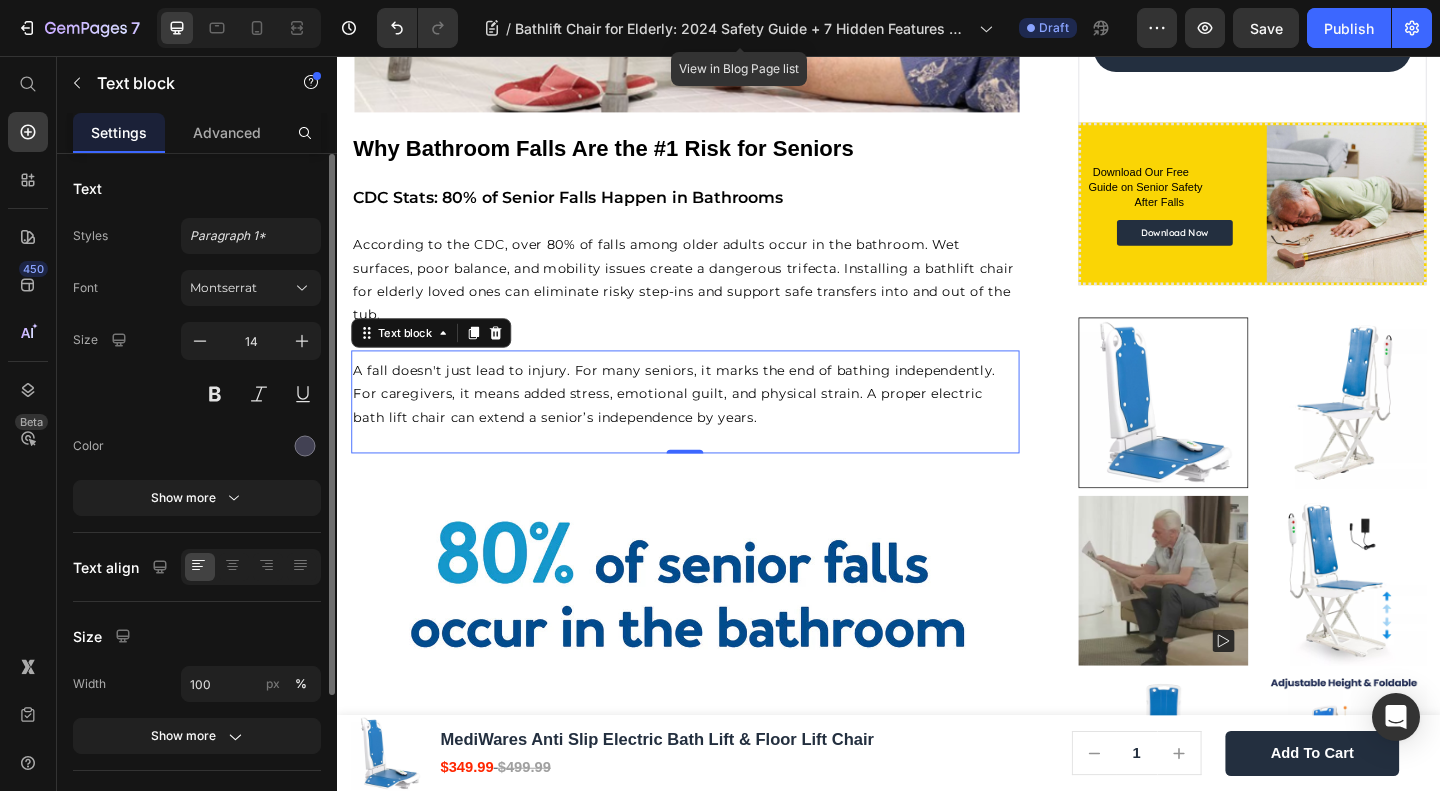 drag, startPoint x: 489, startPoint y: 350, endPoint x: 502, endPoint y: 400, distance: 51.662365 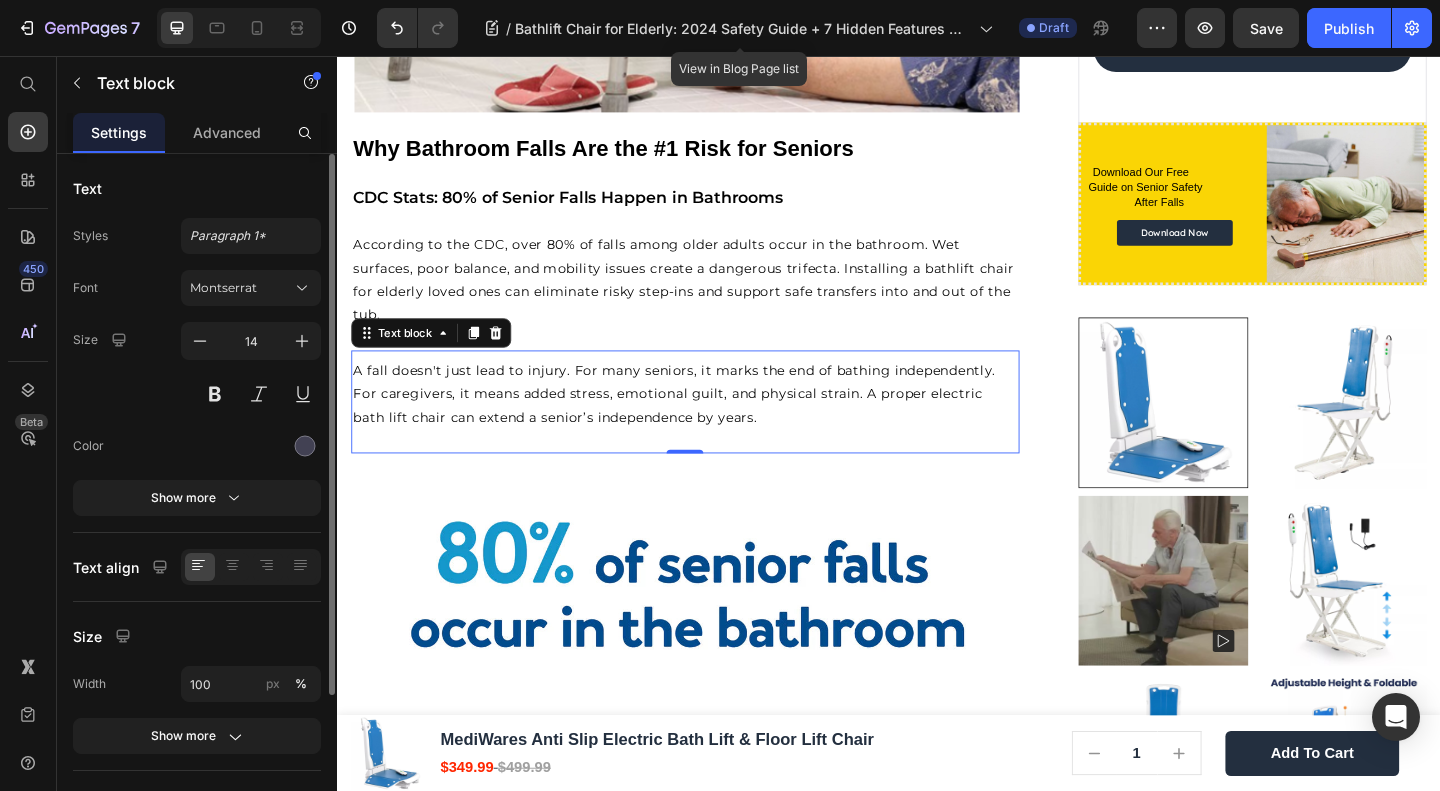 click on "A fall doesn't just lead to injury. For many seniors, it marks the end of bathing independently. For caregivers, it means added stress, emotional guilt, and physical strain. A proper electric bath lift chair can extend a senior’s independence by years. Text block   0" at bounding box center [715, 432] 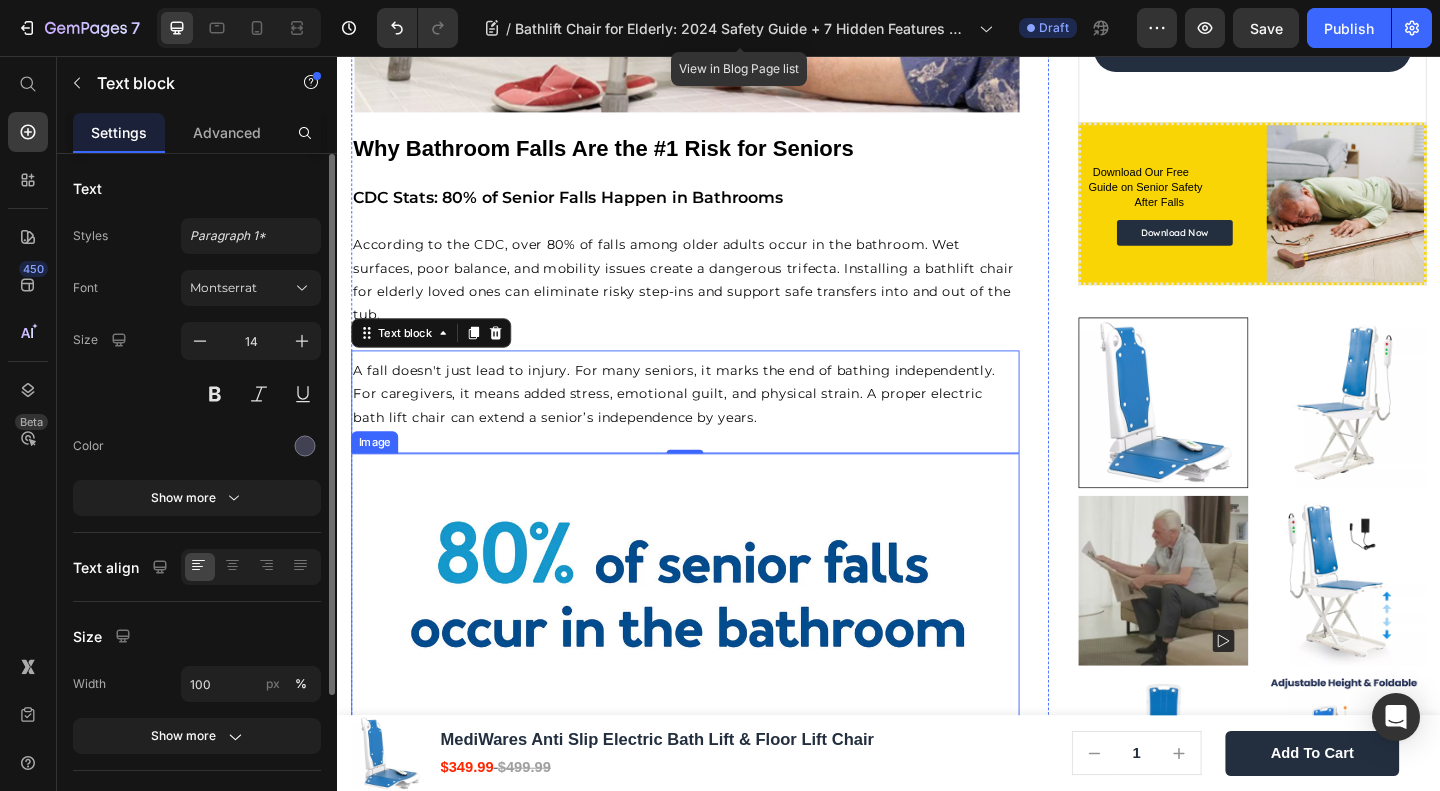 drag, startPoint x: 400, startPoint y: 358, endPoint x: 458, endPoint y: 757, distance: 403.1935 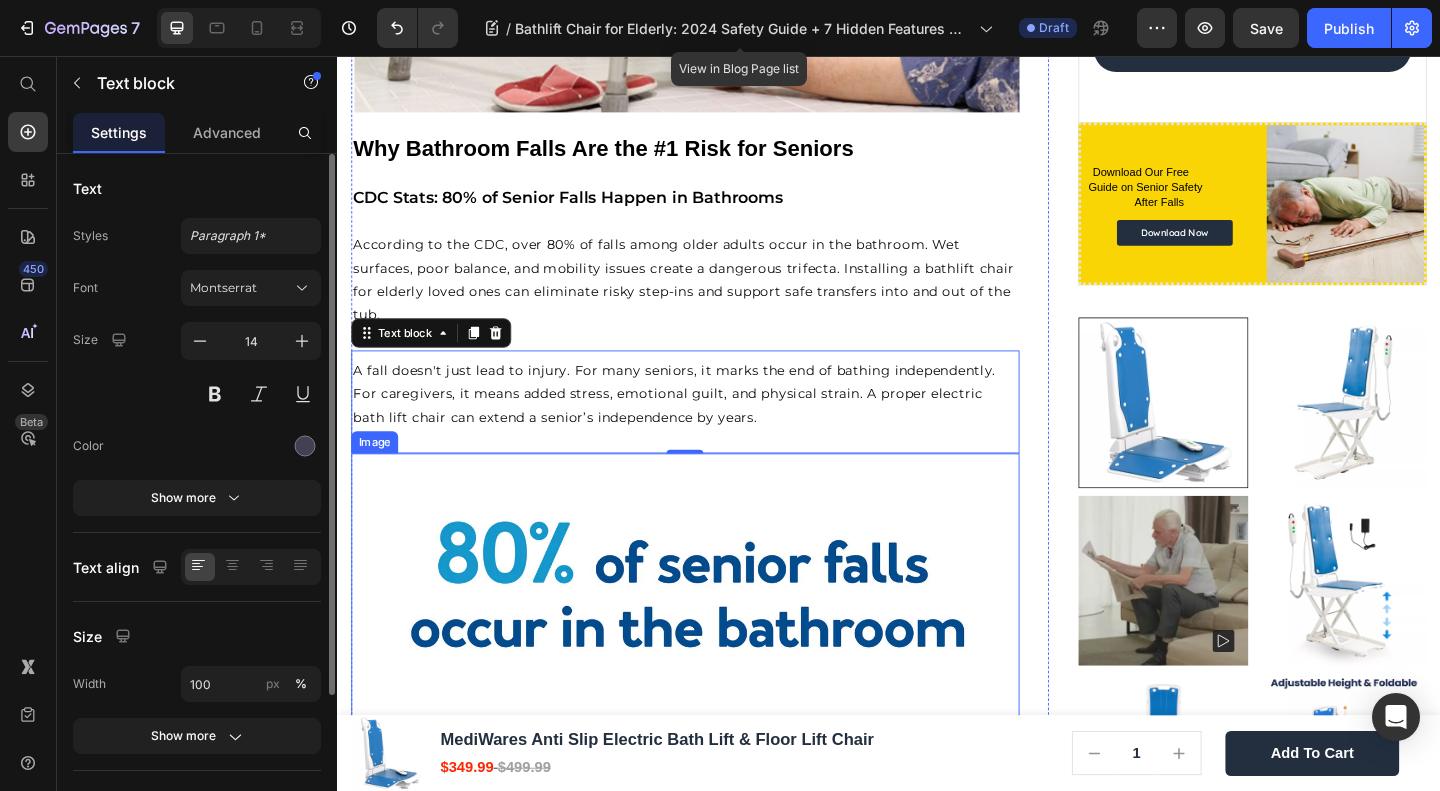 click on "Home Blog Article Title Breadcrumb ⁠⁠⁠⁠⁠⁠⁠ Bathlift Chair for Elderly: 2024 Safety Guide + 7 Hidden Features Caregivers Miss Heading Row Image James Wilder Text block Advanced list Published: April 1 , 2025 Text block Row Every 11 seconds, a senior is rushed to the ER from a bathroom fall But the right bathlift chair for elderly users can prevent 92% of these accidents. Yet most buyers regret their purchase within weeks due to overlooked features like emergency manual lowering or diabetic-friendly seating. This guide reveals what competitors won’t tell you, from Medicare loopholes to TSA-approved travel tips. Text block Image ⁠⁠⁠⁠⁠⁠⁠ Why Bathroom Falls Are the #1 Risk for Seniors Heading ⁠⁠⁠⁠⁠⁠⁠ CDC Stats: 80% of Senior Falls Happen in Bathrooms Heading Text block Text block 0 Image ⁠⁠⁠⁠⁠⁠⁠ Heading Item List Heading Image Image" at bounding box center [715, 2849] 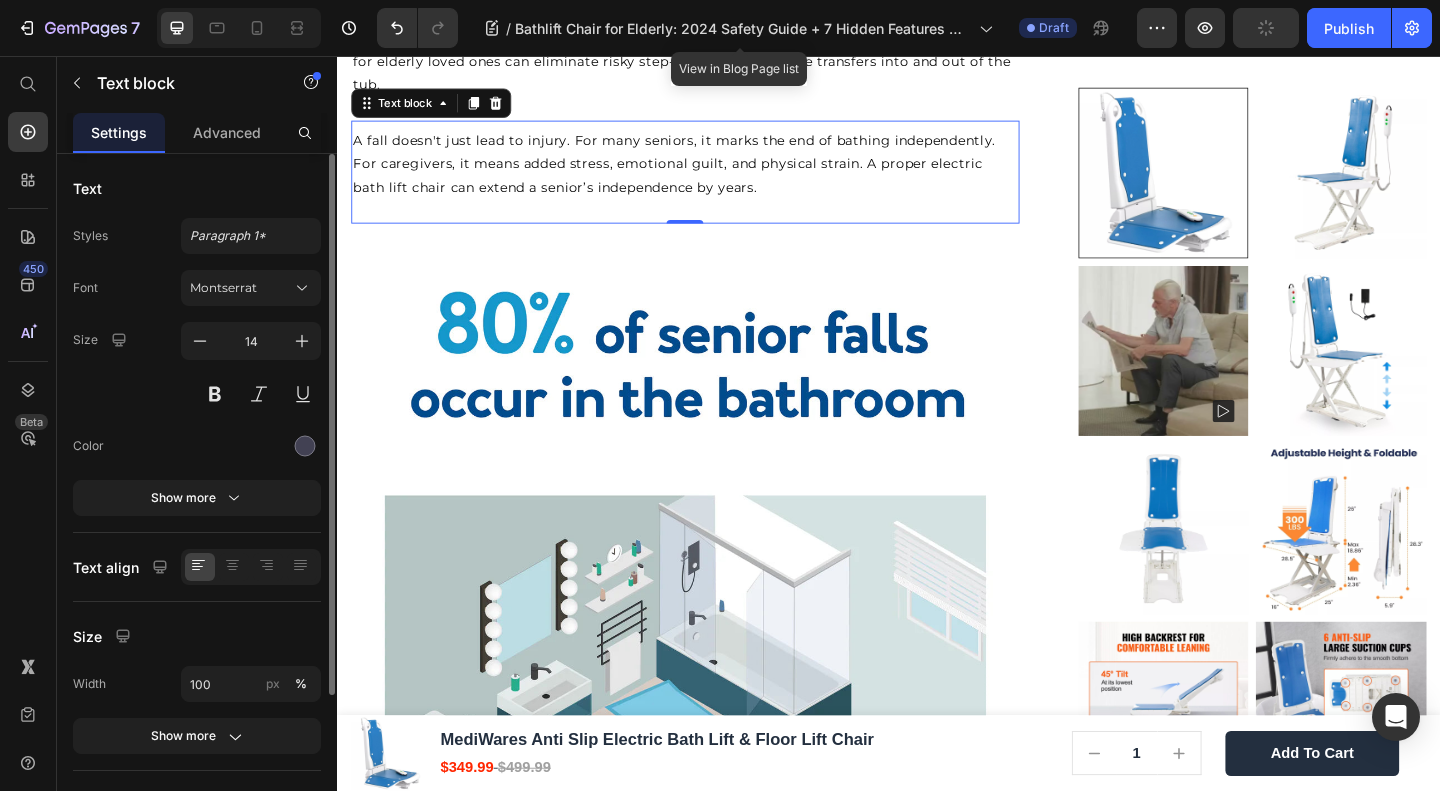 scroll, scrollTop: 1128, scrollLeft: 0, axis: vertical 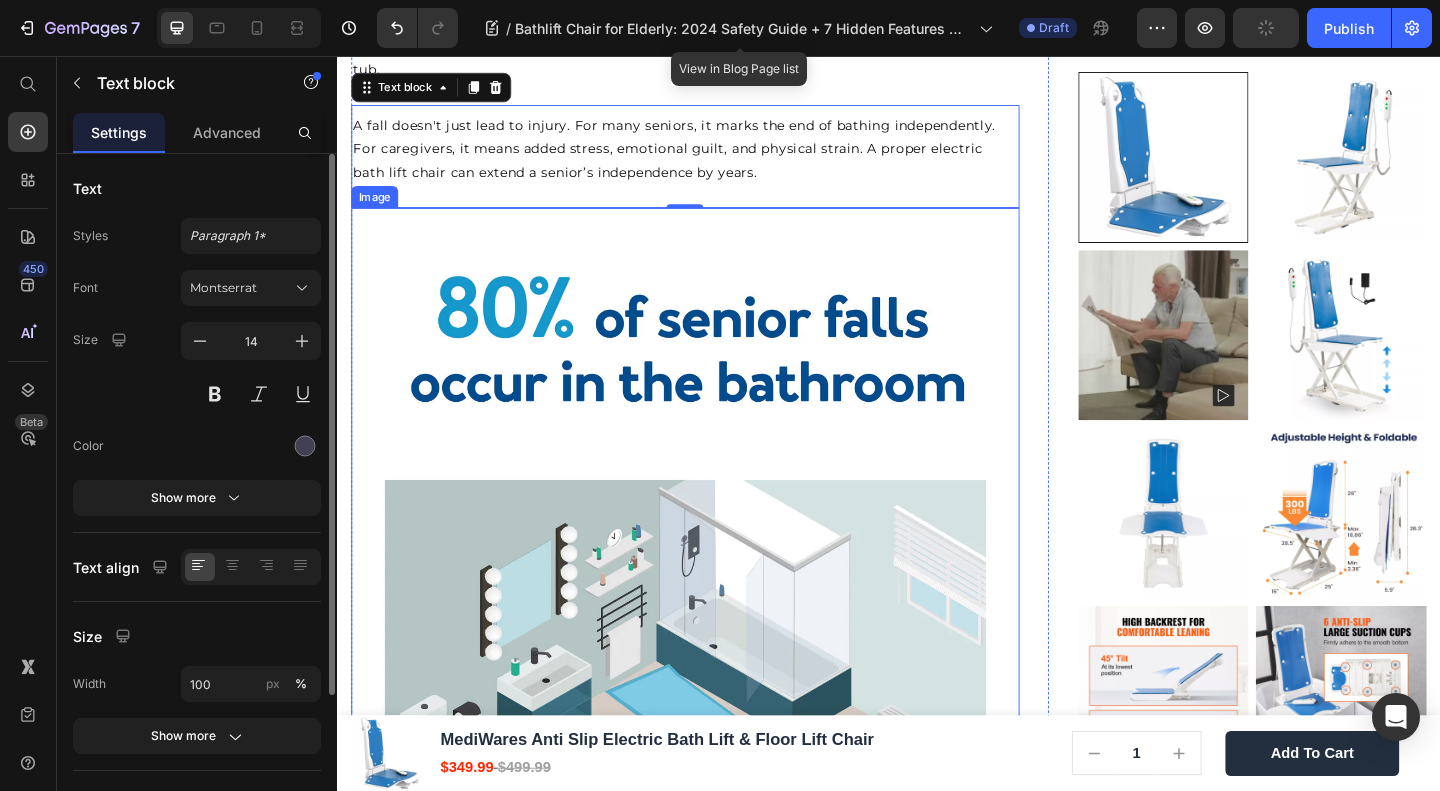drag, startPoint x: 395, startPoint y: 78, endPoint x: 430, endPoint y: 210, distance: 136.56134 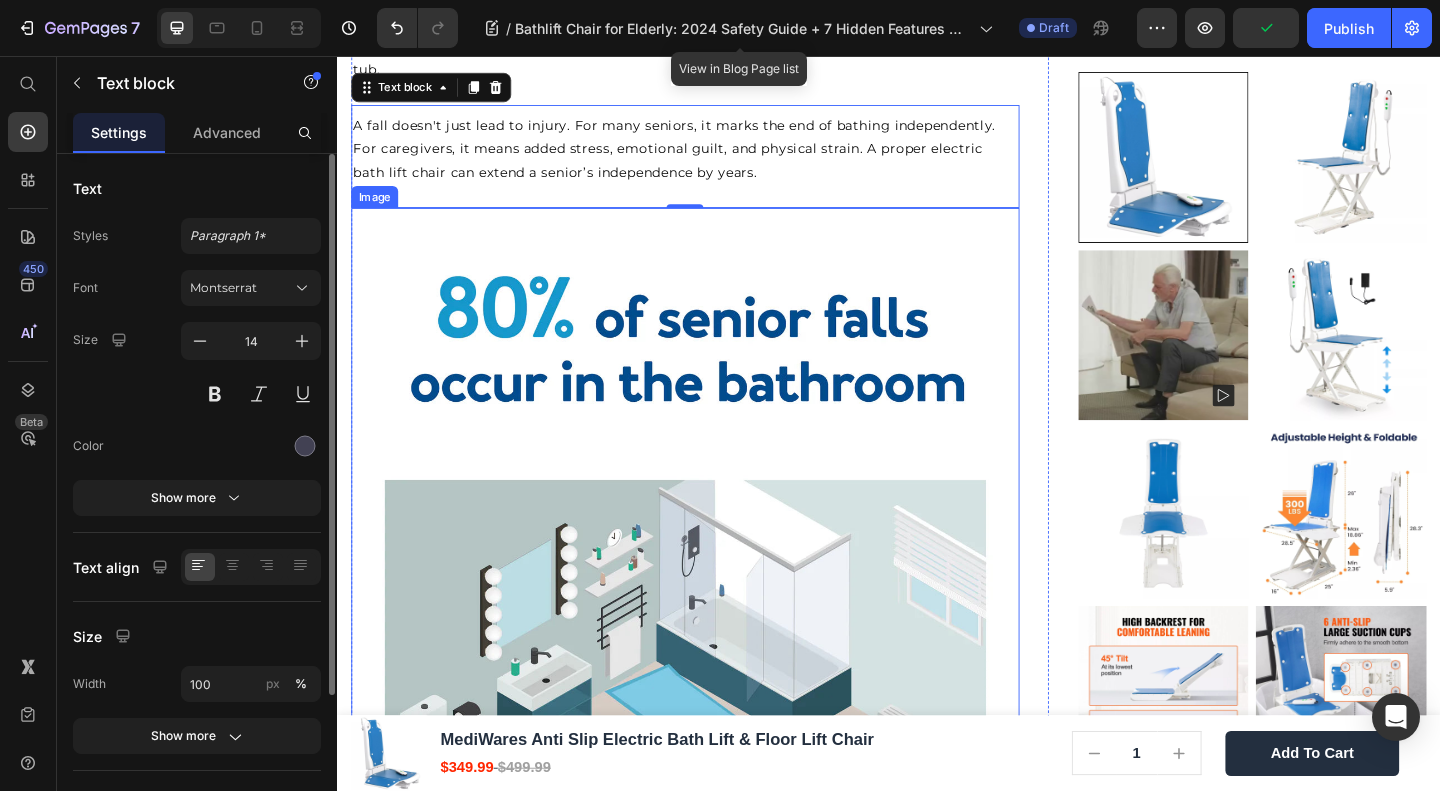drag, startPoint x: 404, startPoint y: 90, endPoint x: 457, endPoint y: 458, distance: 371.797 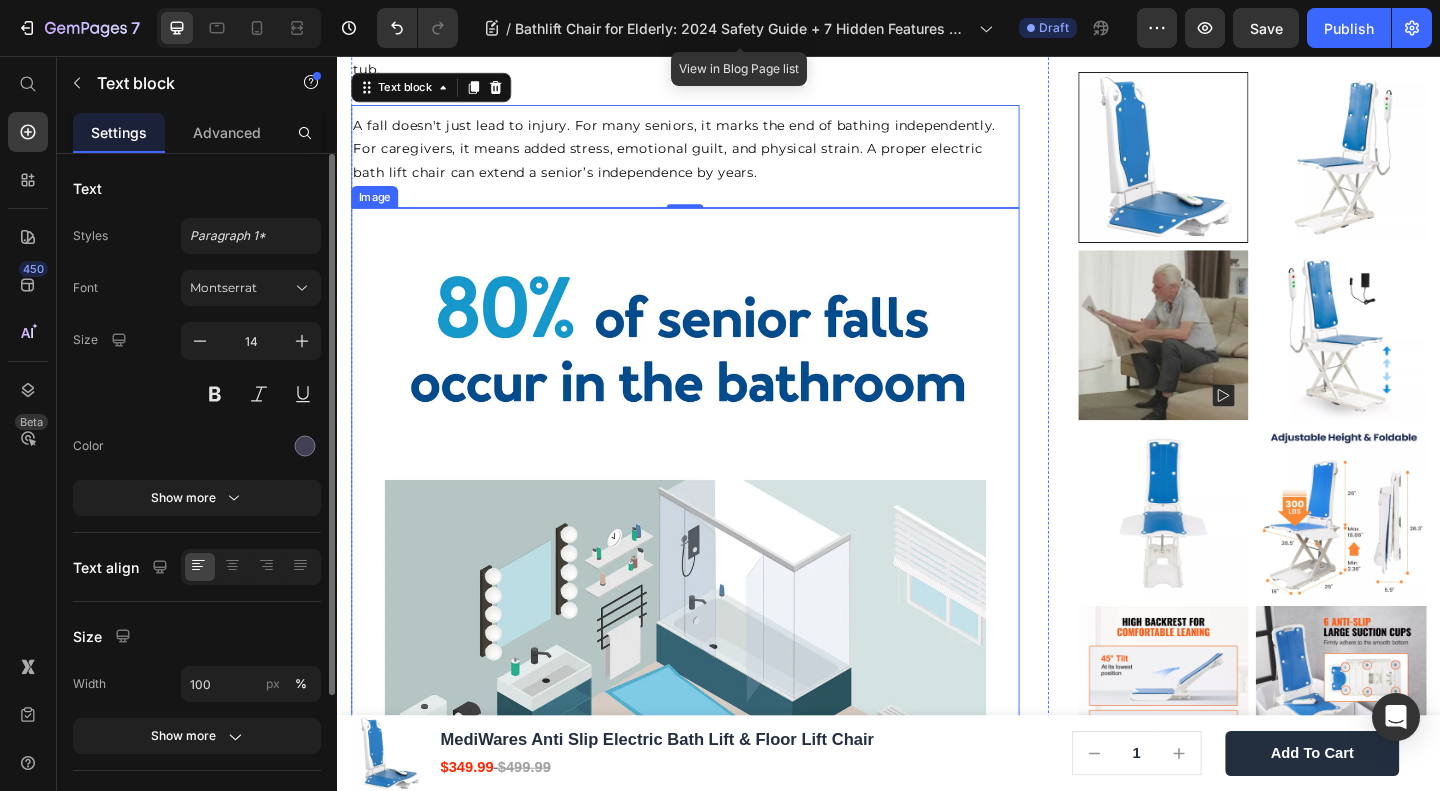 drag, startPoint x: 395, startPoint y: 83, endPoint x: 432, endPoint y: 336, distance: 255.69122 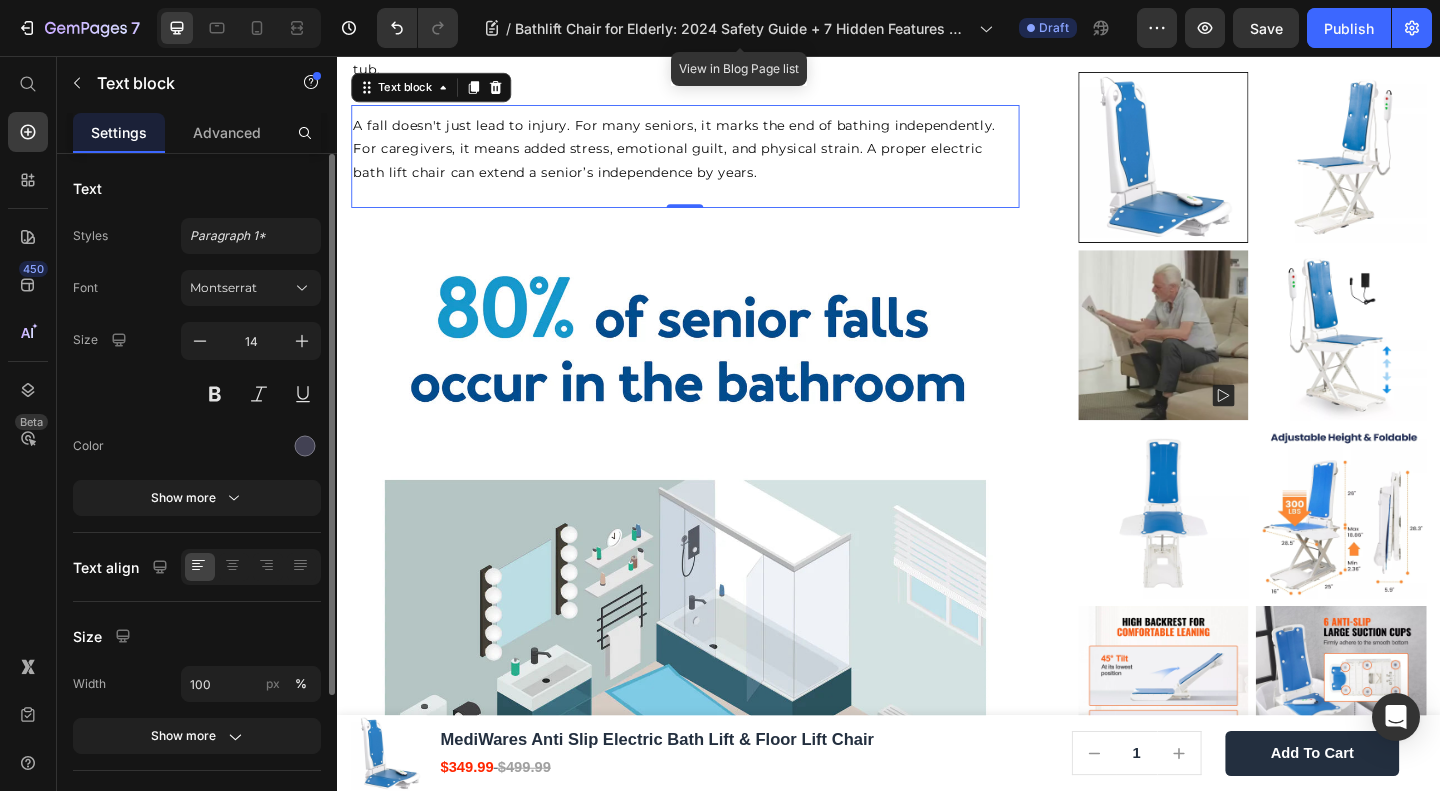 scroll, scrollTop: 861, scrollLeft: 0, axis: vertical 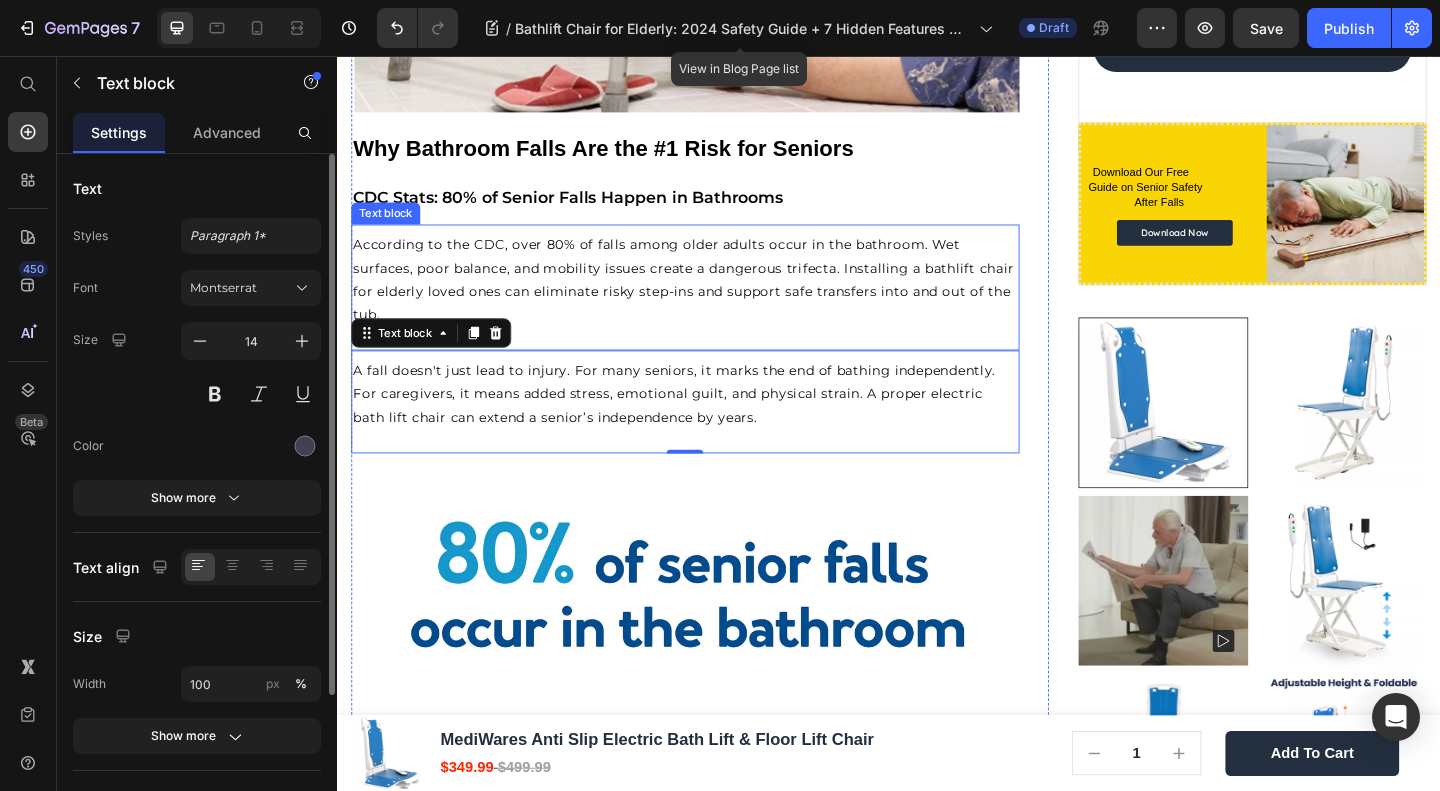 click on "According to the CDC, over 80% of falls among older adults occur in the bathroom. Wet surfaces, poor balance, and mobility issues create a dangerous trifecta. Installing a bathlift chair for elderly loved ones can eliminate risky step-ins and support safe transfers into and out of the tub." at bounding box center [713, 299] 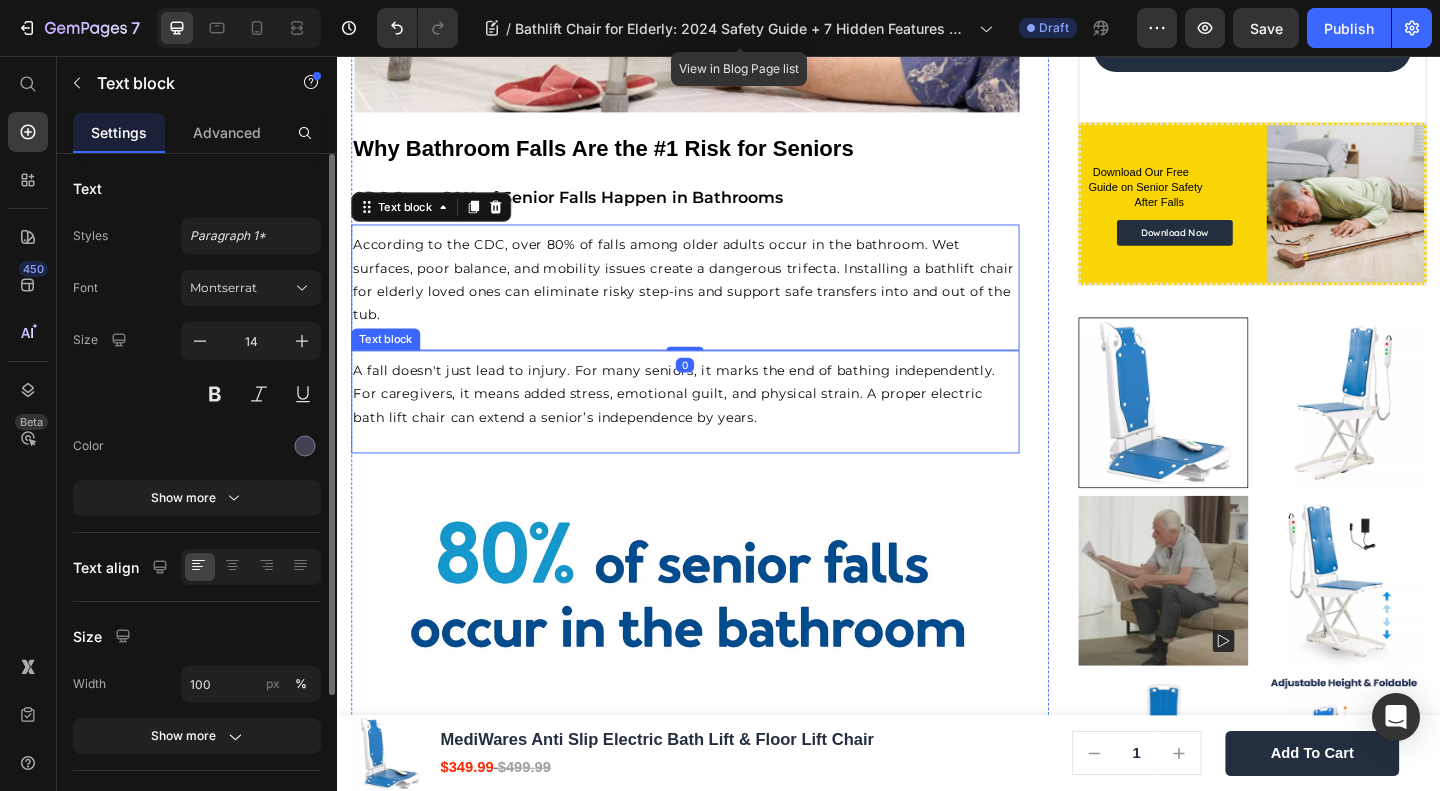 click on "A fall doesn't just lead to injury. For many seniors, it marks the end of bathing independently. For caregivers, it means added stress, emotional guilt, and physical strain. A proper electric bath lift chair can extend a senior’s independence by years." at bounding box center (715, 424) 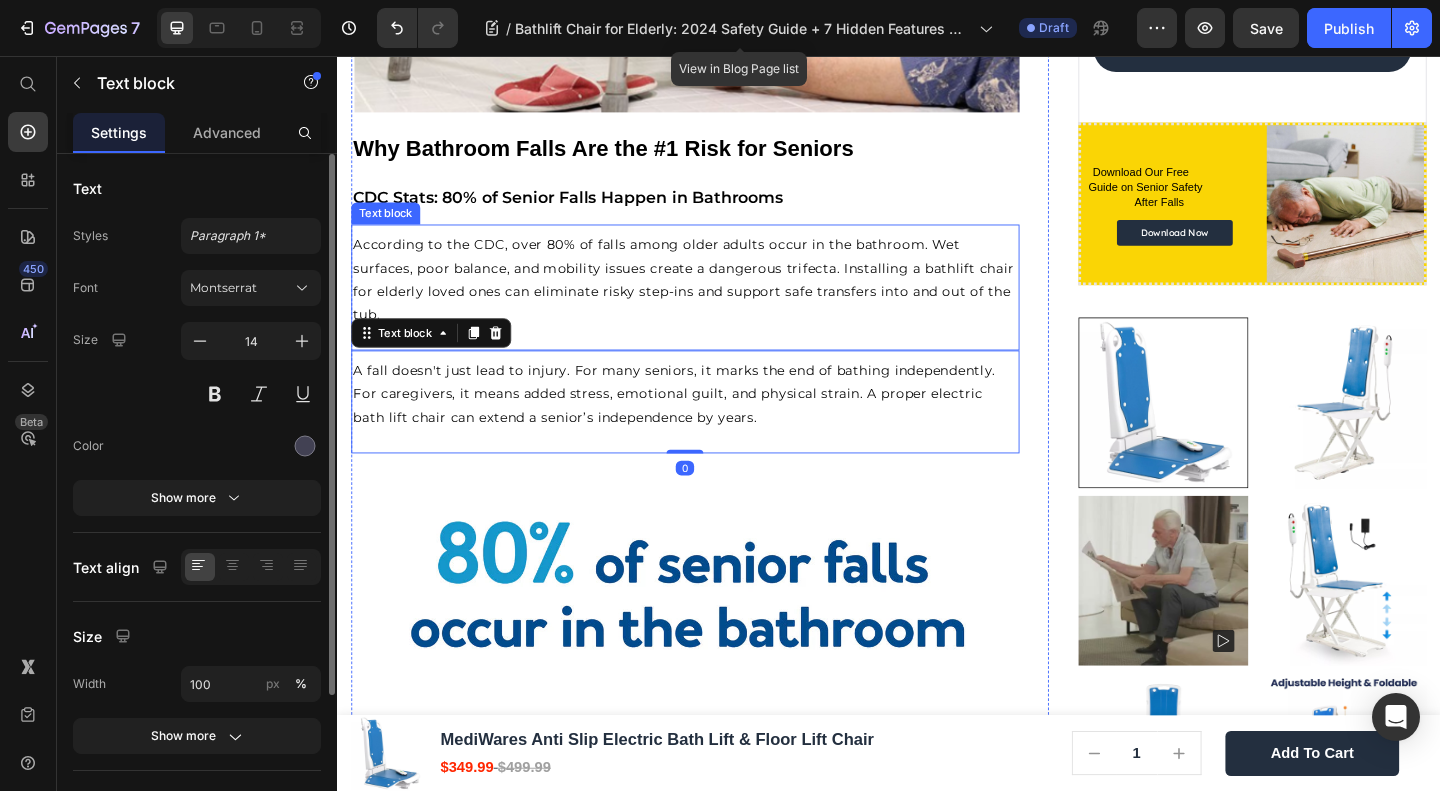 click on "According to the CDC, over 80% of falls among older adults occur in the bathroom. Wet surfaces, poor balance, and mobility issues create a dangerous trifecta. Installing a bathlift chair for elderly loved ones can eliminate risky step-ins and support safe transfers into and out of the tub." at bounding box center (715, 299) 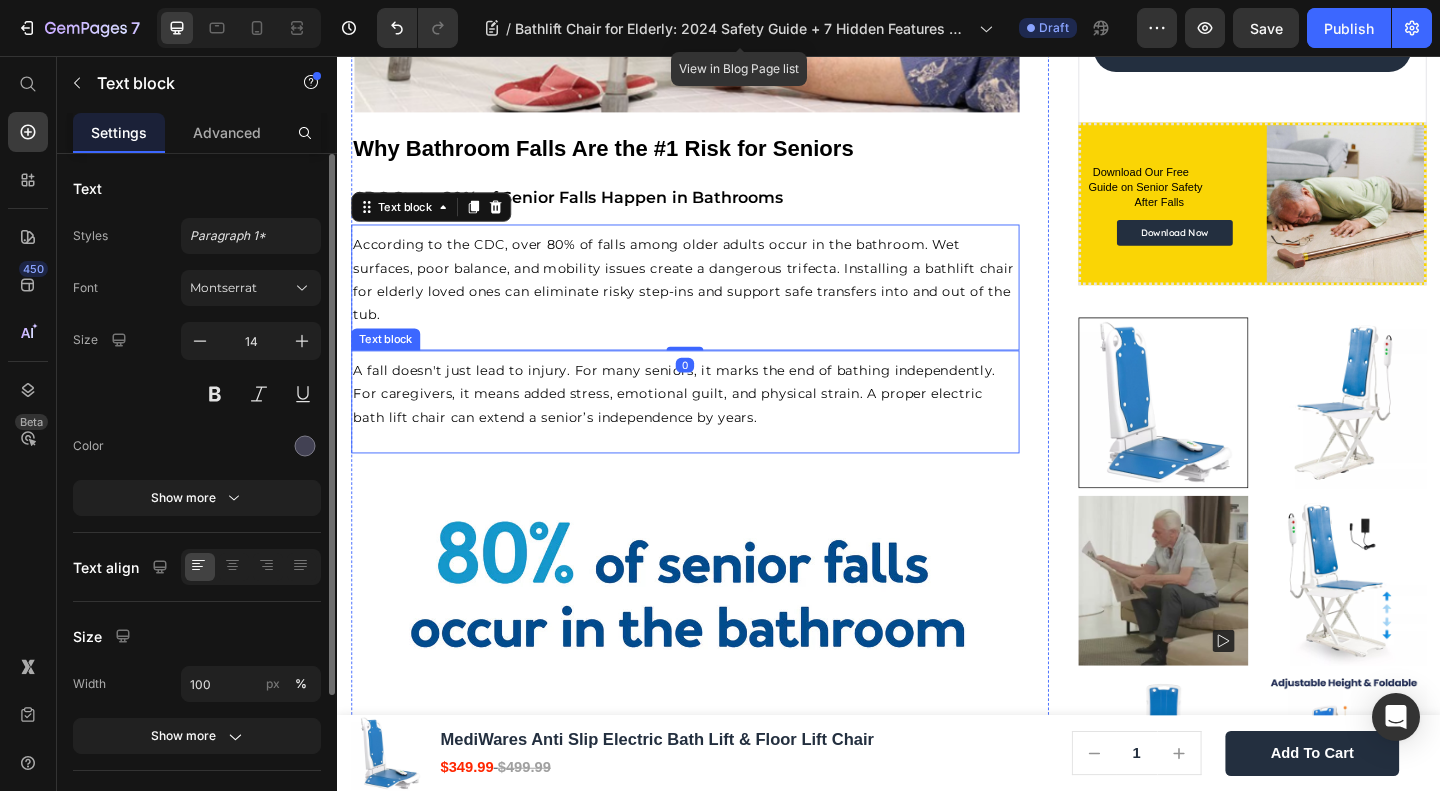 scroll, scrollTop: 1128, scrollLeft: 0, axis: vertical 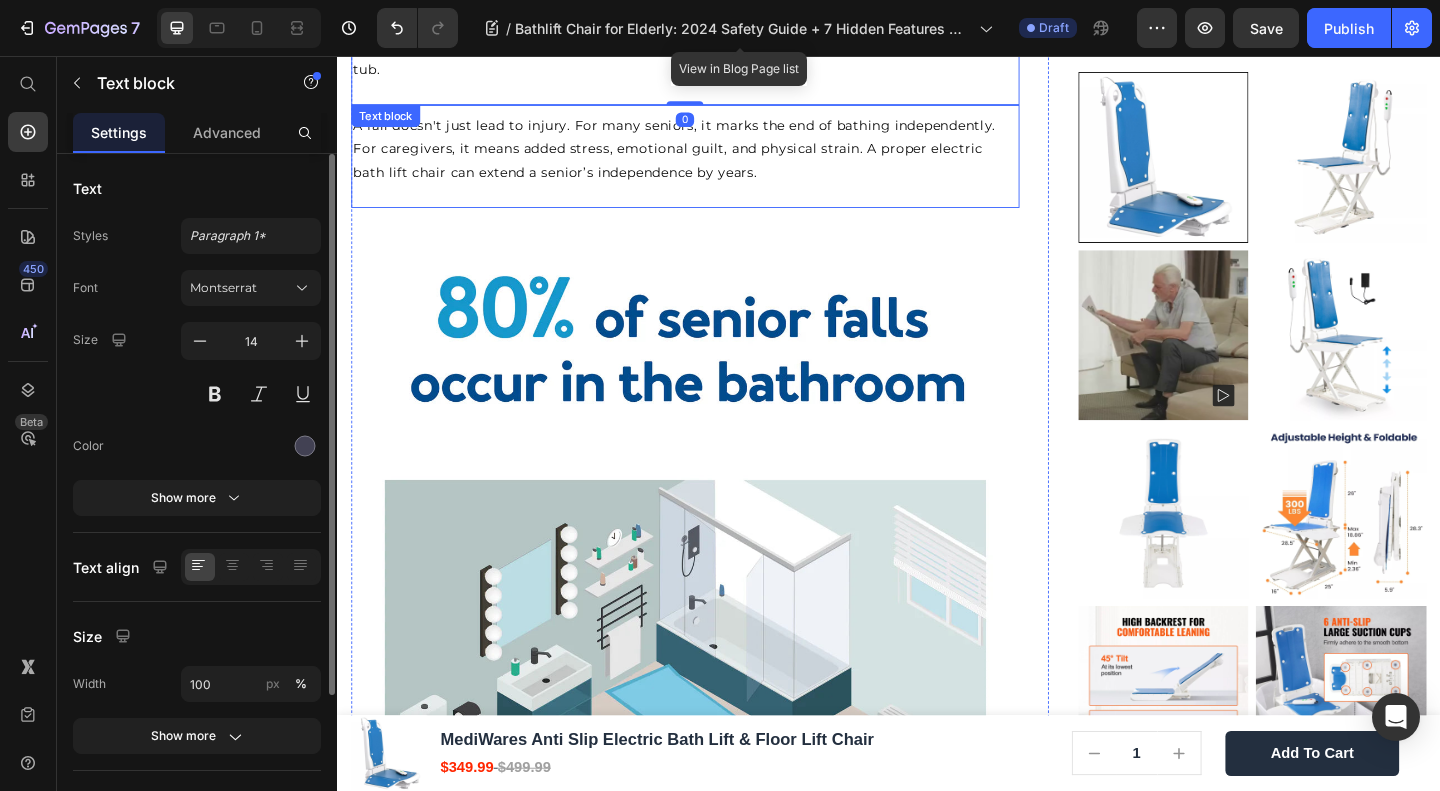 click on "A fall doesn't just lead to injury. For many seniors, it marks the end of bathing independently. For caregivers, it means added stress, emotional guilt, and physical strain. A proper electric bath lift chair can extend a senior’s independence by years." at bounding box center (715, 157) 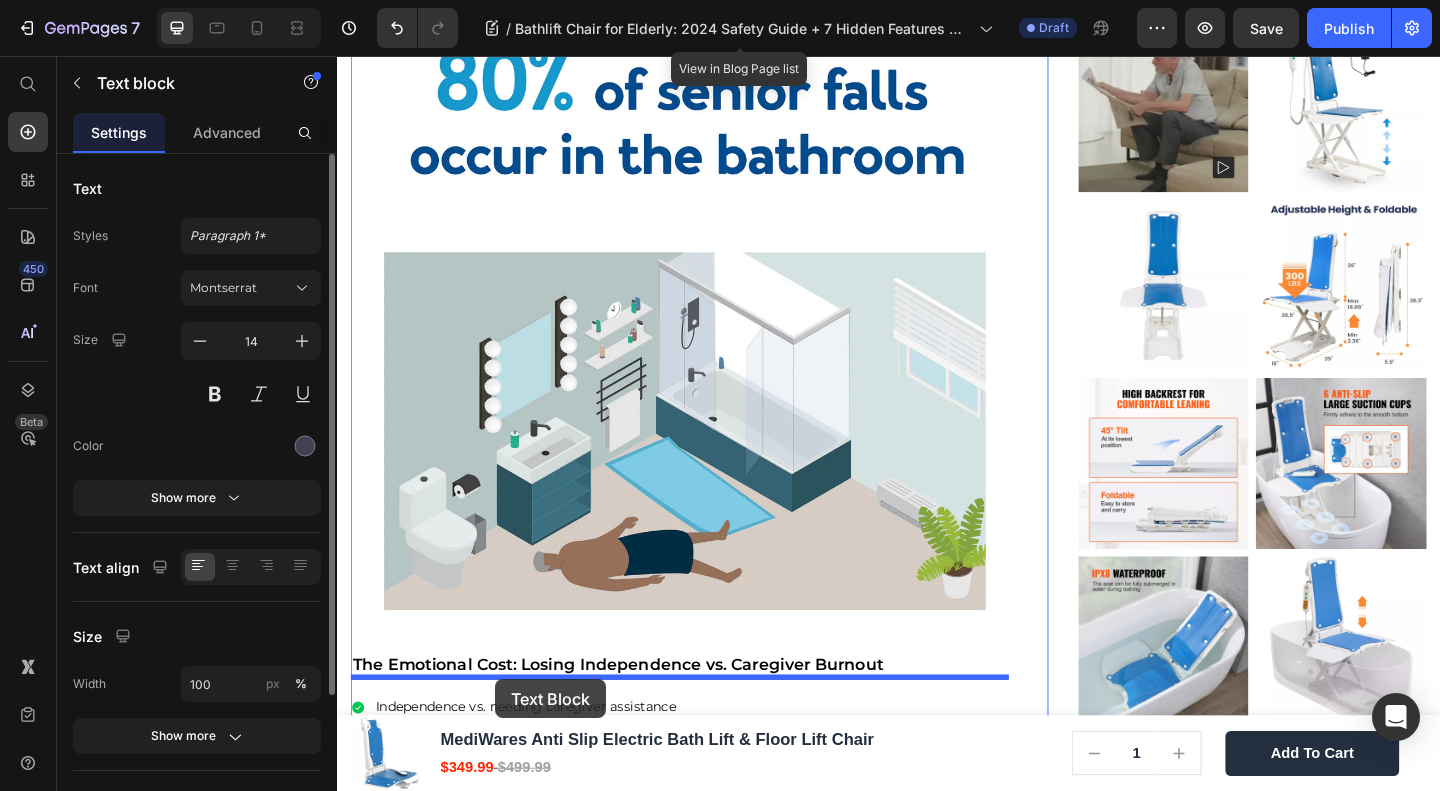 scroll, scrollTop: 1400, scrollLeft: 0, axis: vertical 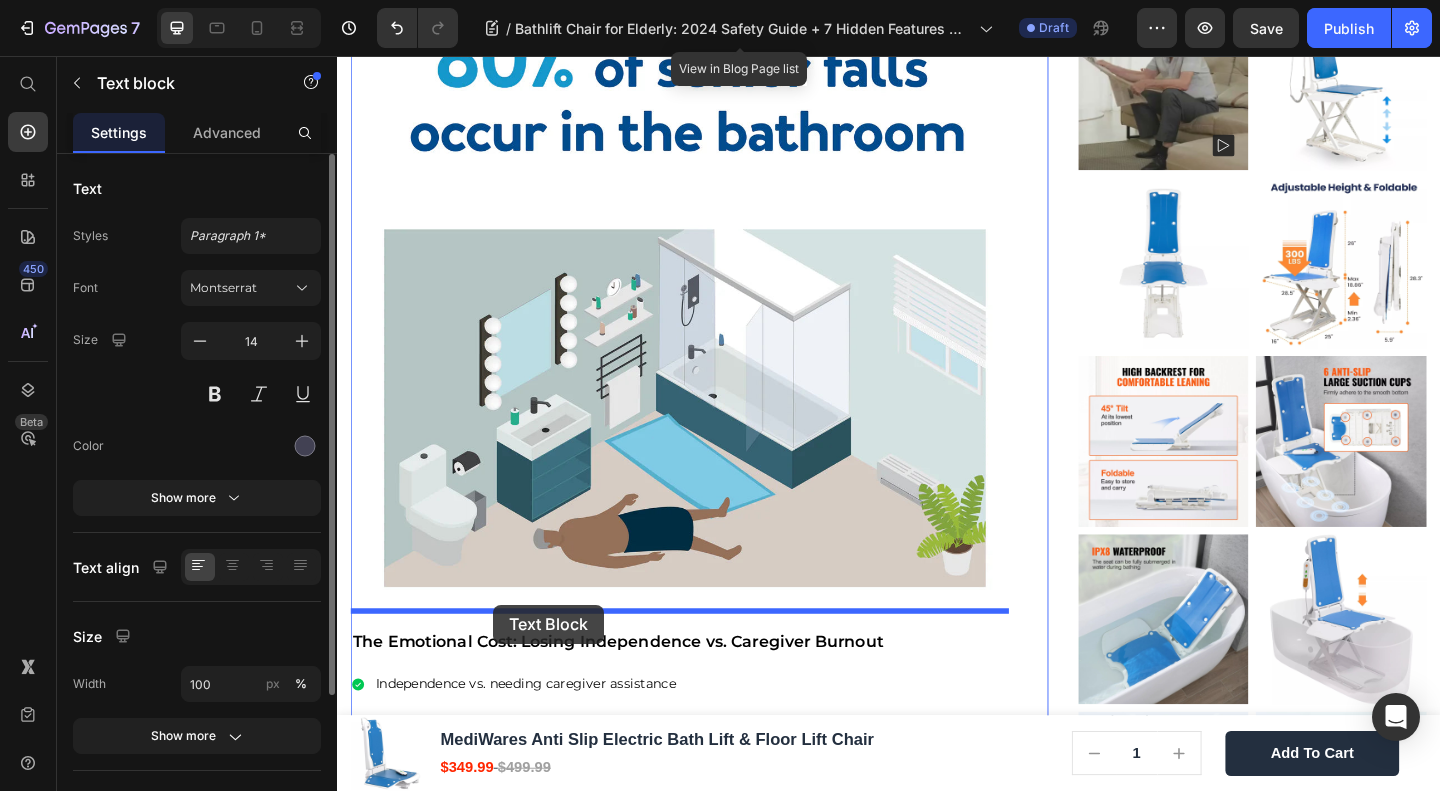 drag, startPoint x: 404, startPoint y: 125, endPoint x: 507, endPoint y: 653, distance: 537.9526 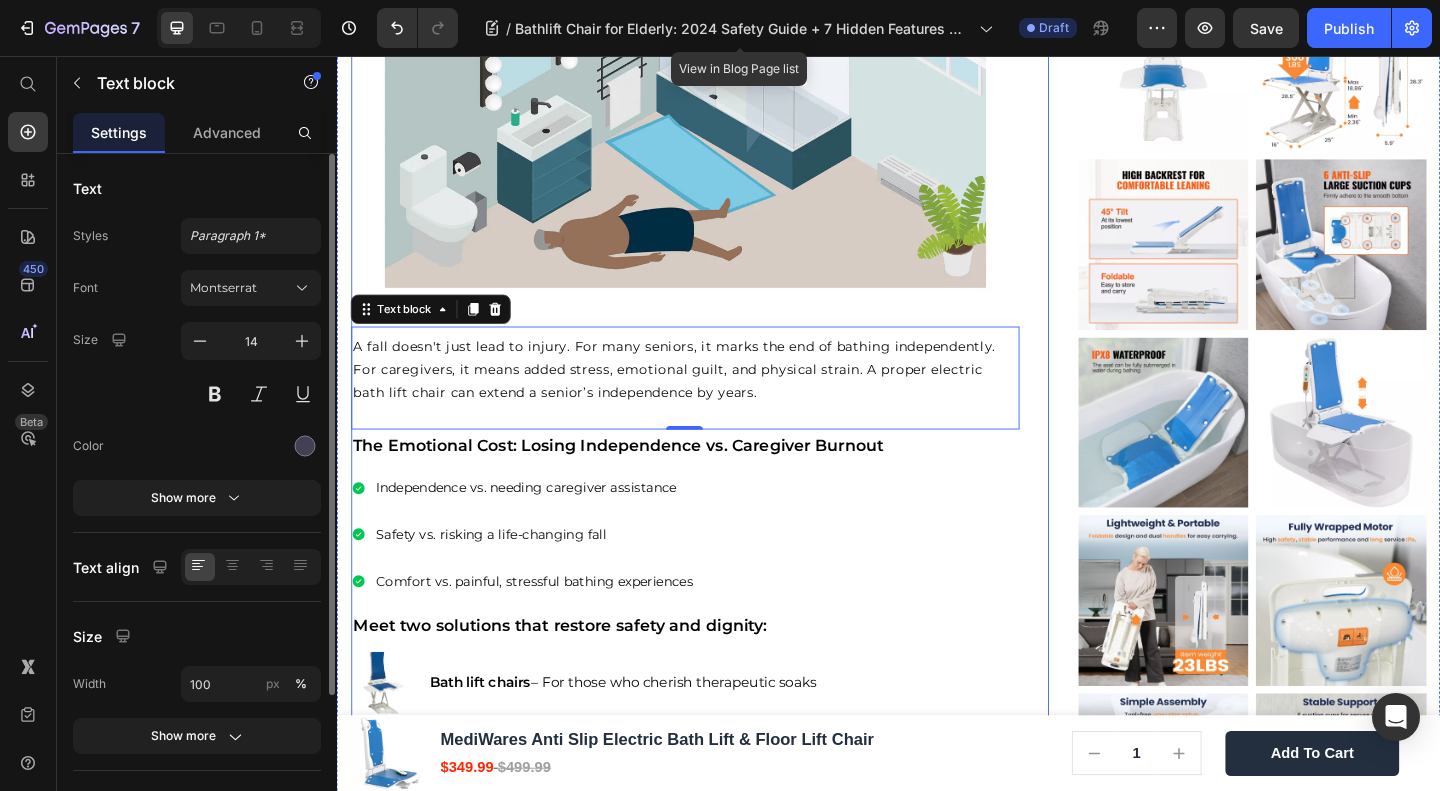 scroll, scrollTop: 1821, scrollLeft: 0, axis: vertical 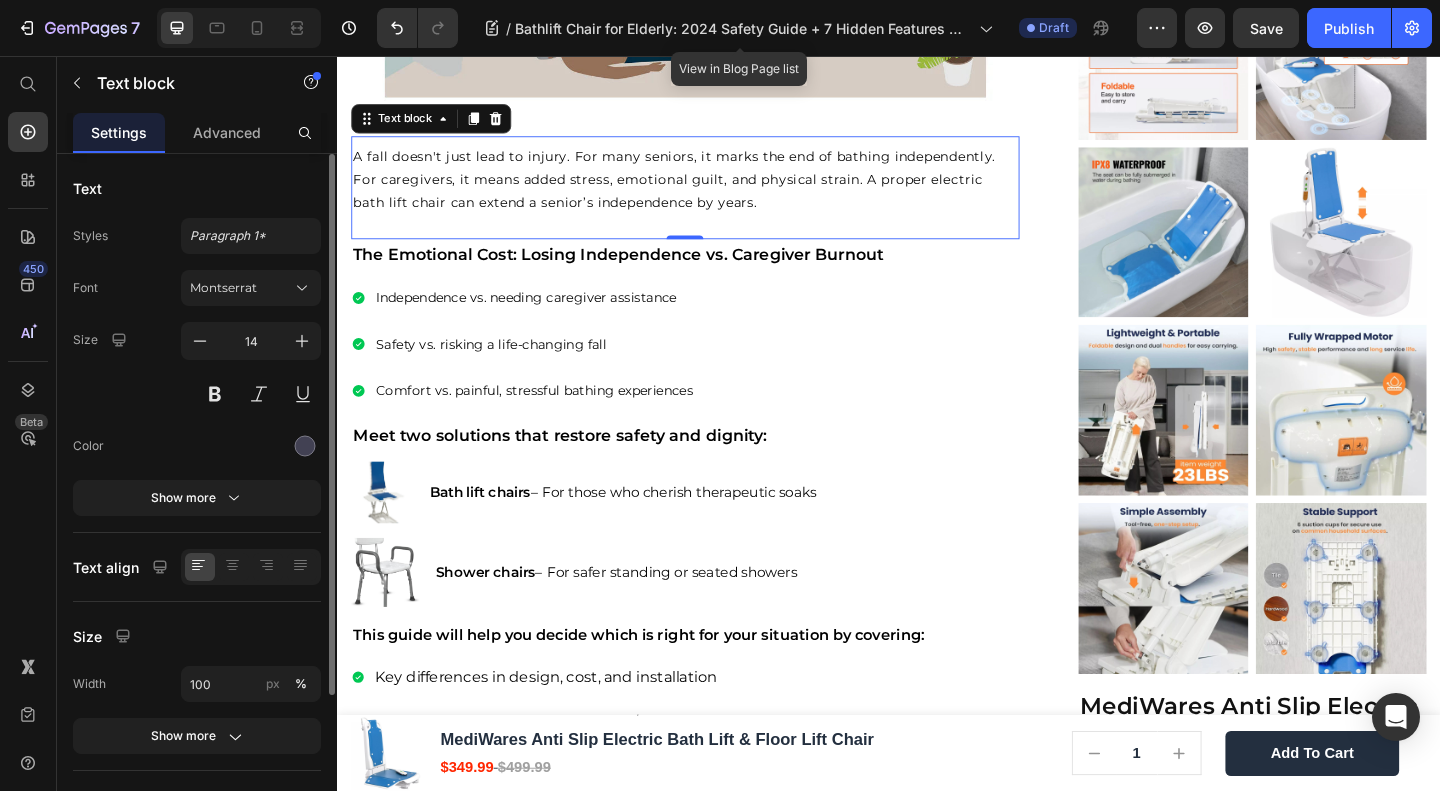 click on "The Emotional Cost: Losing Independence vs. Caregiver Burnout" at bounding box center (642, 271) 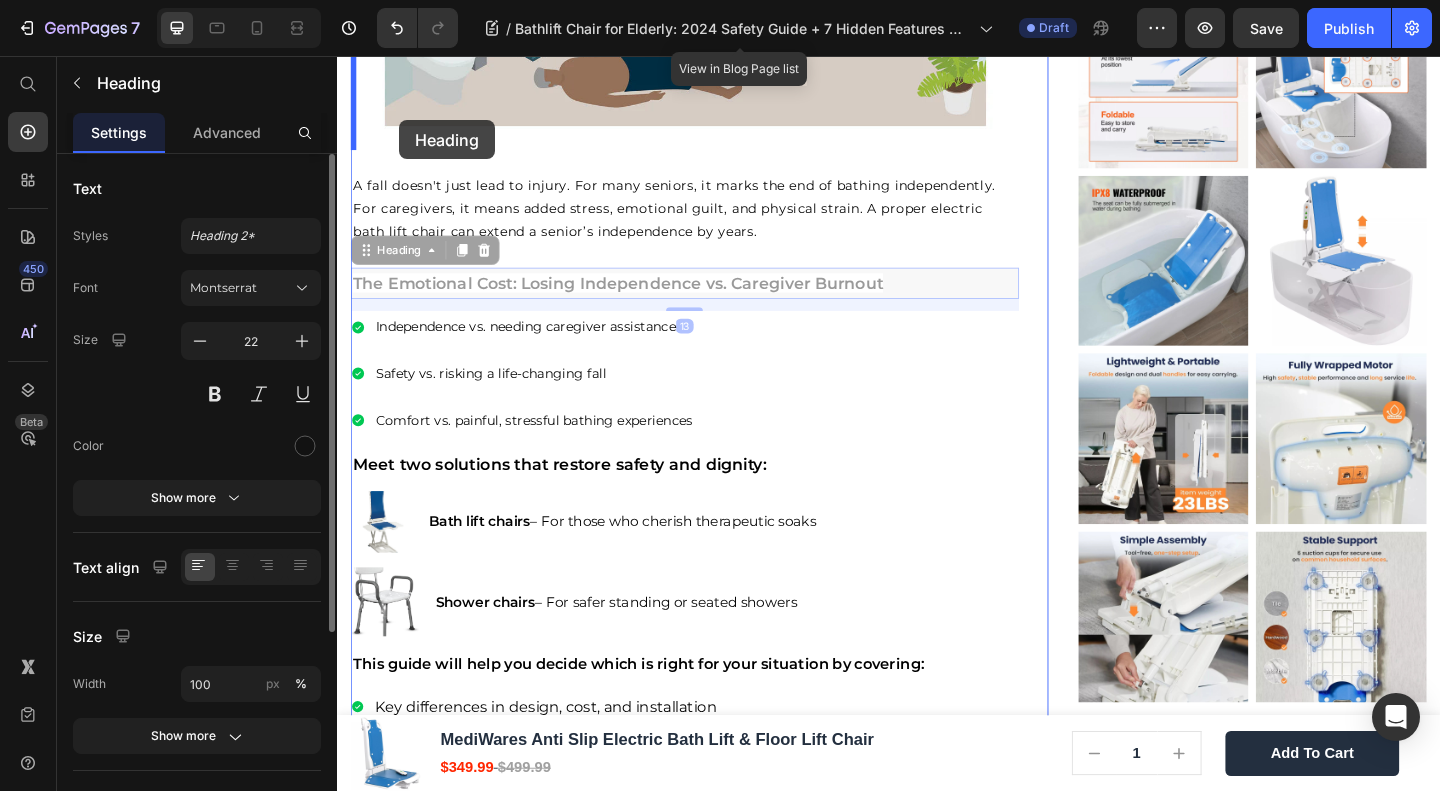 scroll, scrollTop: 1770, scrollLeft: 0, axis: vertical 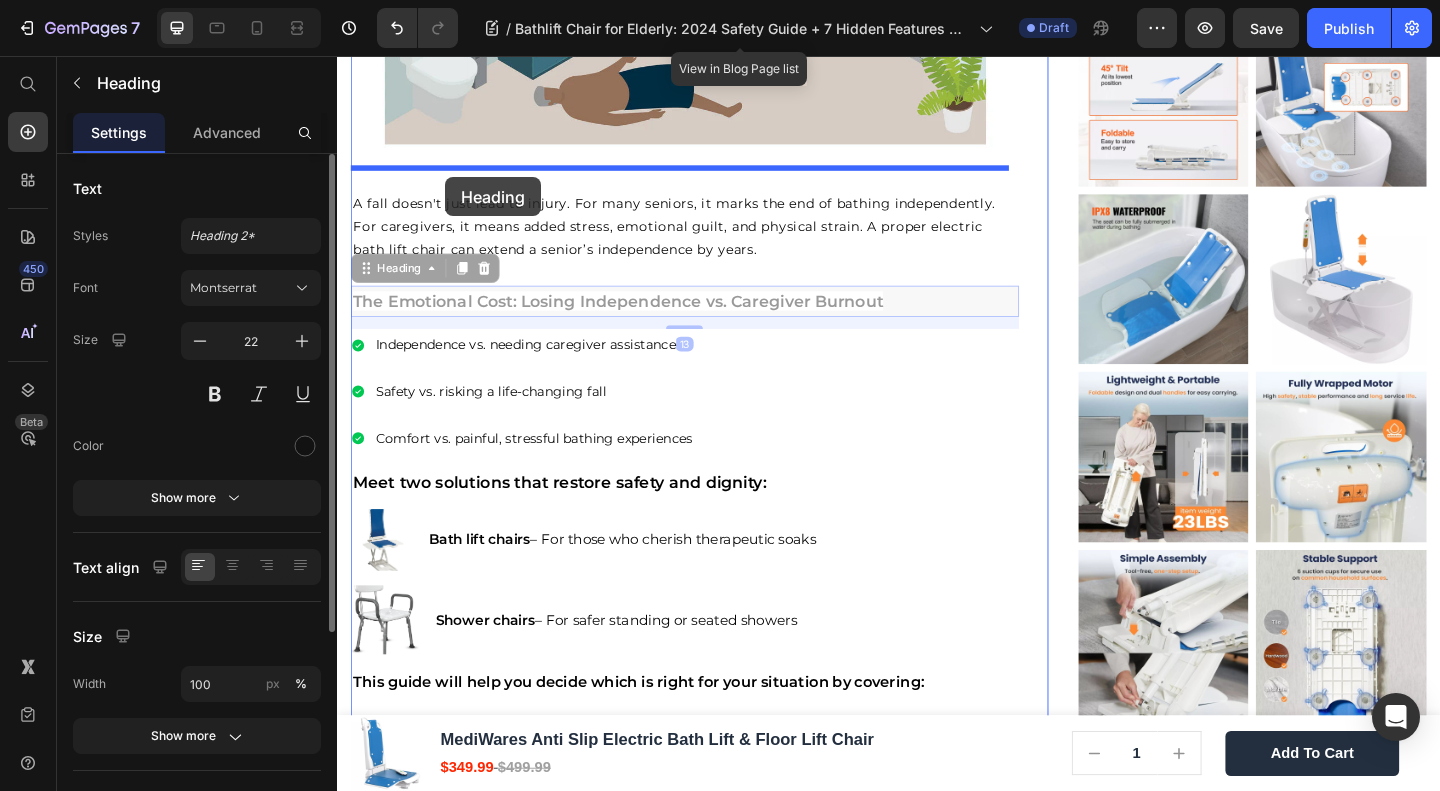 drag, startPoint x: 416, startPoint y: 209, endPoint x: 455, endPoint y: 188, distance: 44.294468 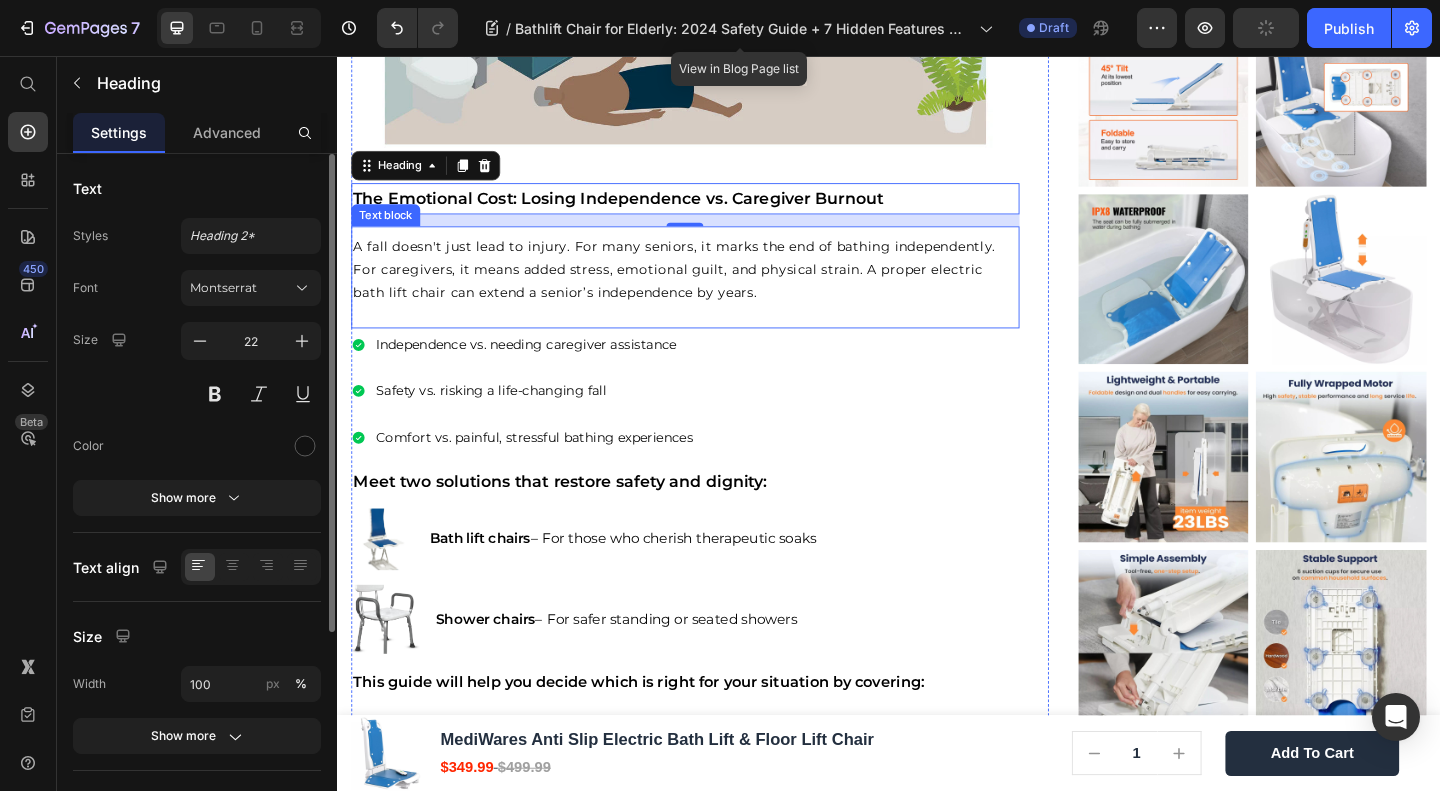 click on "A fall doesn't just lead to injury. For many seniors, it marks the end of bathing independently. For caregivers, it means added stress, emotional guilt, and physical strain. A proper electric bath lift chair can extend a senior’s independence by years." at bounding box center [715, 289] 